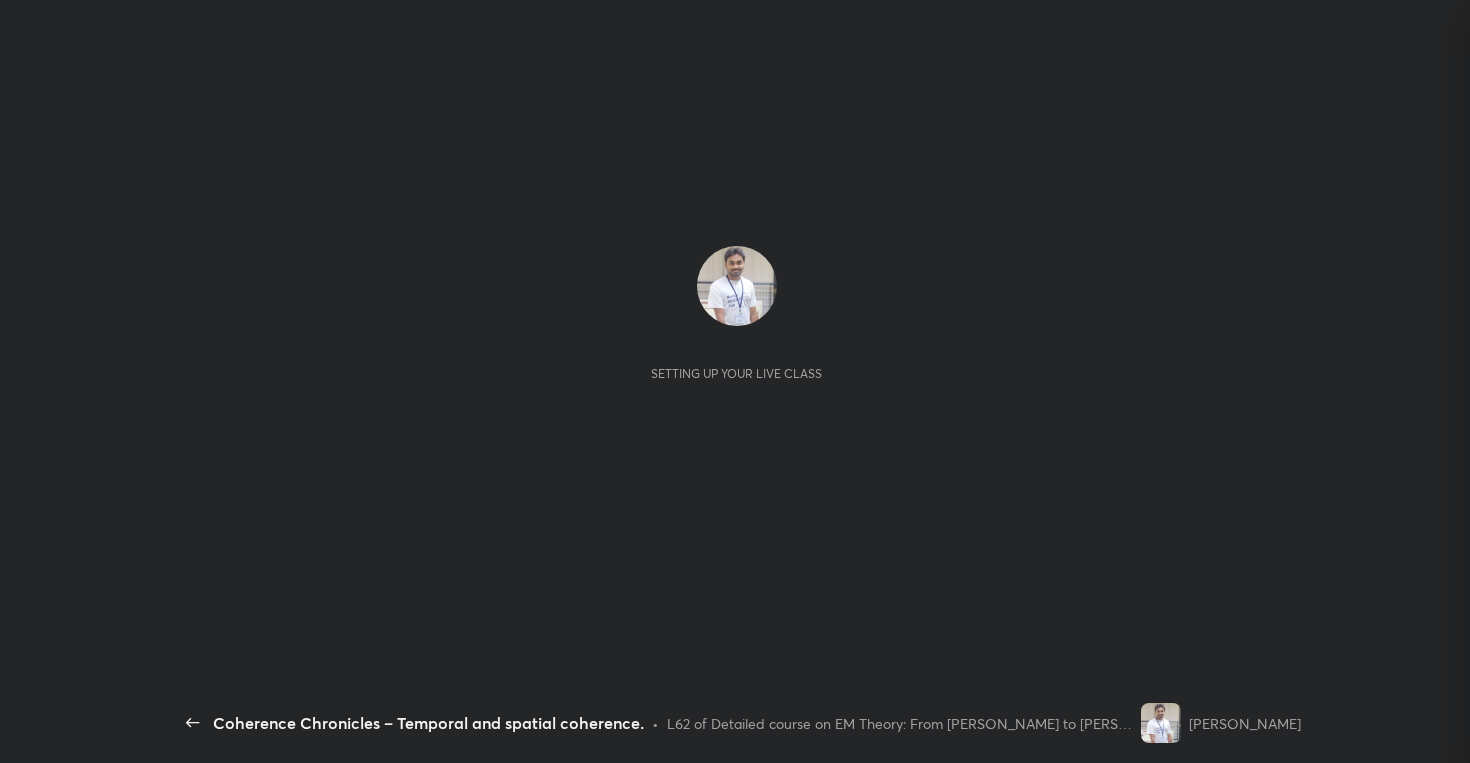 scroll, scrollTop: 0, scrollLeft: 0, axis: both 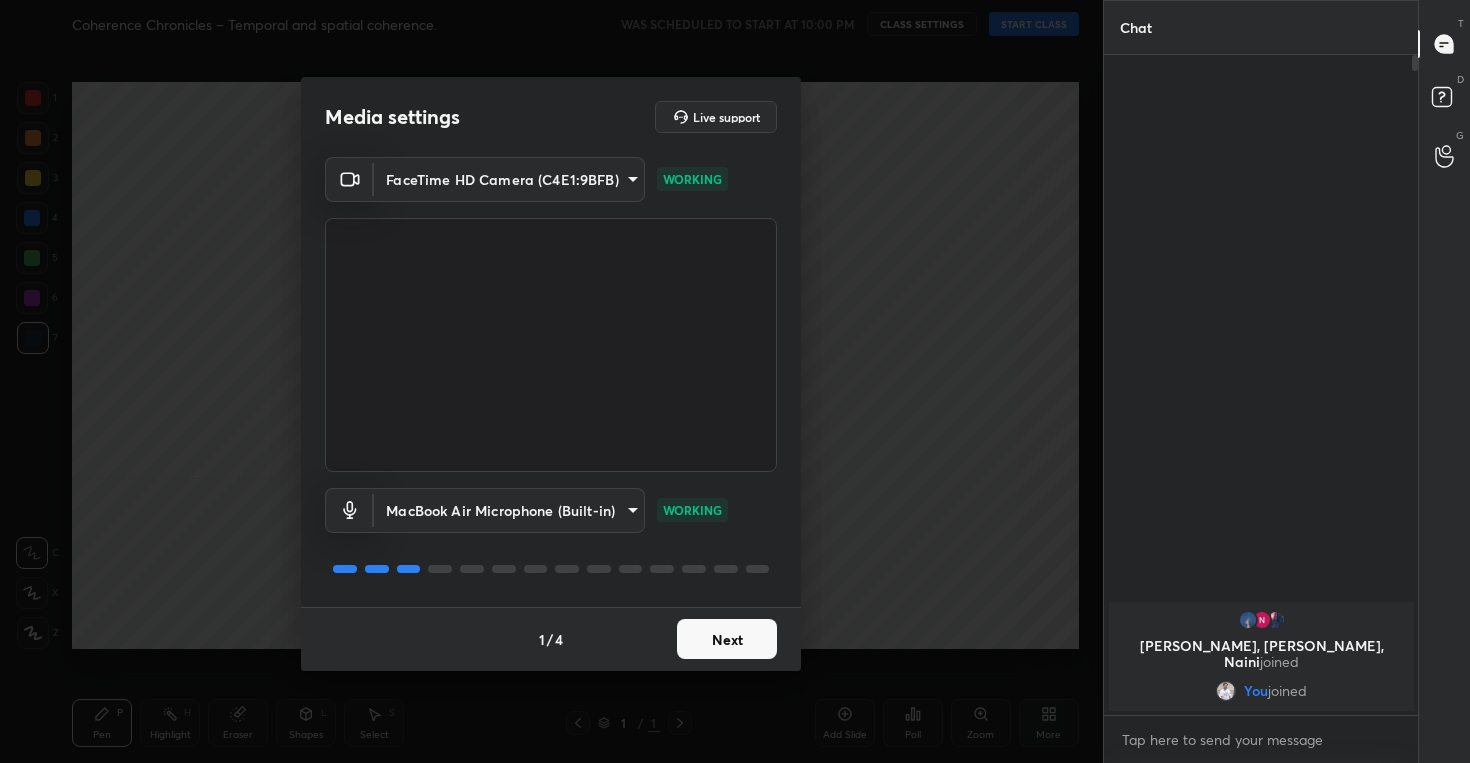 click on "Next" at bounding box center [727, 639] 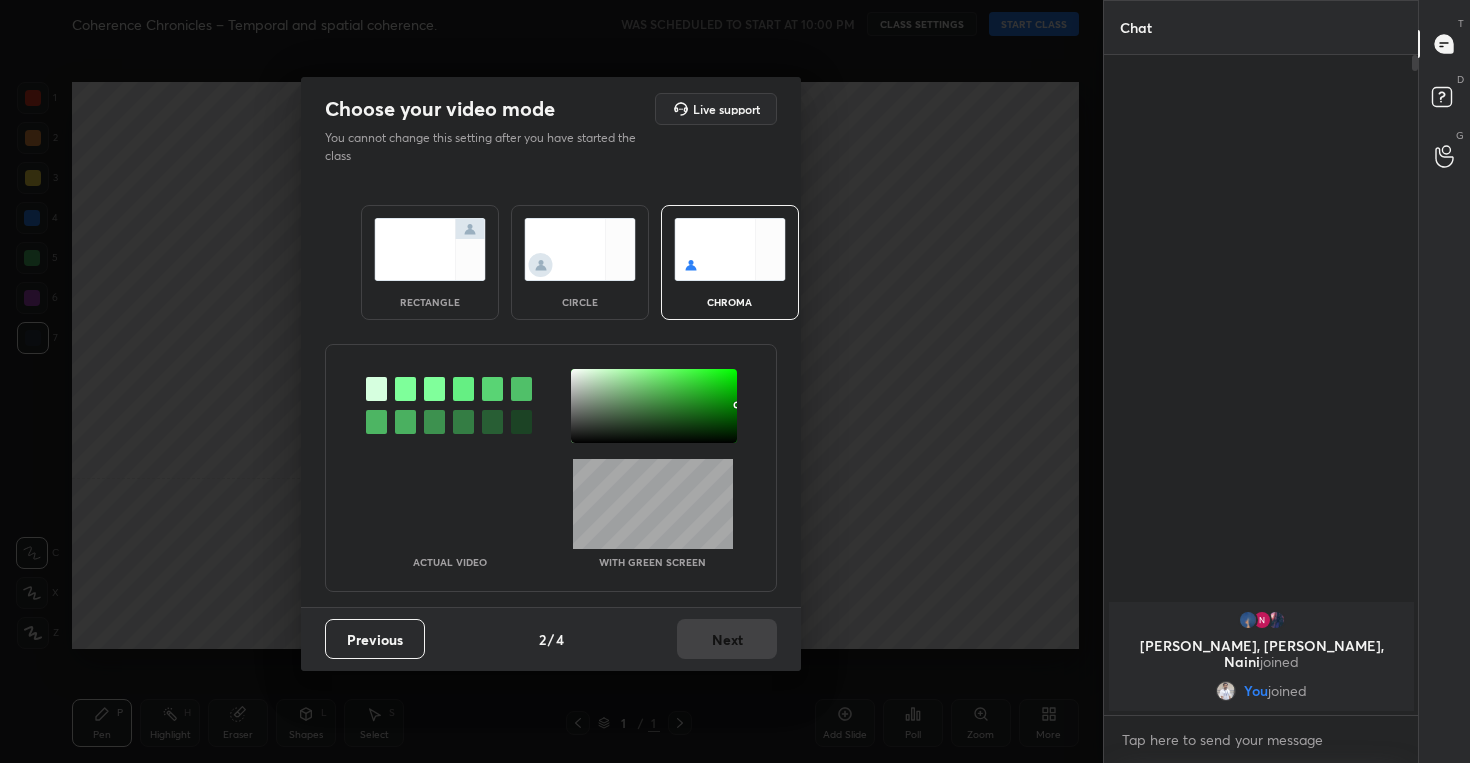 click at bounding box center (580, 249) 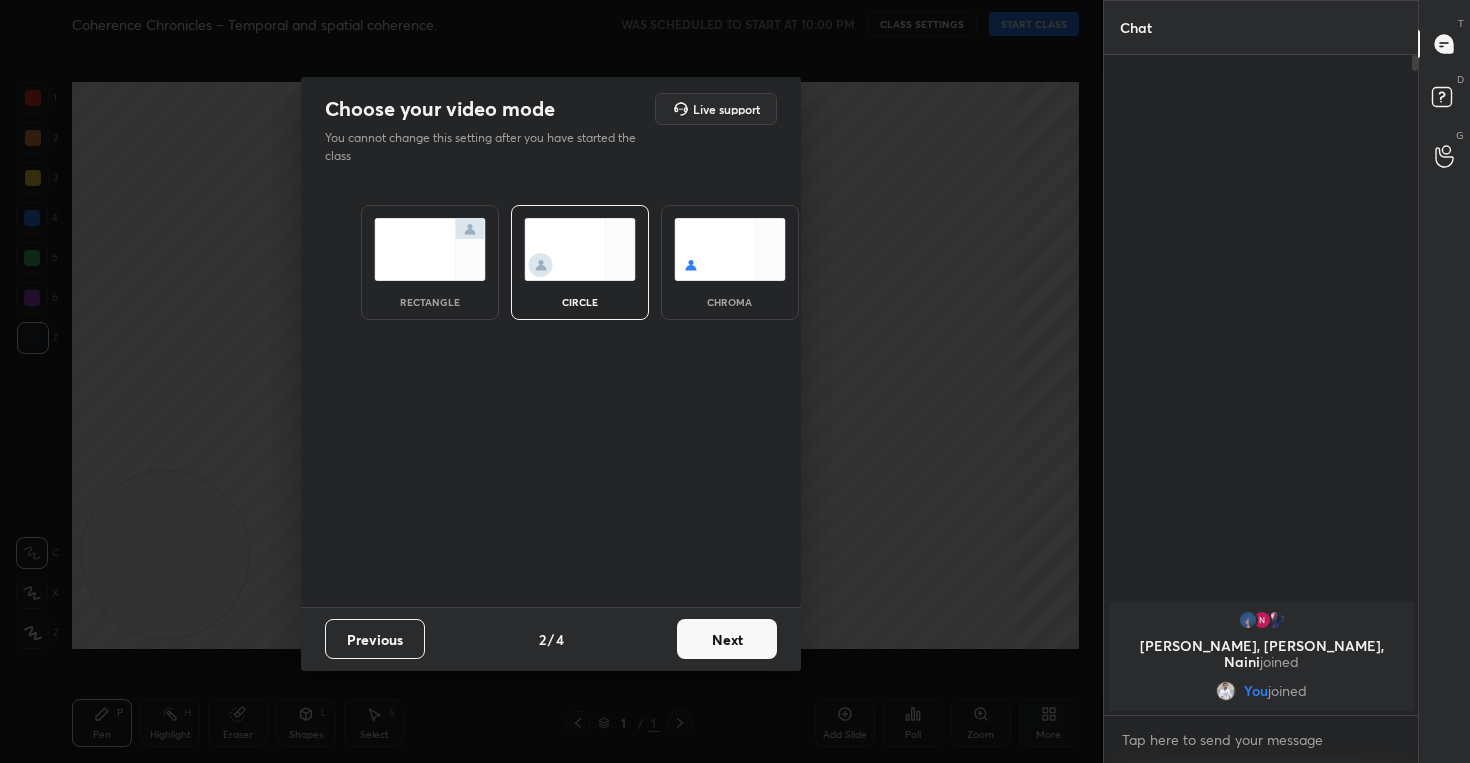 click on "Next" at bounding box center [727, 639] 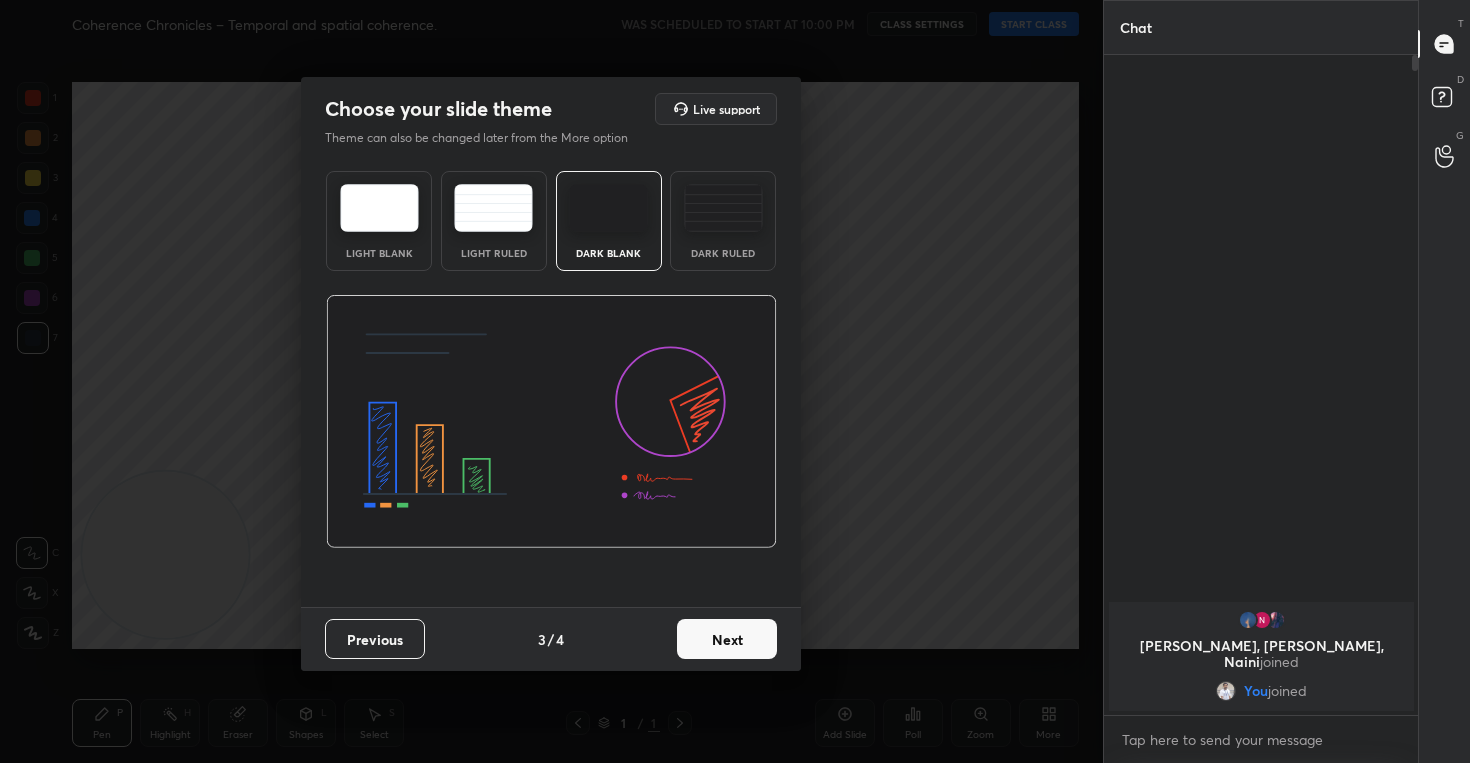 click on "Next" at bounding box center (727, 639) 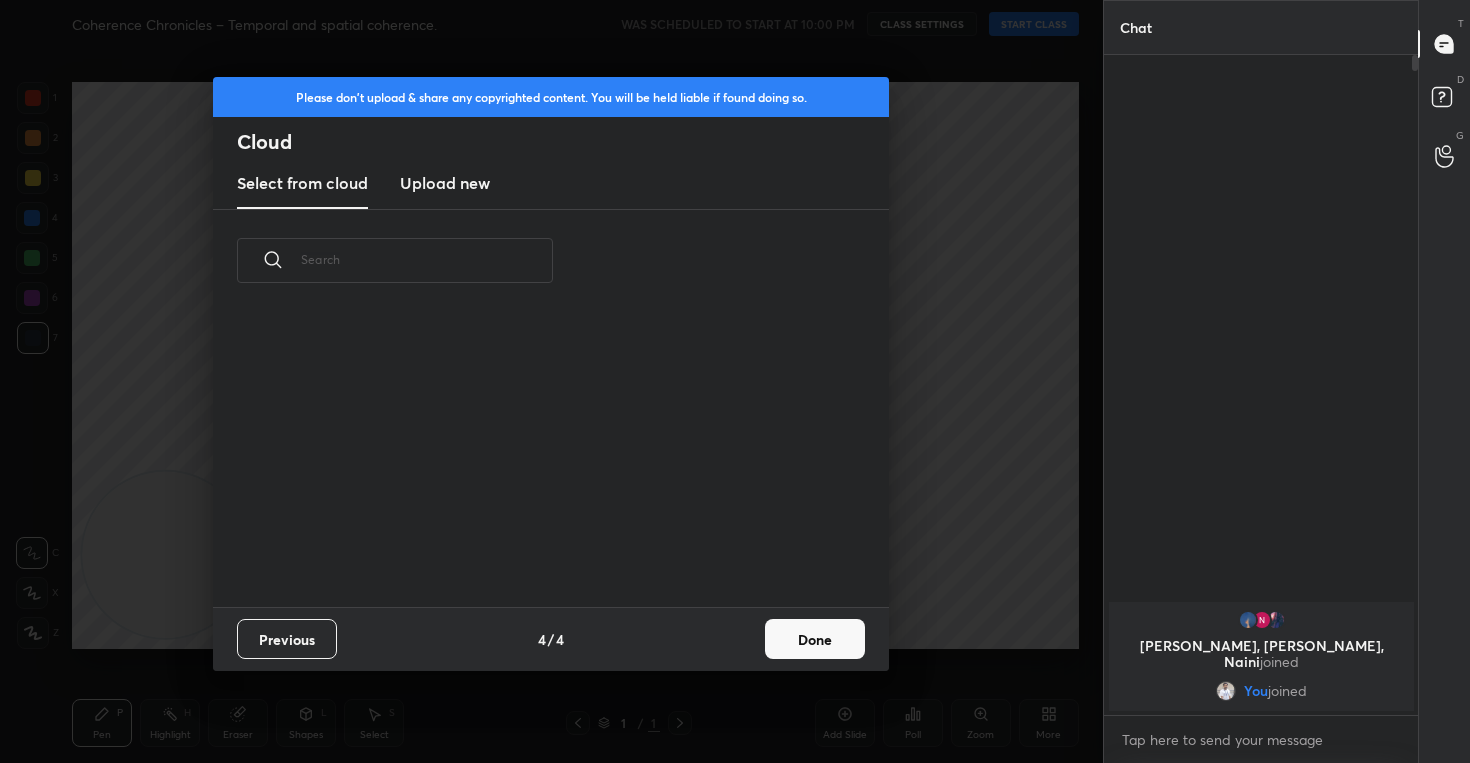scroll, scrollTop: 7, scrollLeft: 11, axis: both 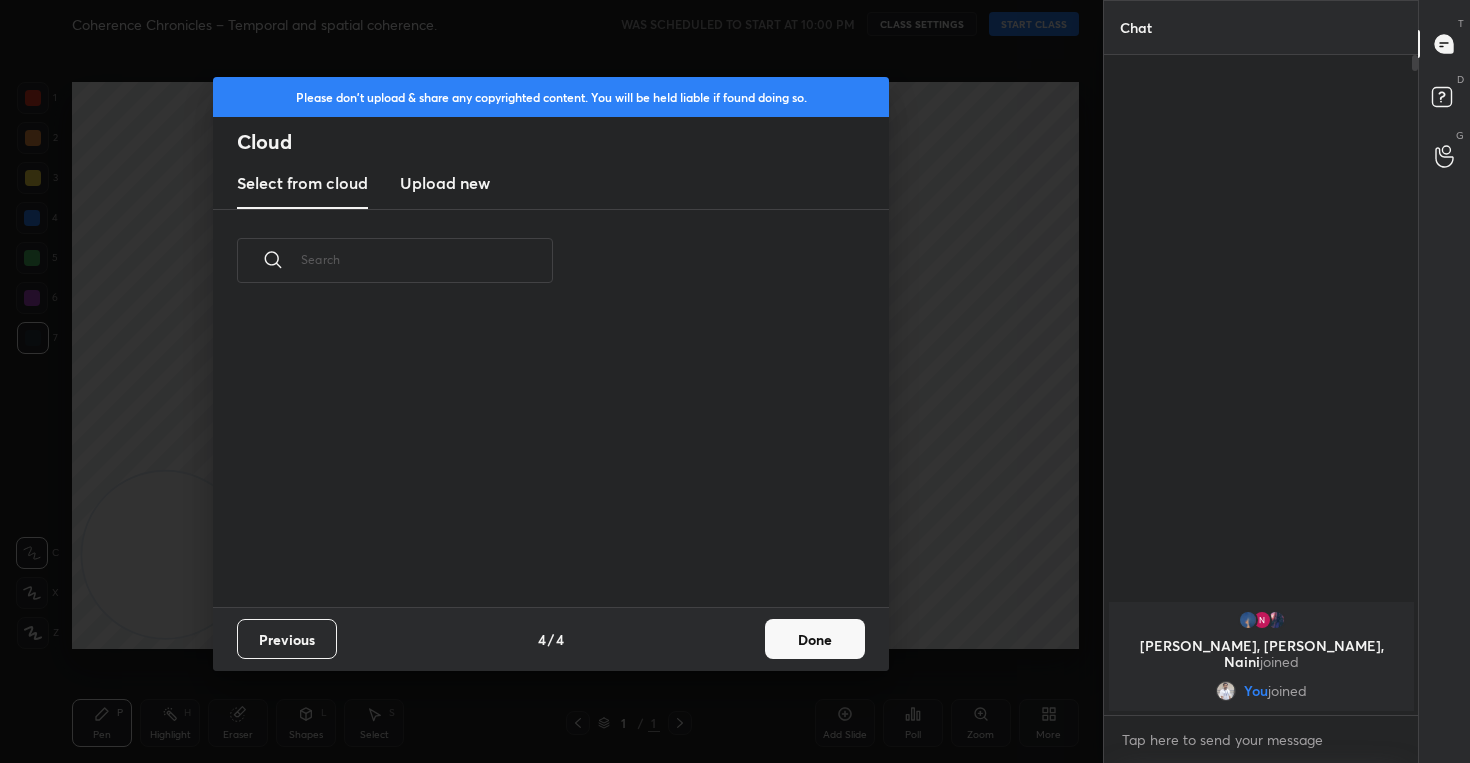 click on "Upload new" at bounding box center [445, 184] 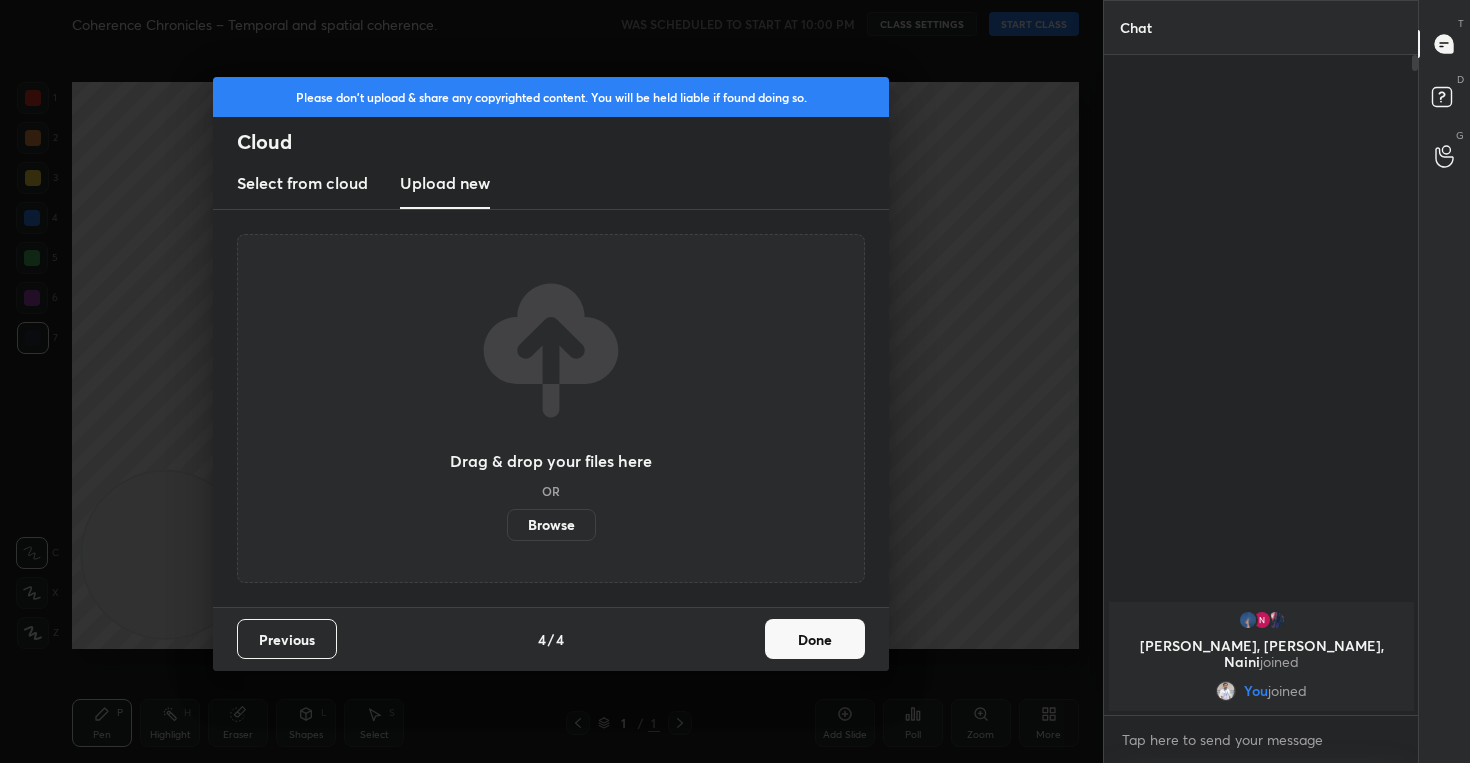 click on "Browse" at bounding box center [551, 525] 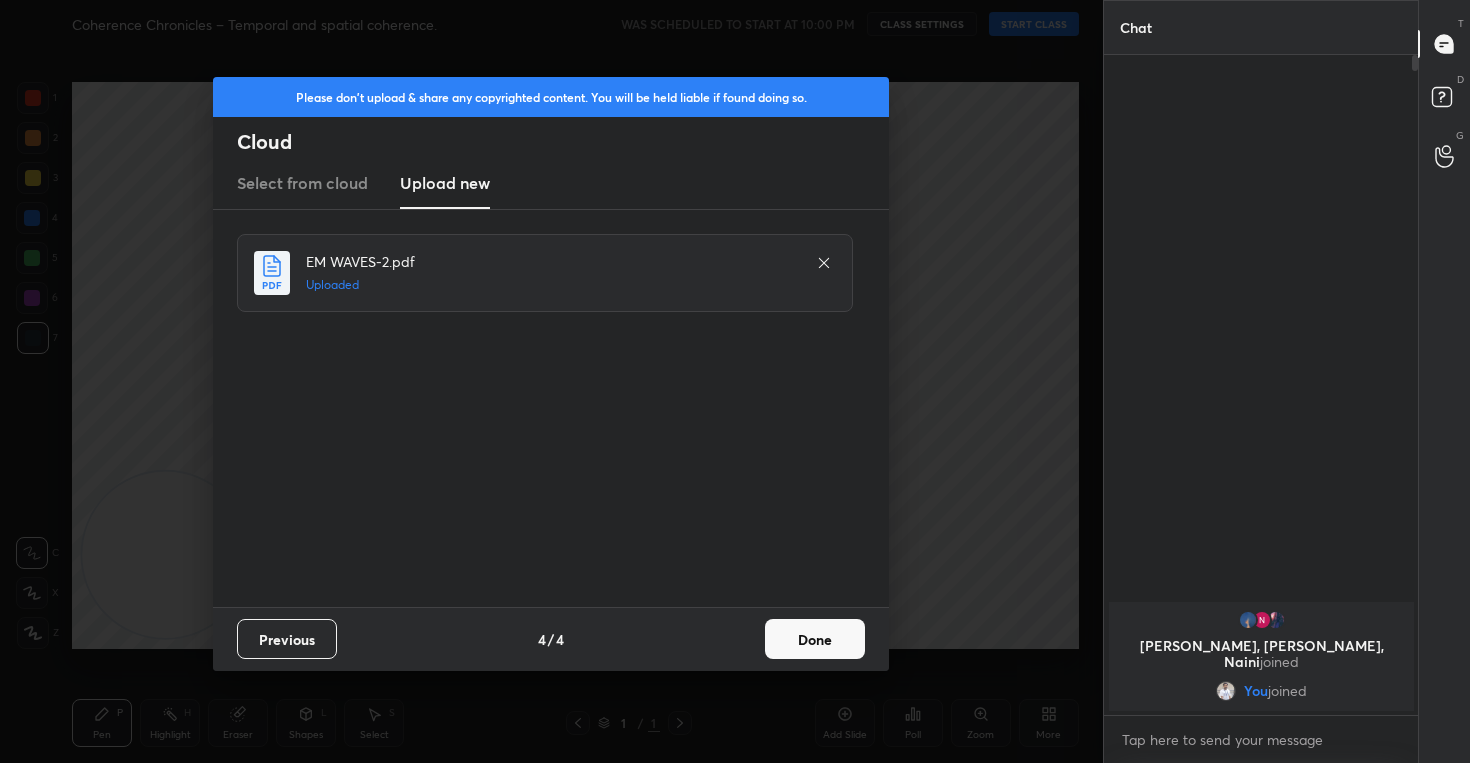 click on "Done" at bounding box center [815, 639] 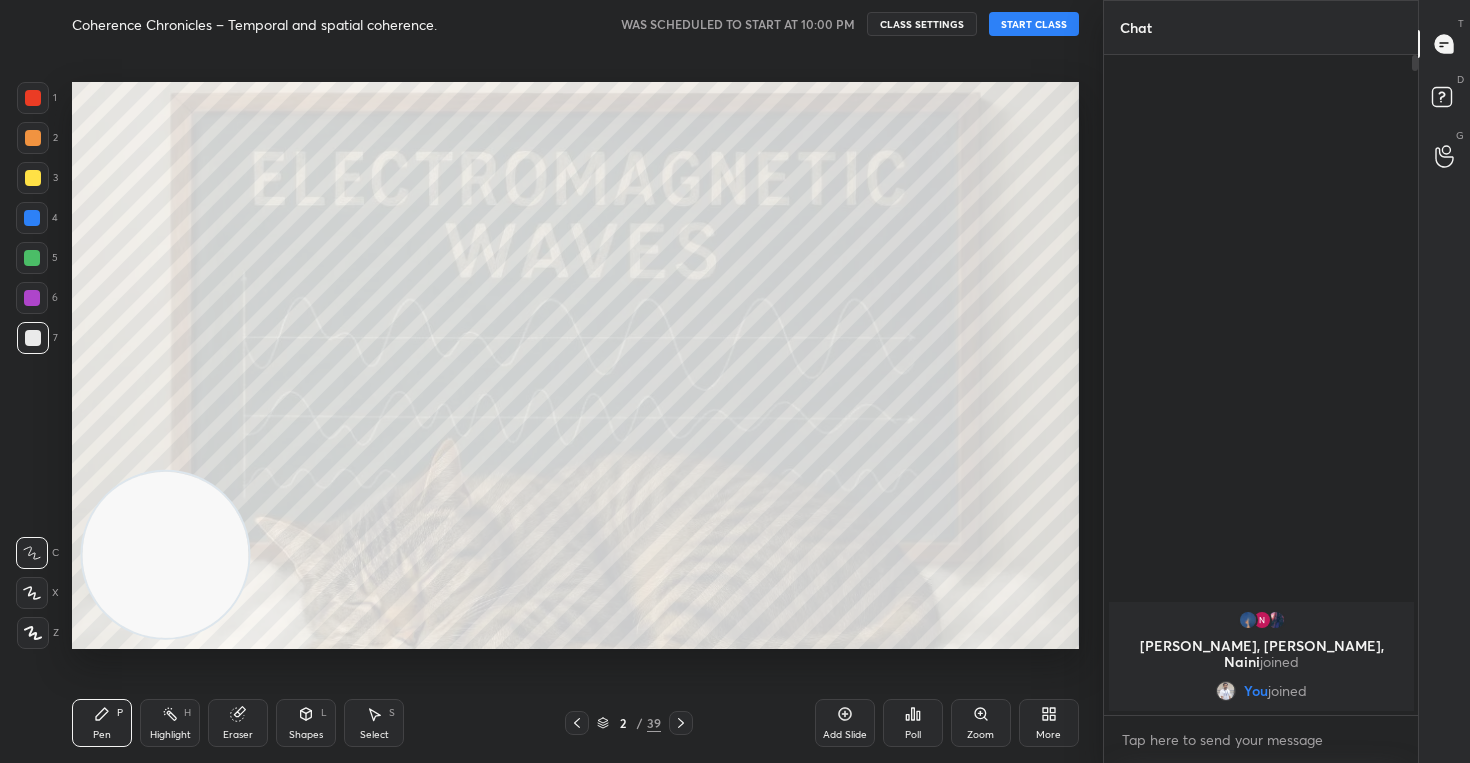 click on "START CLASS" at bounding box center (1034, 24) 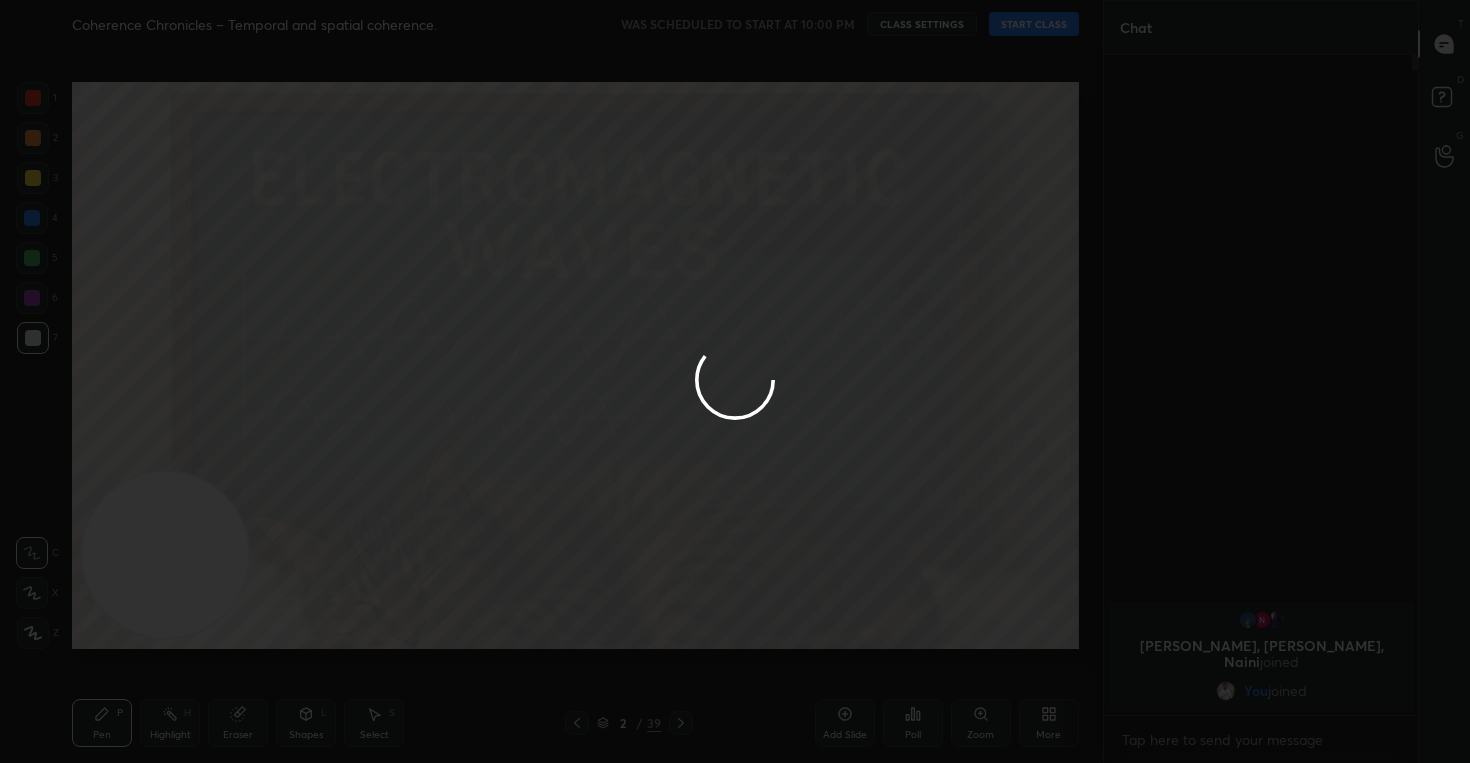 type on "x" 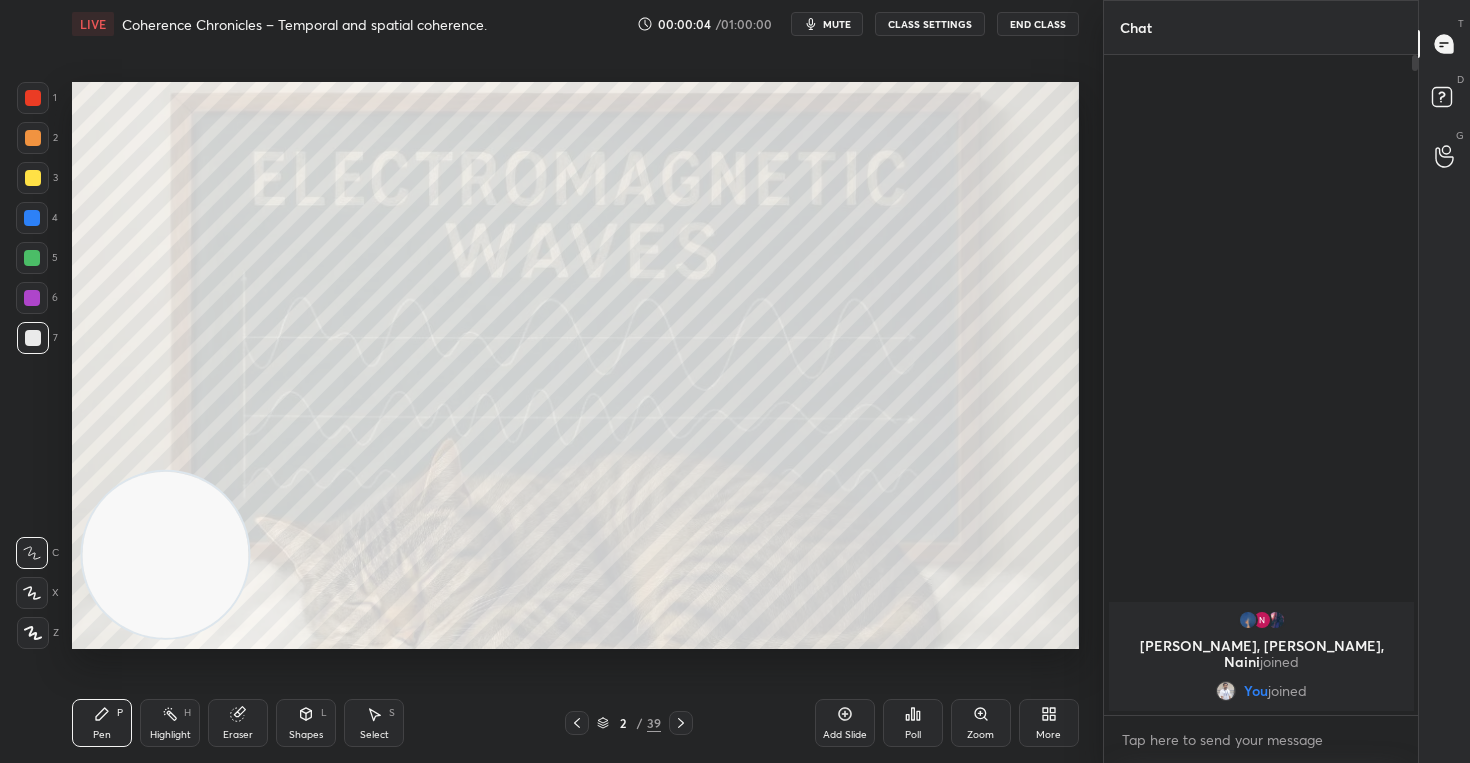 click 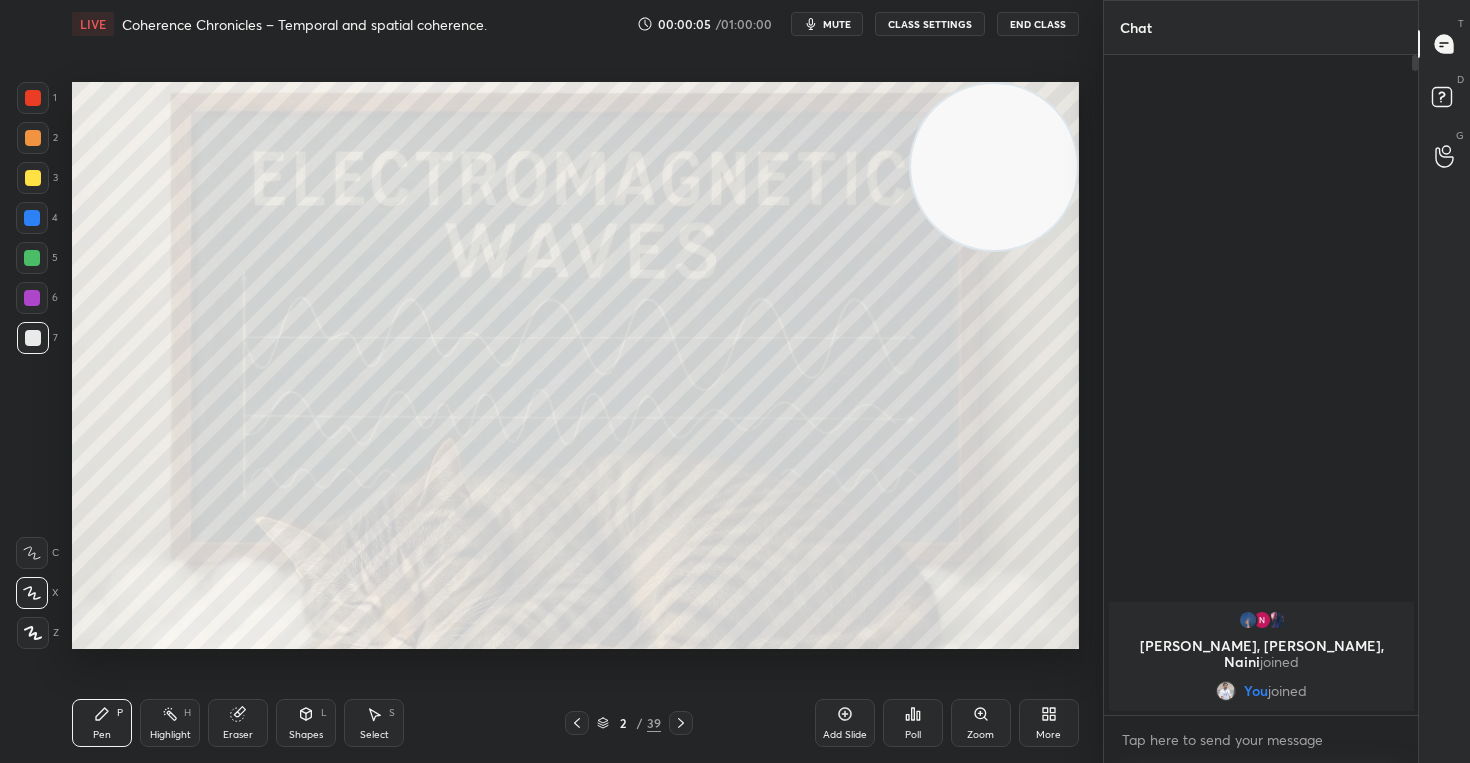 drag, startPoint x: 149, startPoint y: 590, endPoint x: 1207, endPoint y: -9, distance: 1215.7981 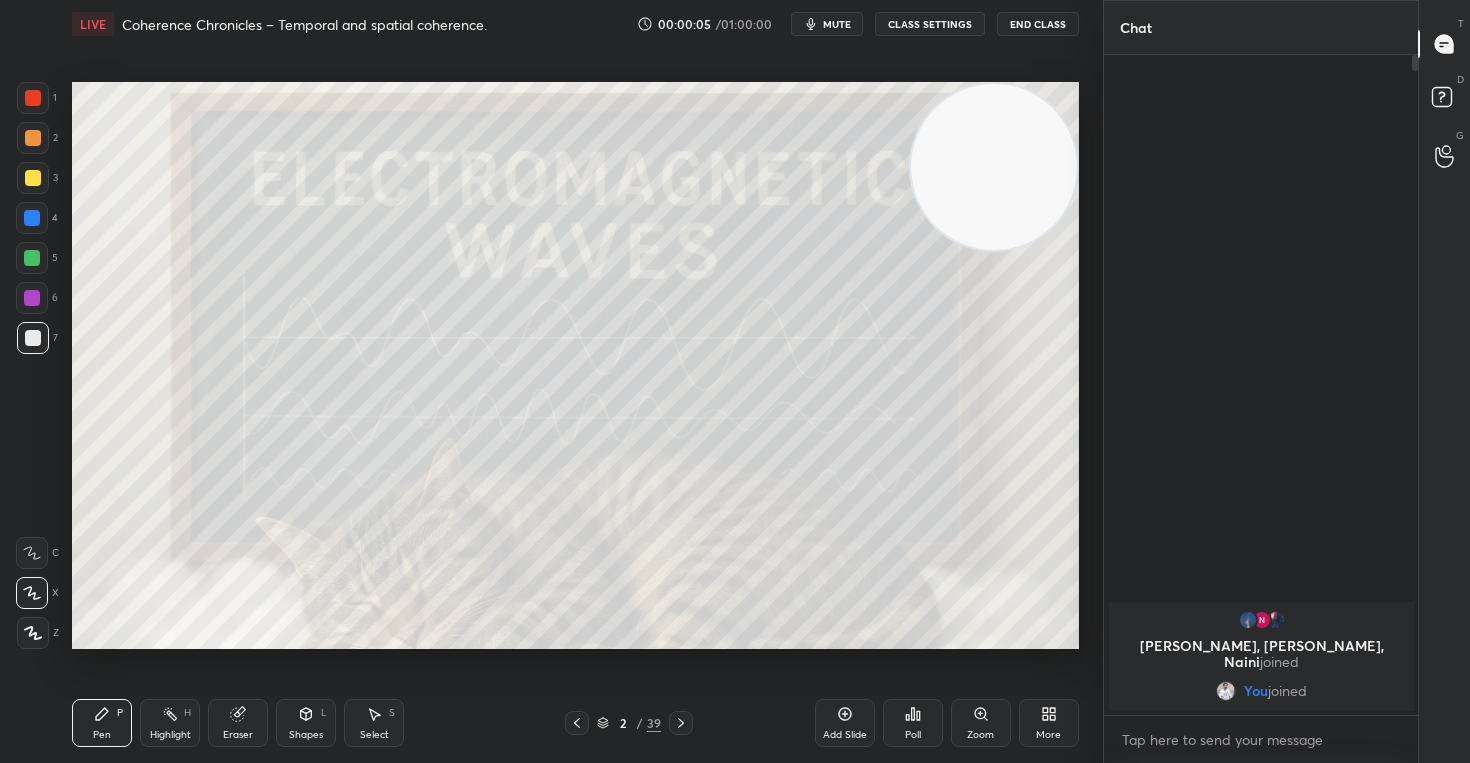 click on "1 2 3 4 5 6 7 C X Z C X Z E E Erase all   H H LIVE Coherence Chronicles – Temporal and spatial coherence. 00:00:05 /  01:00:00 mute CLASS SETTINGS End Class Setting up your live class Poll for   secs No correct answer Start poll Back Coherence Chronicles – Temporal and spatial coherence. • L62 of Detailed course on EM Theory: From Gauss to [PERSON_NAME] [PERSON_NAME] Pen P Highlight H Eraser Shapes L Select S 2 / 39 Add Slide Poll Zoom More Chat [PERSON_NAME], [PERSON_NAME], [PERSON_NAME]  joined You  joined 1 NEW MESSAGE Enable hand raising Enable raise hand to speak to learners. Once enabled, chat will be turned off temporarily. Enable x   introducing Raise a hand with a doubt Now learners can raise their hand along with a doubt  How it works? Doubts asked by learners will show up here NEW DOUBTS ASKED No one has raised a hand yet Can't raise hand Looks like educator just invited you to speak. Please wait before you can raise your hand again. Got it T Messages (T) D Doubts (D) G Raise Hand (G) Report an issue Buffering ​" at bounding box center (735, 0) 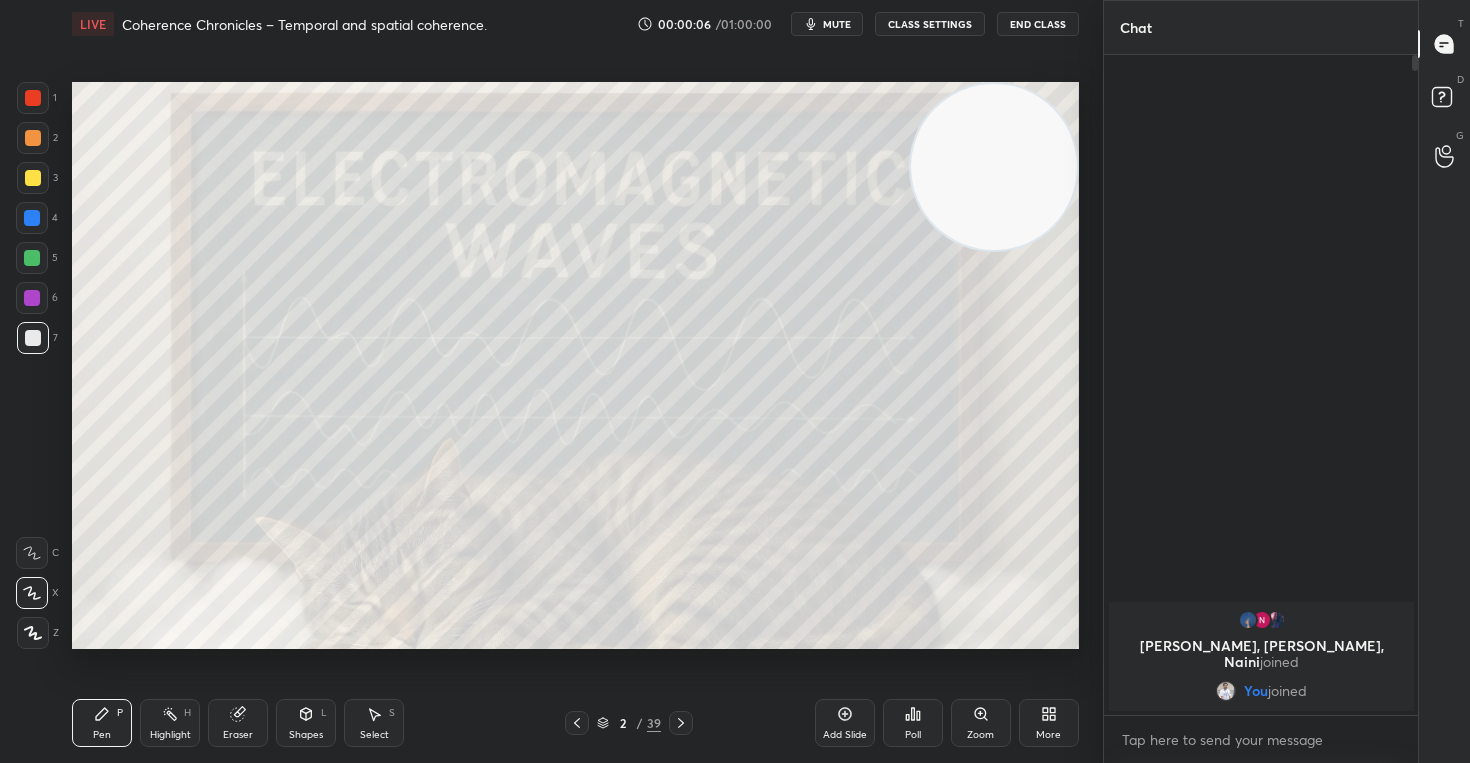 click on "CLASS SETTINGS" at bounding box center [930, 24] 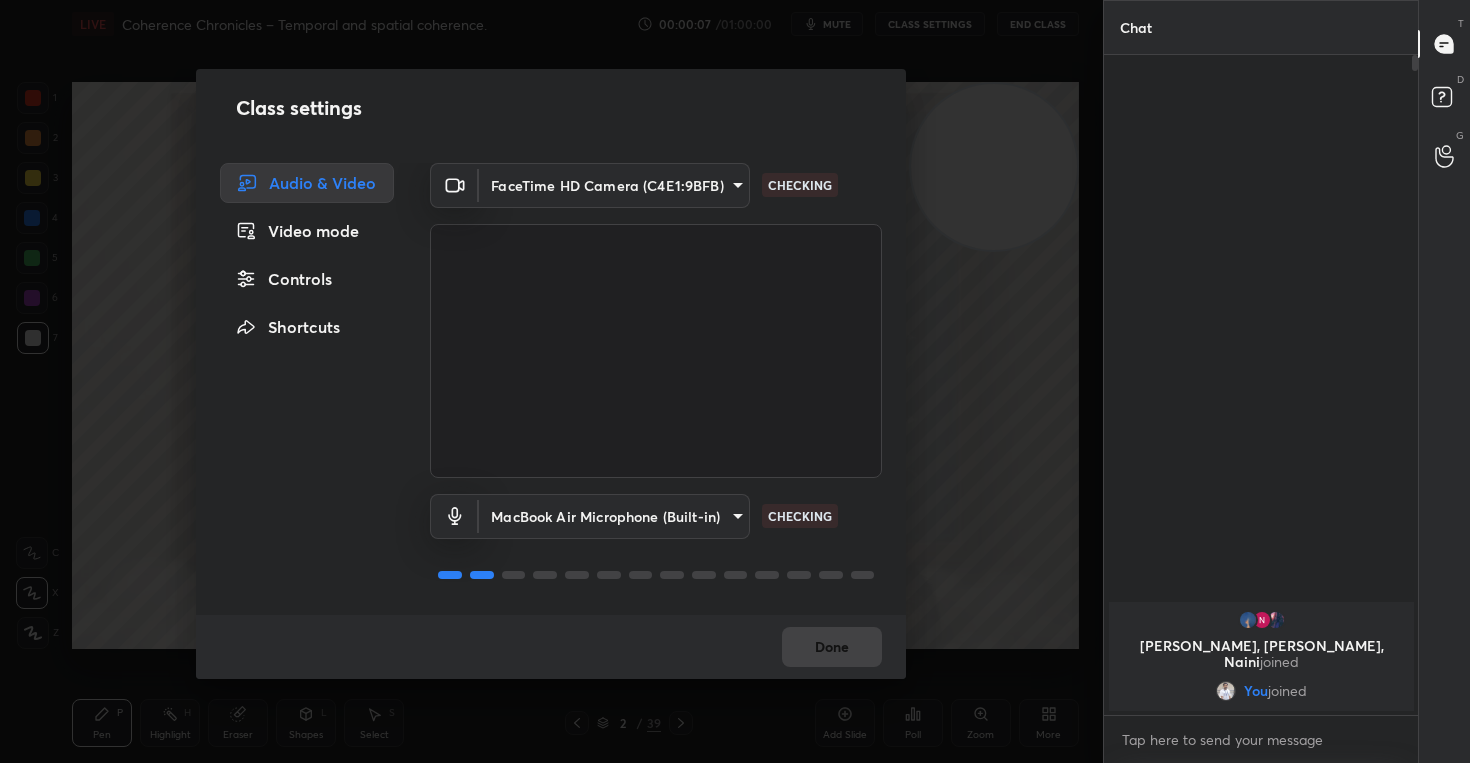 click on "Controls" at bounding box center [307, 279] 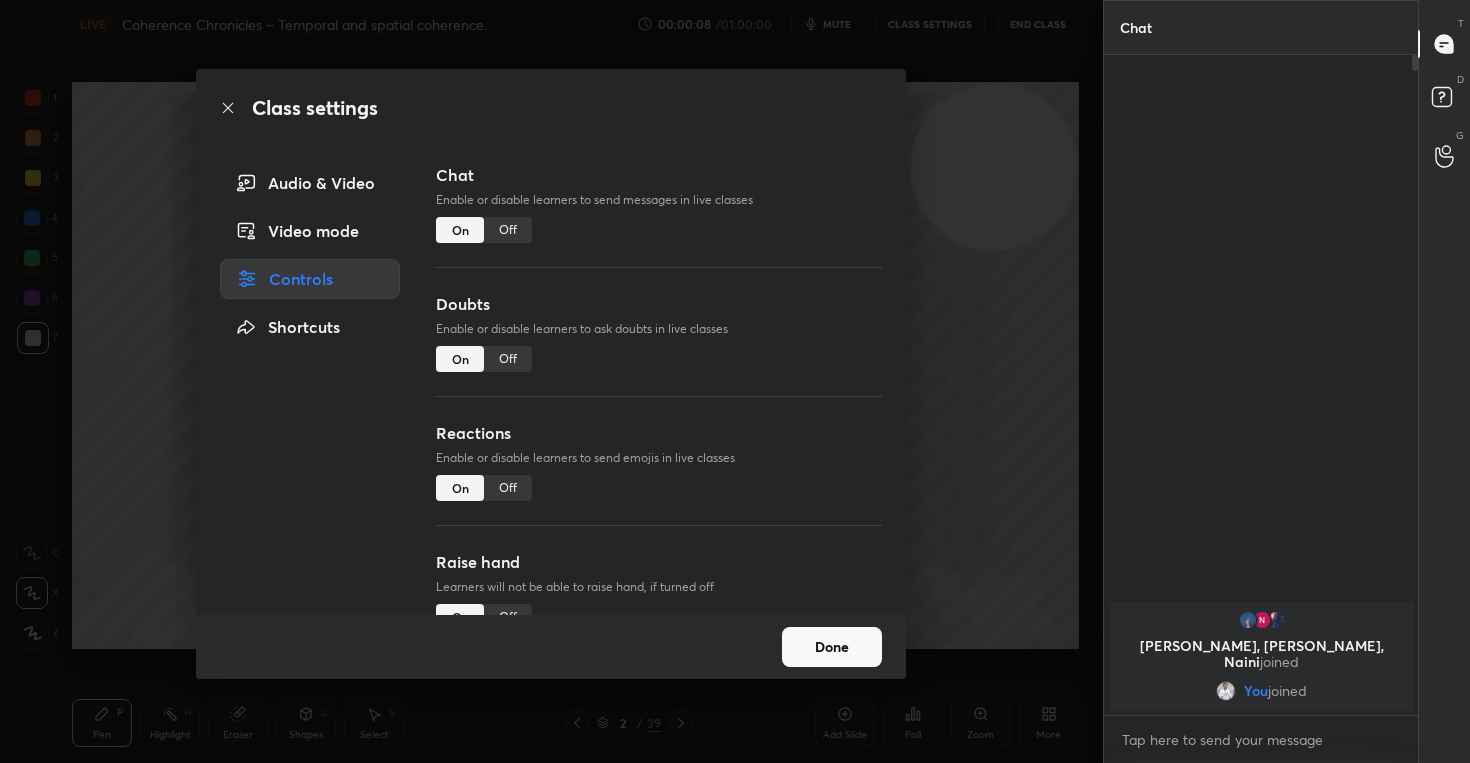 click on "Off" at bounding box center (508, 488) 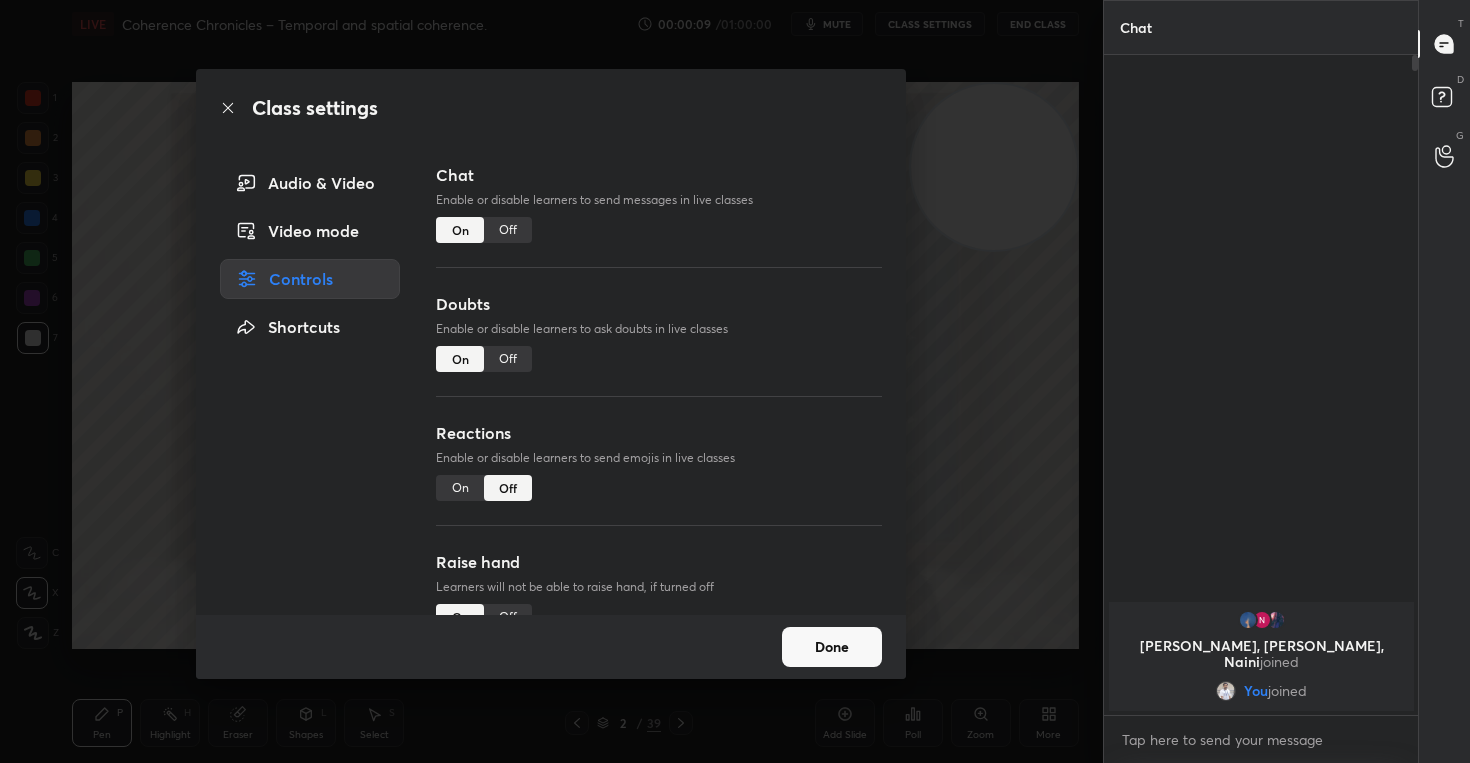 click on "Done" at bounding box center [832, 647] 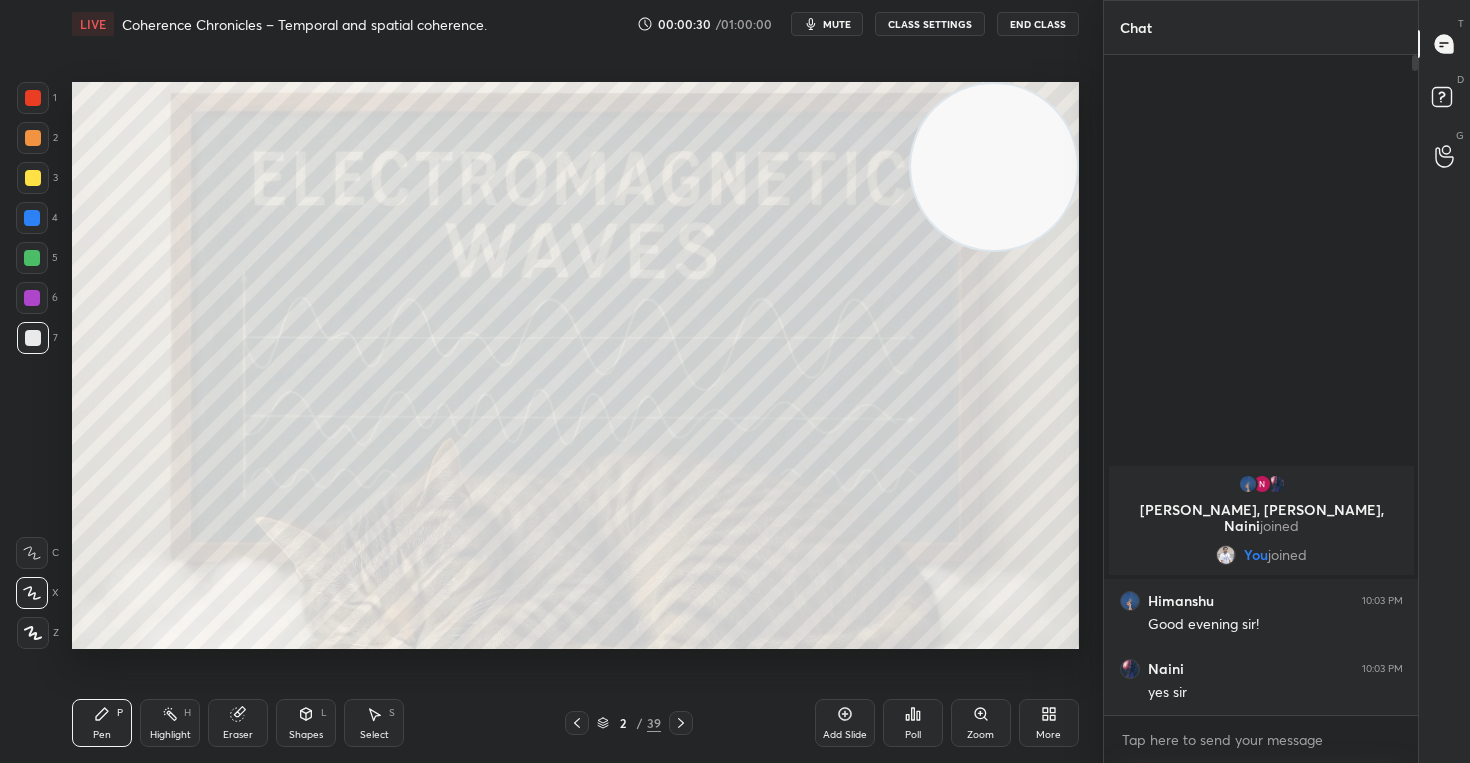 type 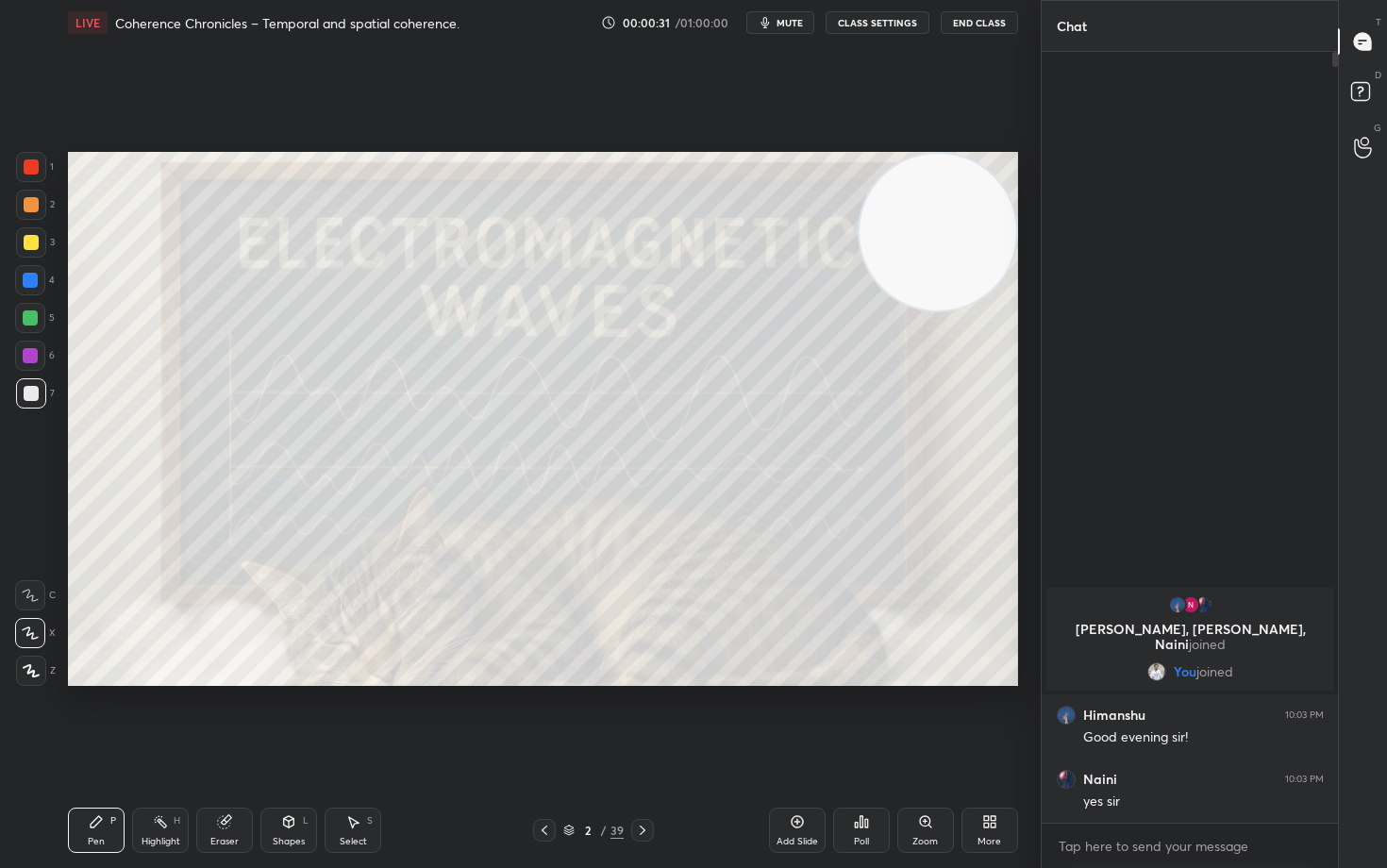 scroll, scrollTop: 93601, scrollLeft: 93389, axis: both 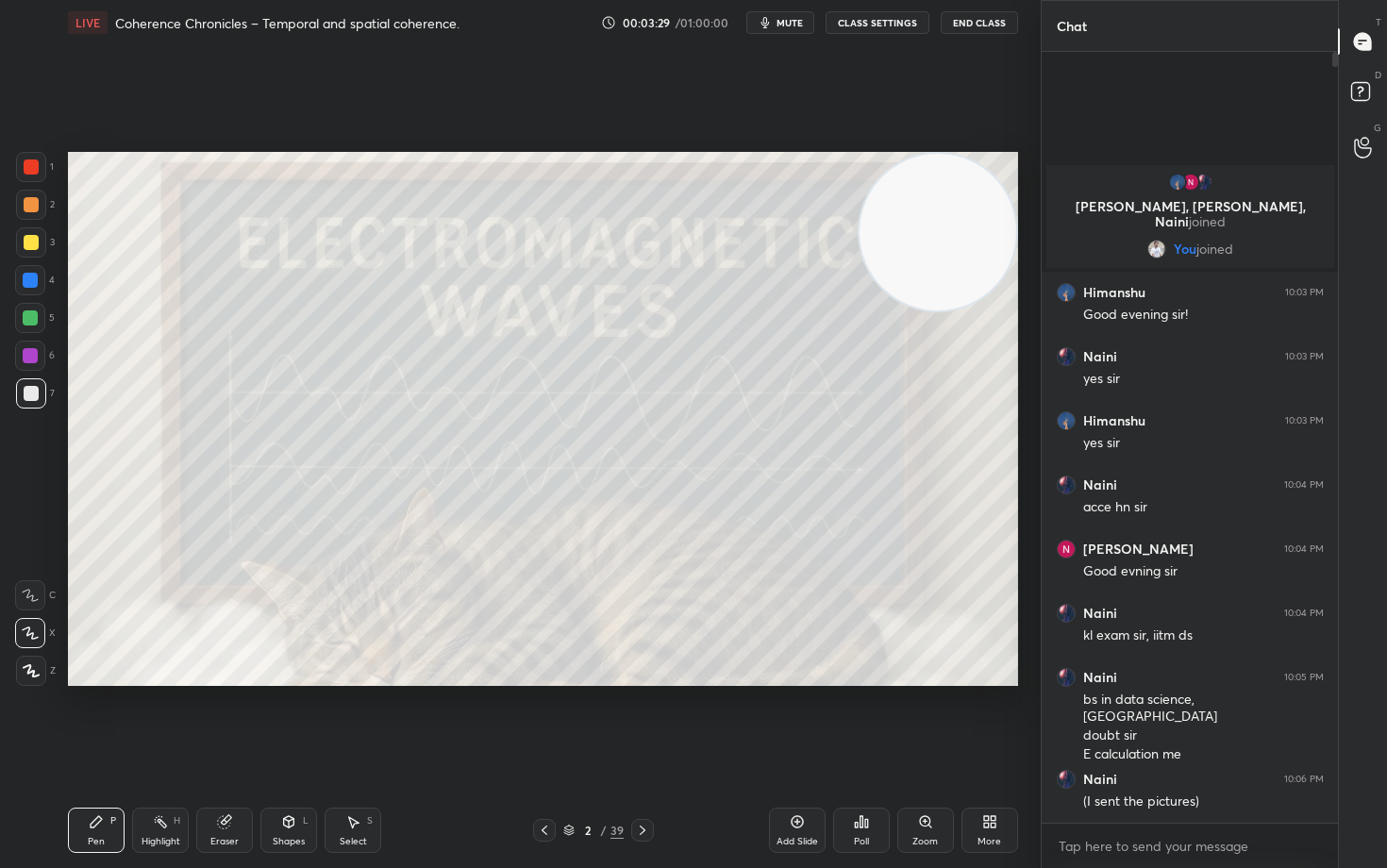 click on "More" at bounding box center [990, 830] 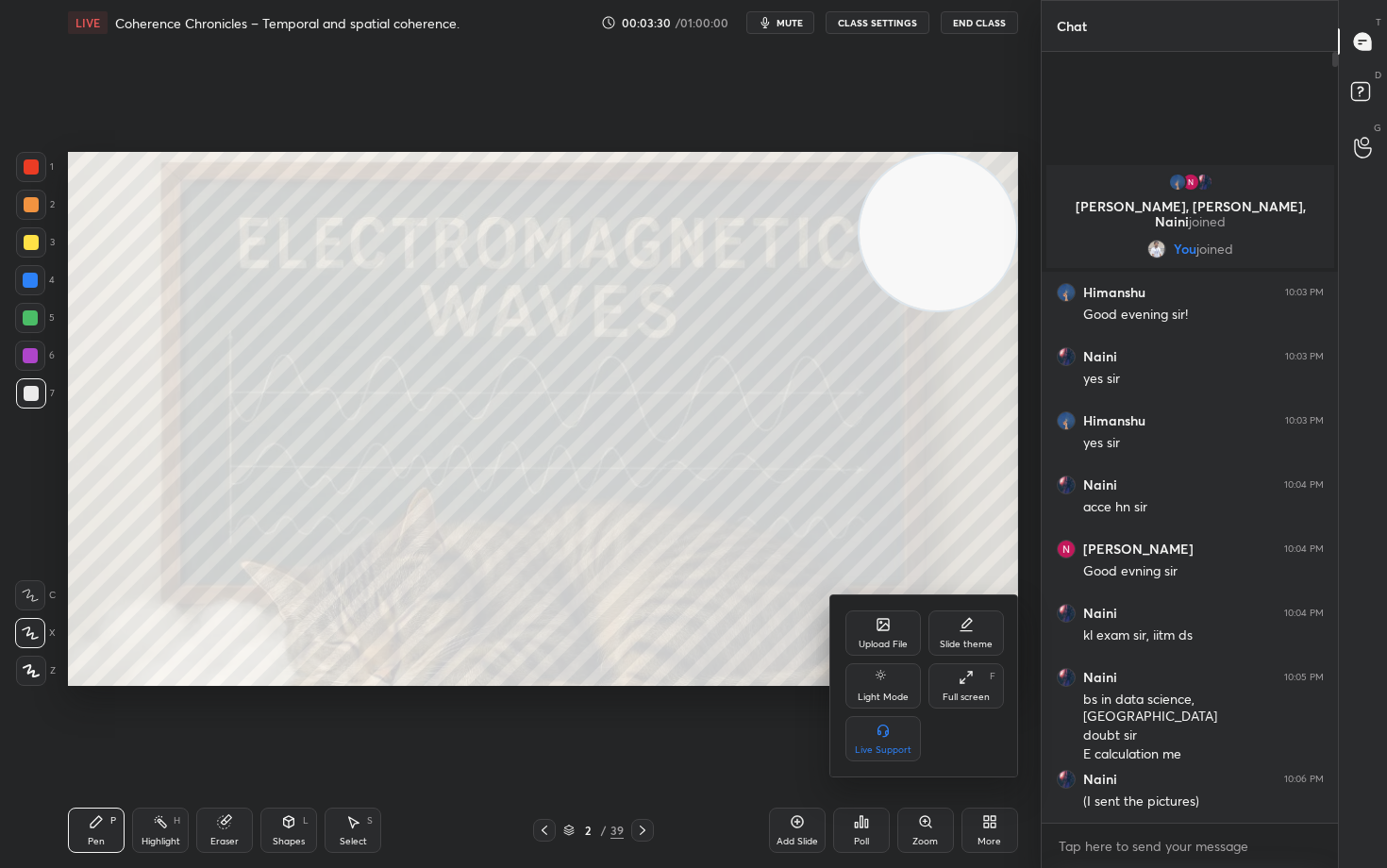 click 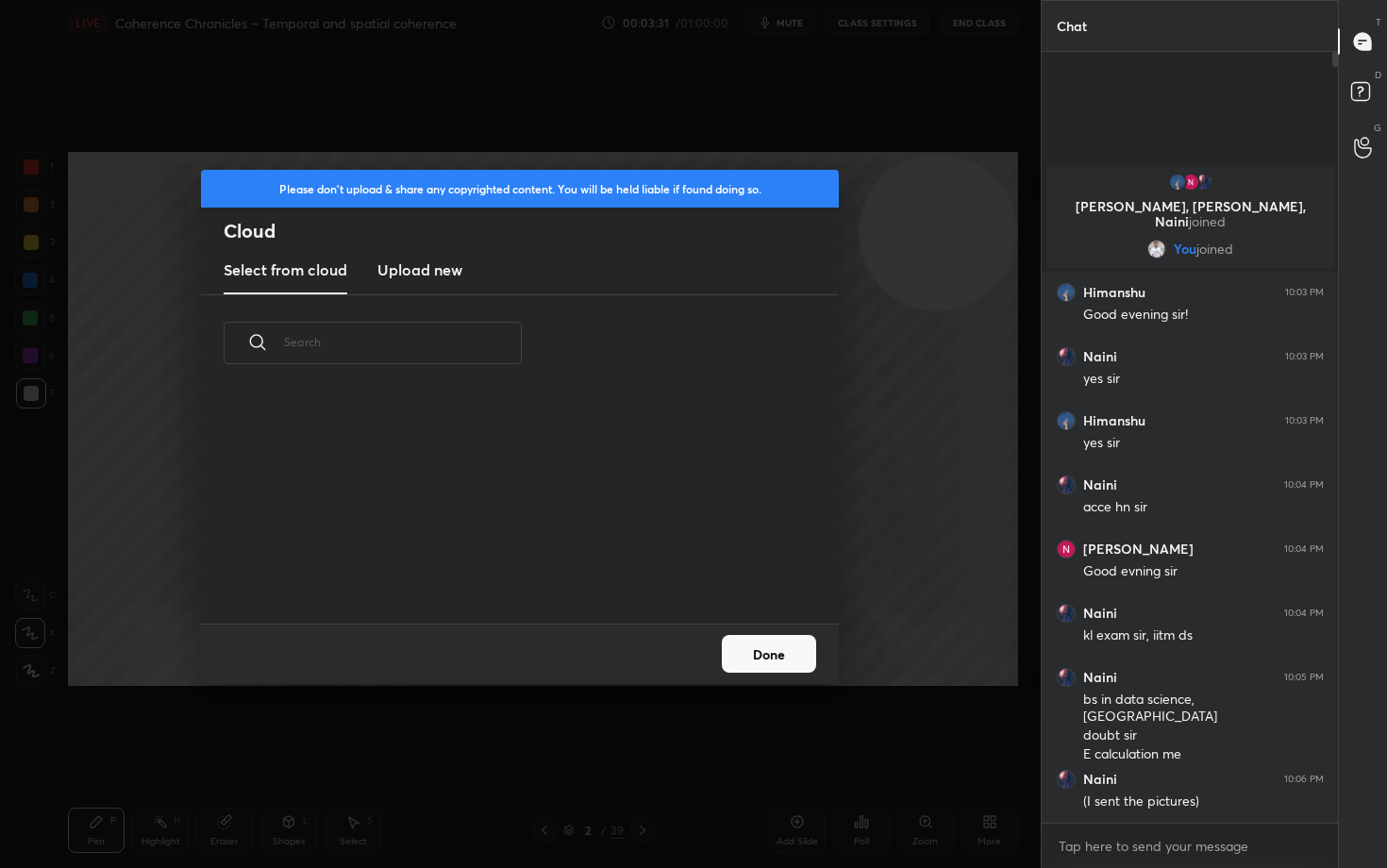 scroll, scrollTop: 7, scrollLeft: 10, axis: both 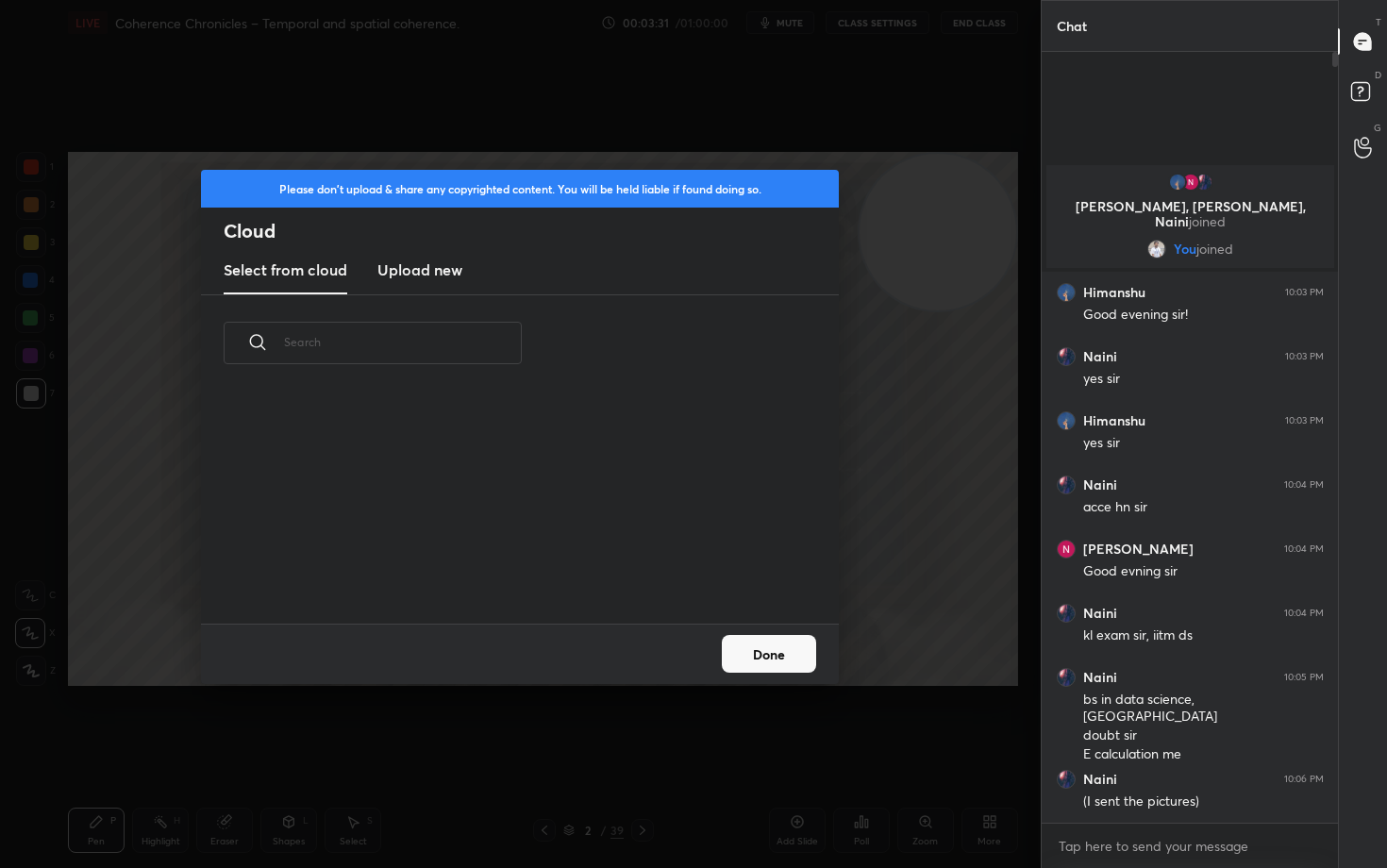 click on "Upload new" at bounding box center [420, 270] 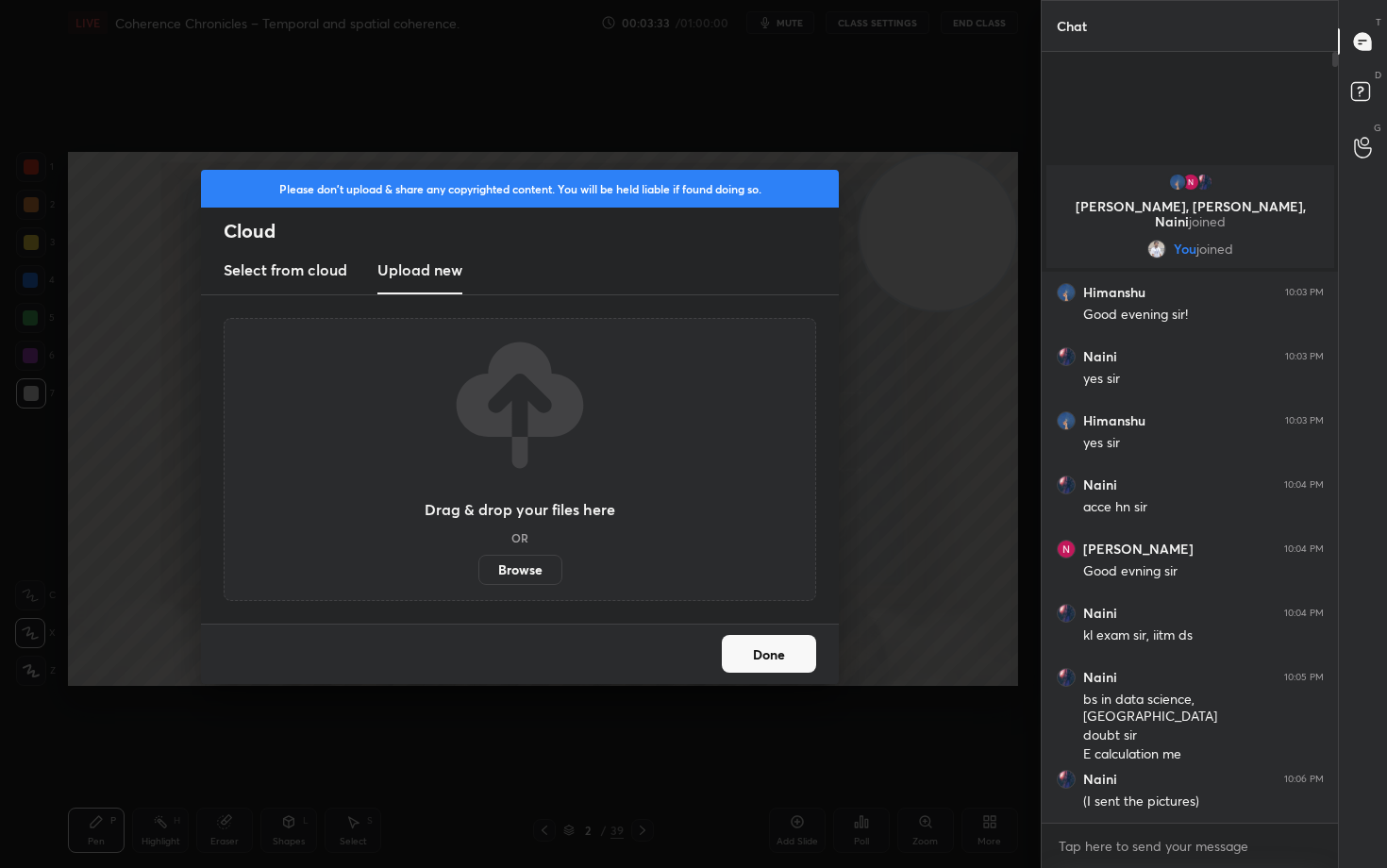 click on "Browse" at bounding box center [520, 570] 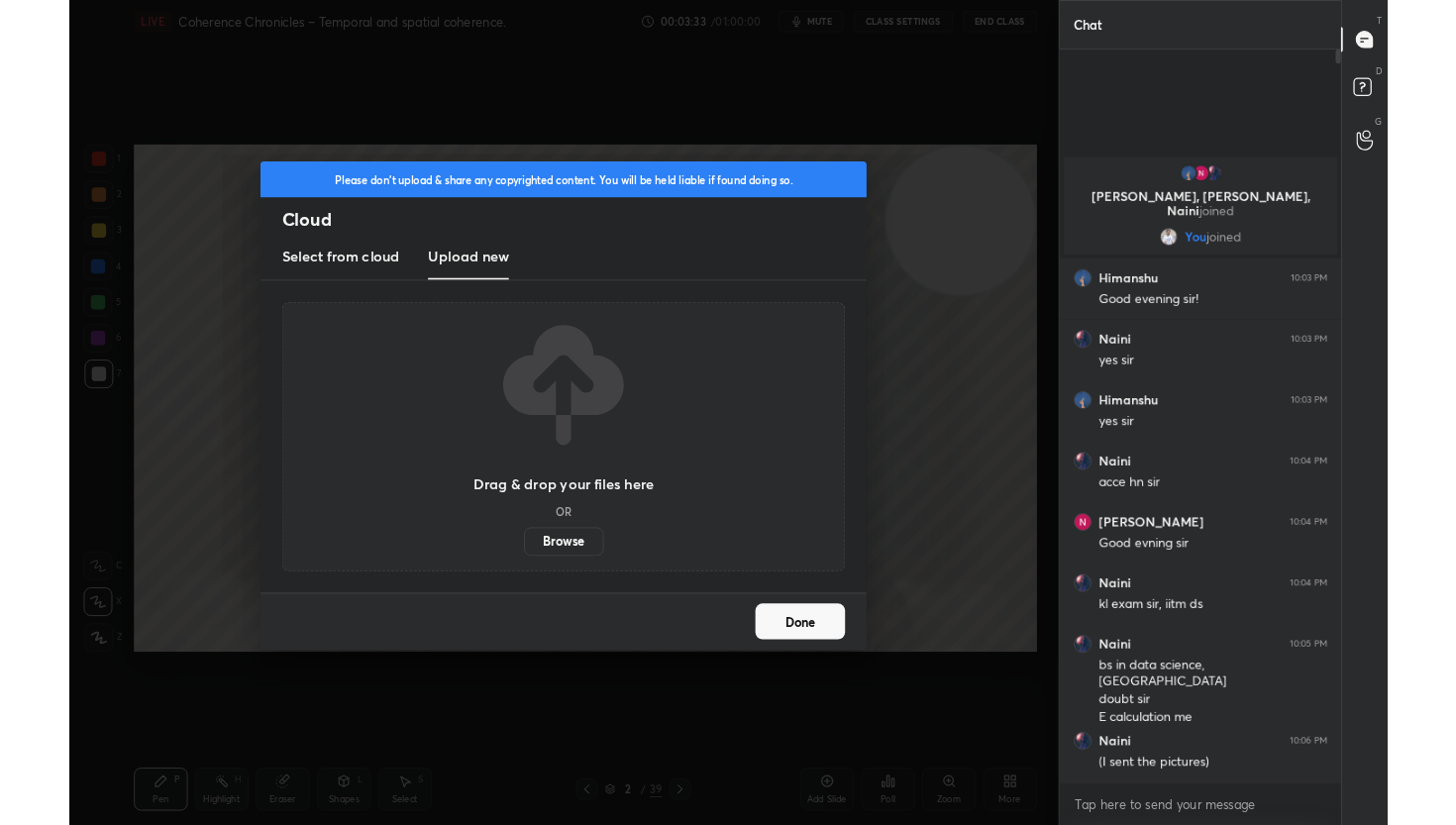 scroll, scrollTop: 698, scrollLeft: 1012, axis: both 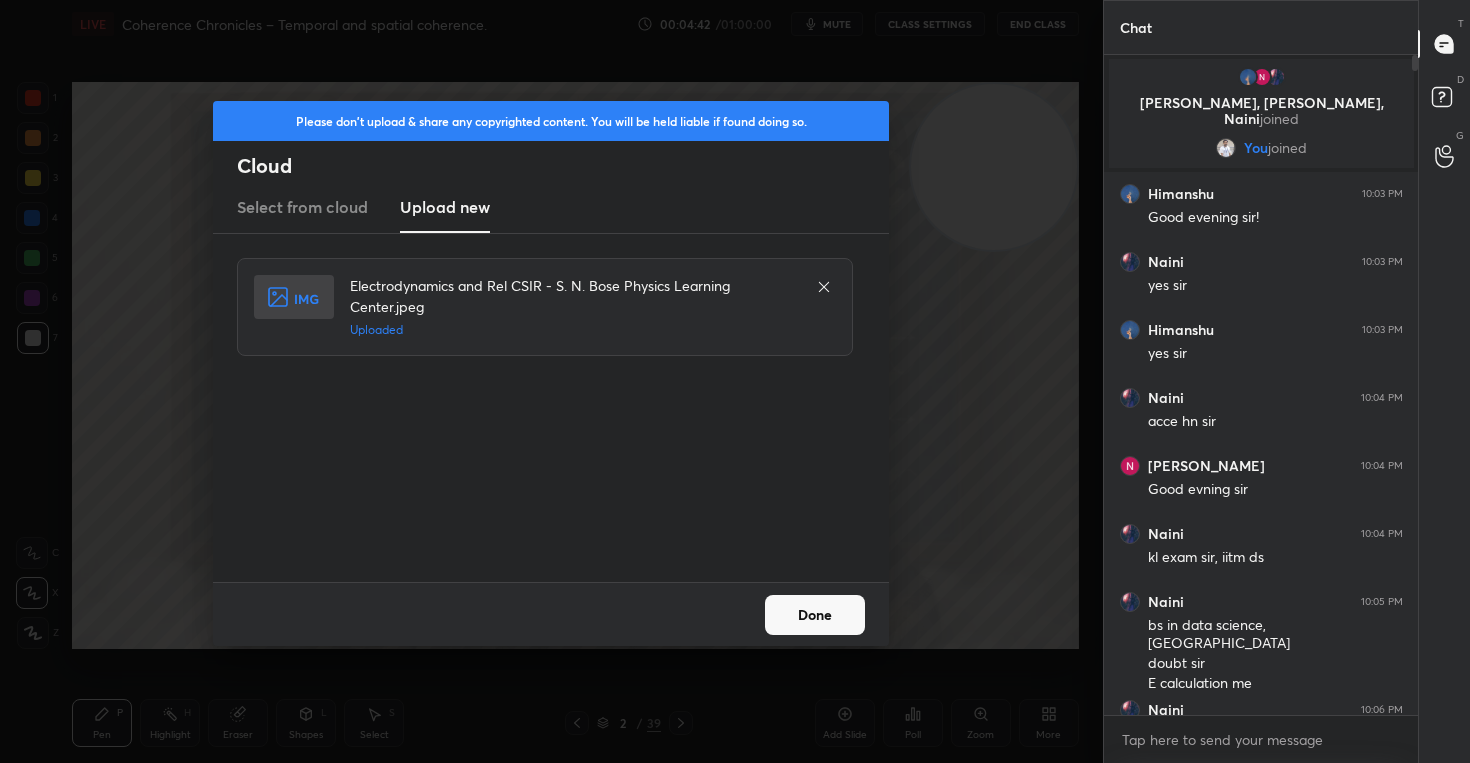 click on "Done" at bounding box center (815, 615) 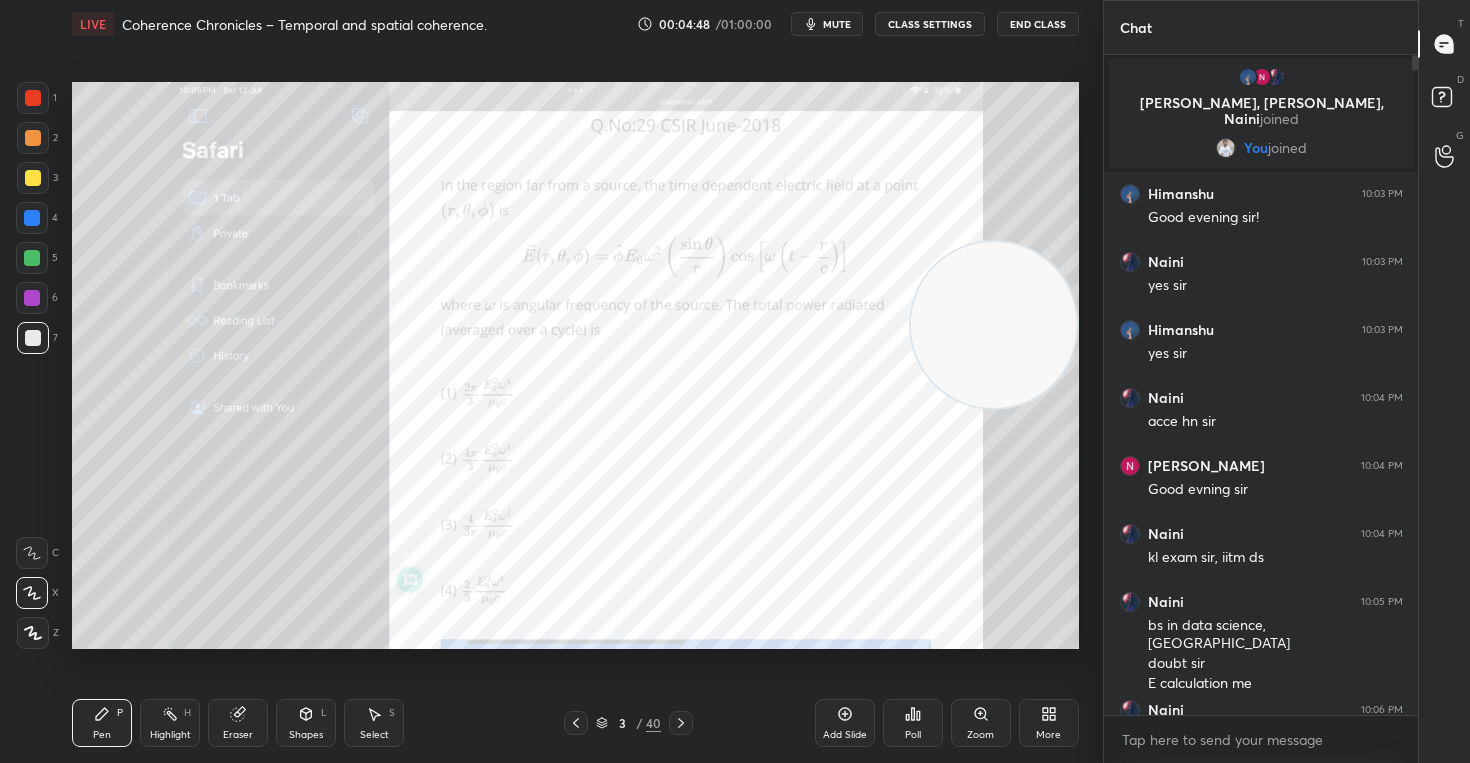 drag, startPoint x: 965, startPoint y: 180, endPoint x: 975, endPoint y: 338, distance: 158.31615 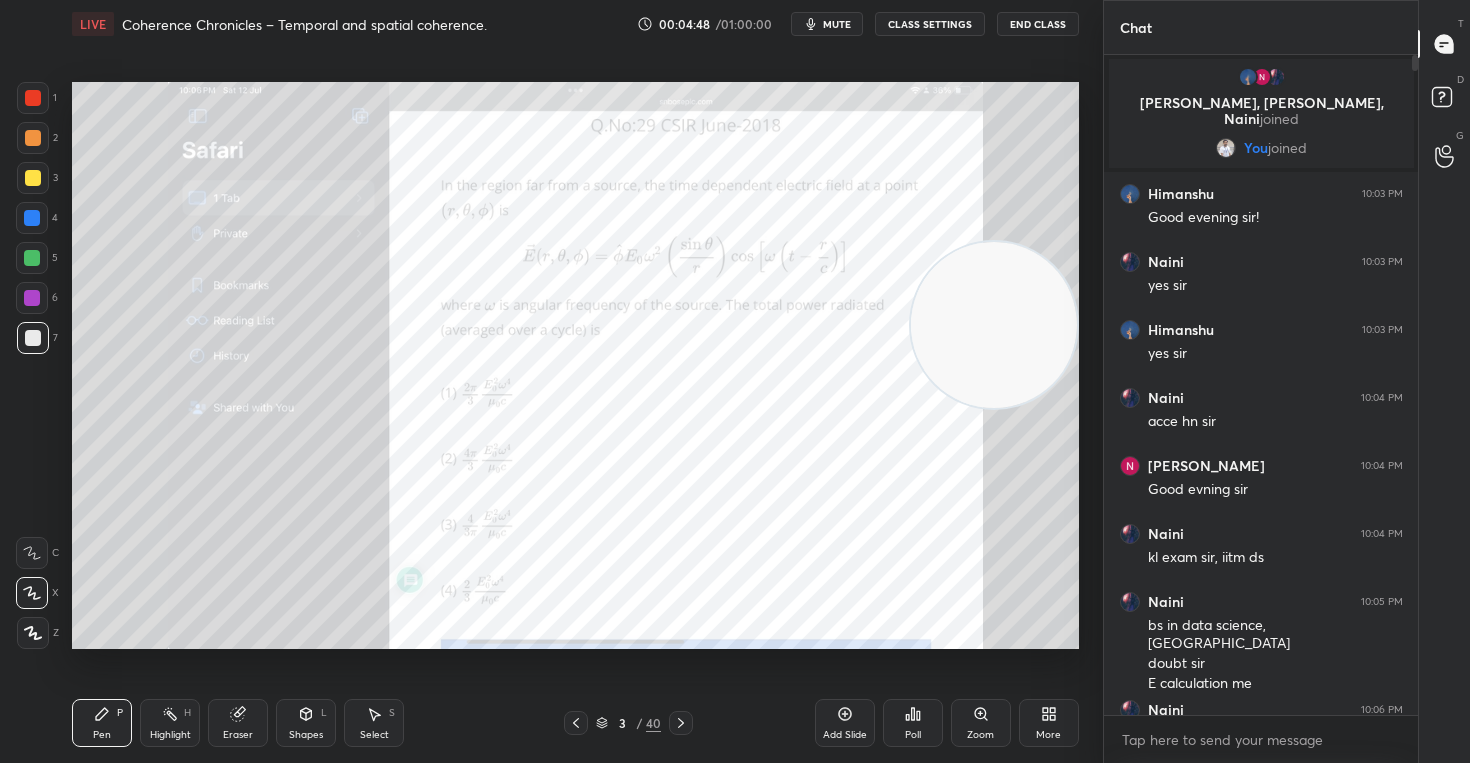 click at bounding box center [994, 325] 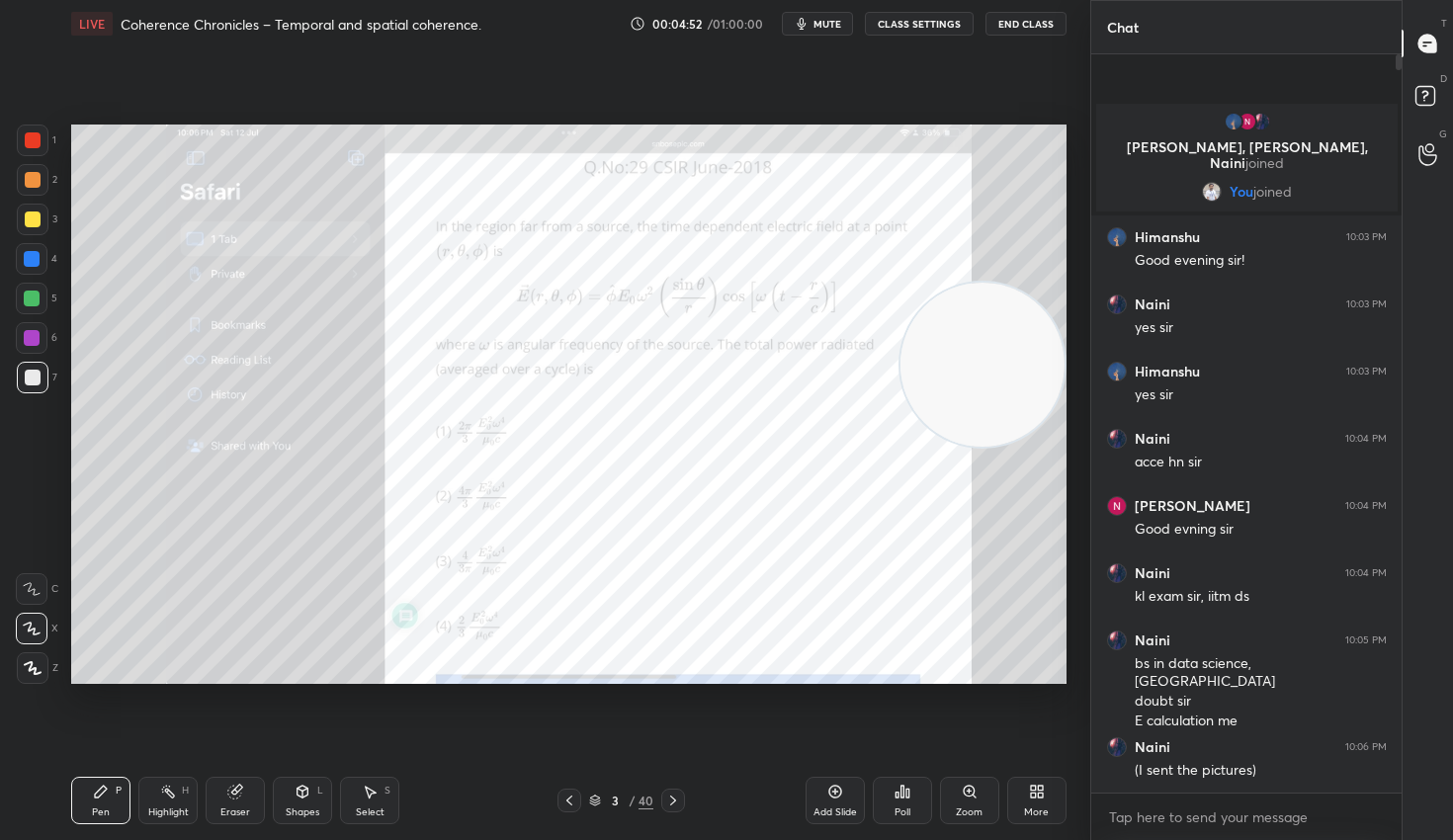 scroll, scrollTop: 98110, scrollLeft: 97832, axis: both 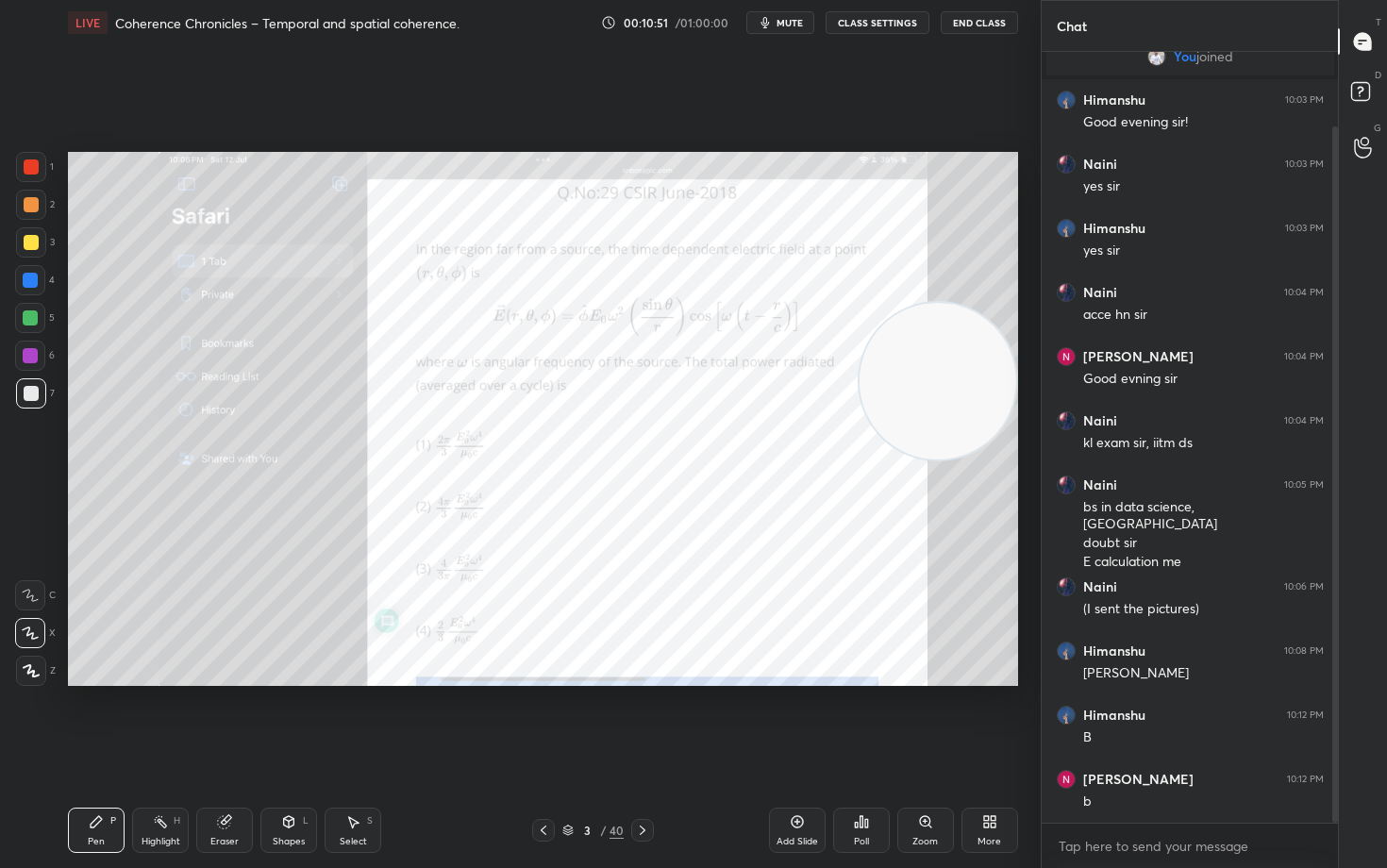 click 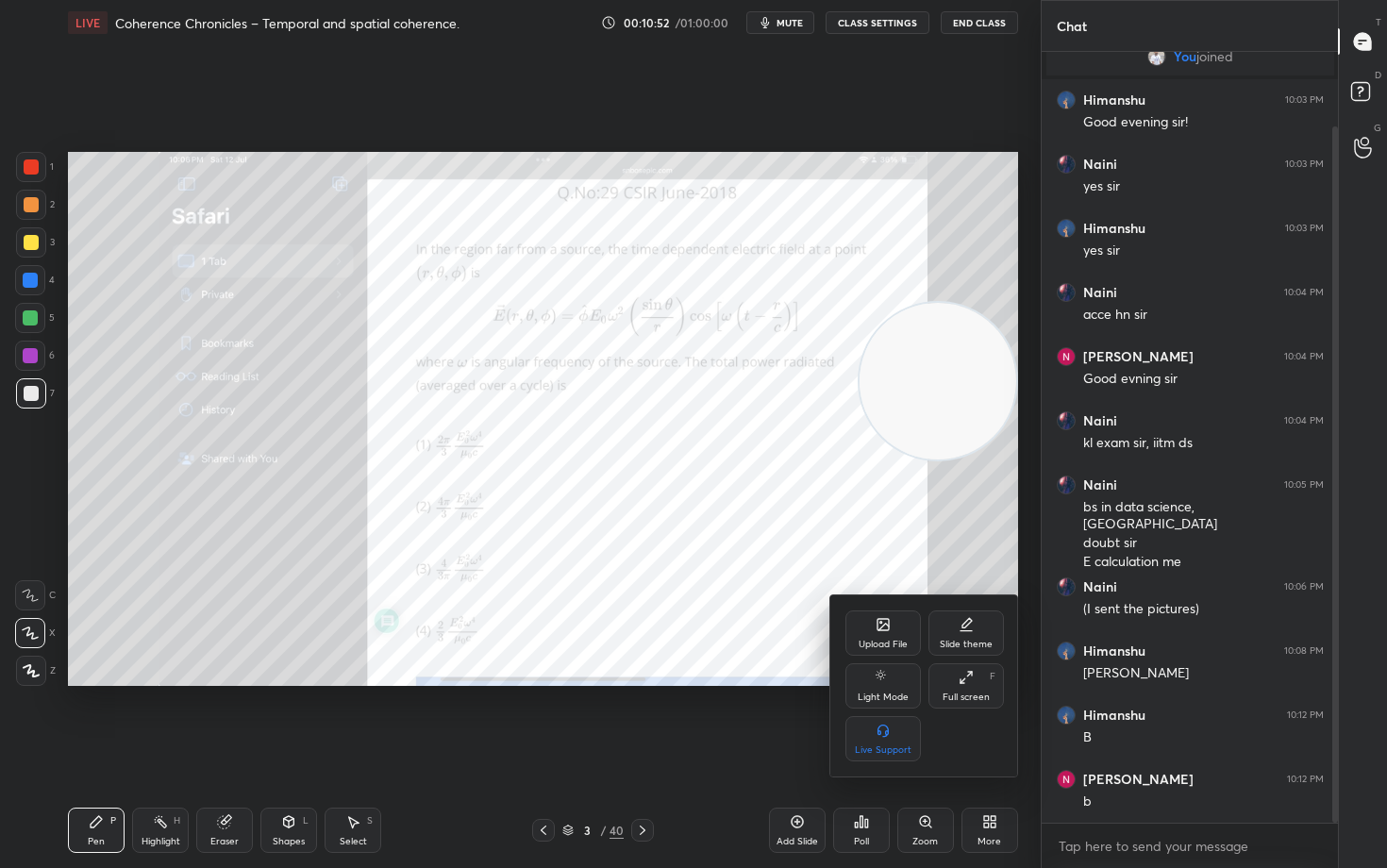 click on "Upload File" at bounding box center (883, 644) 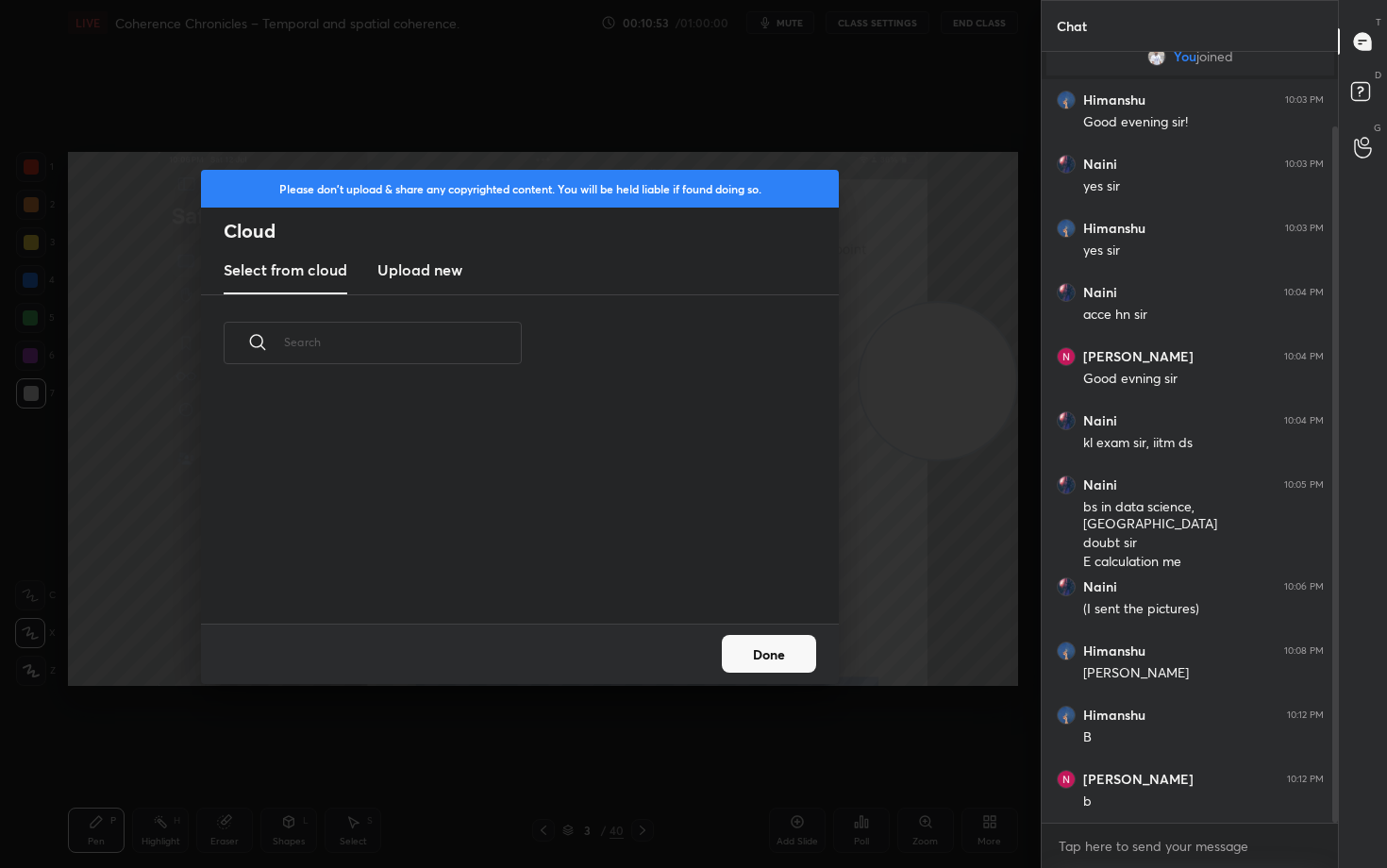 scroll, scrollTop: 232, scrollLeft: 606, axis: both 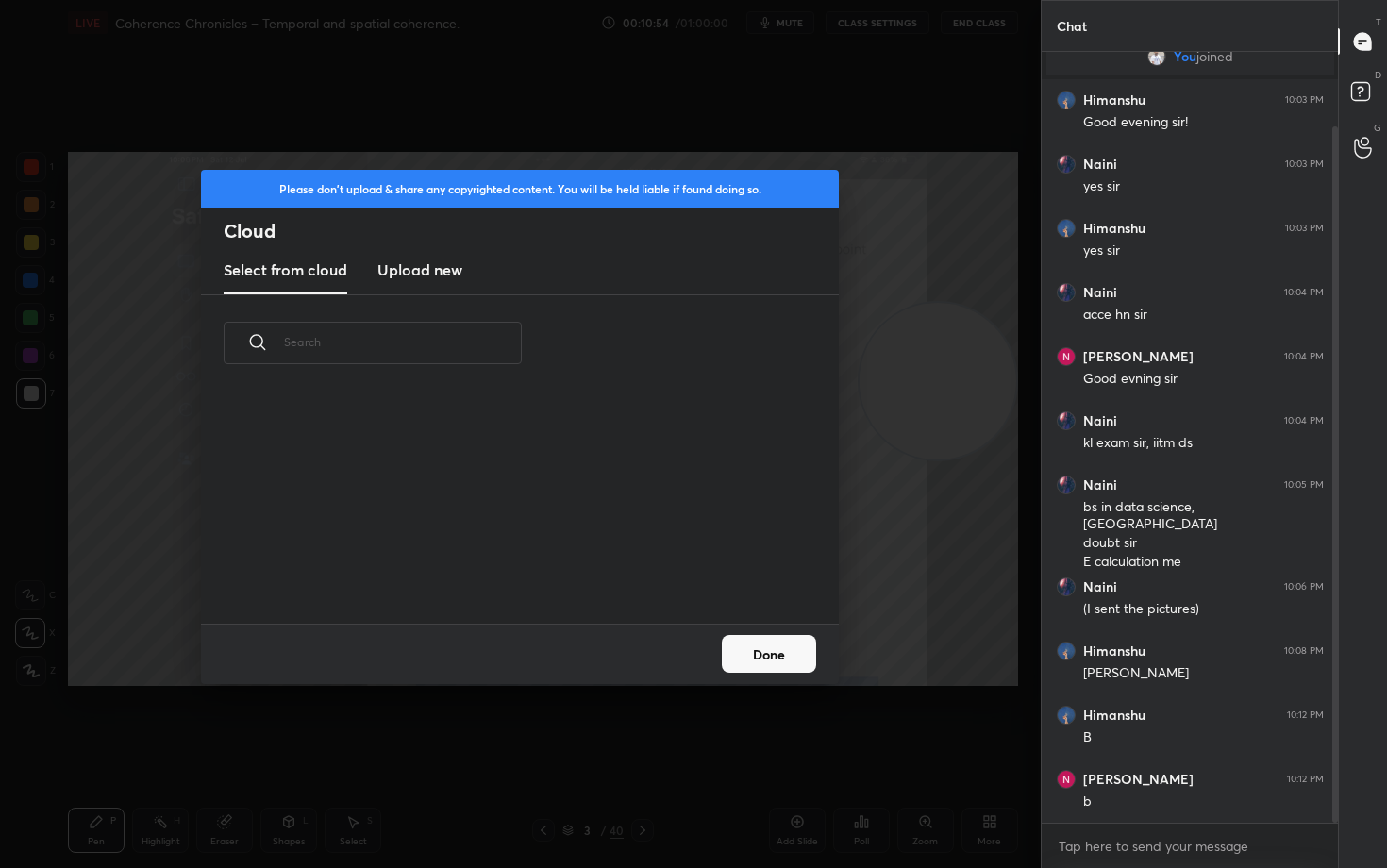 click on "Upload new" at bounding box center (420, 270) 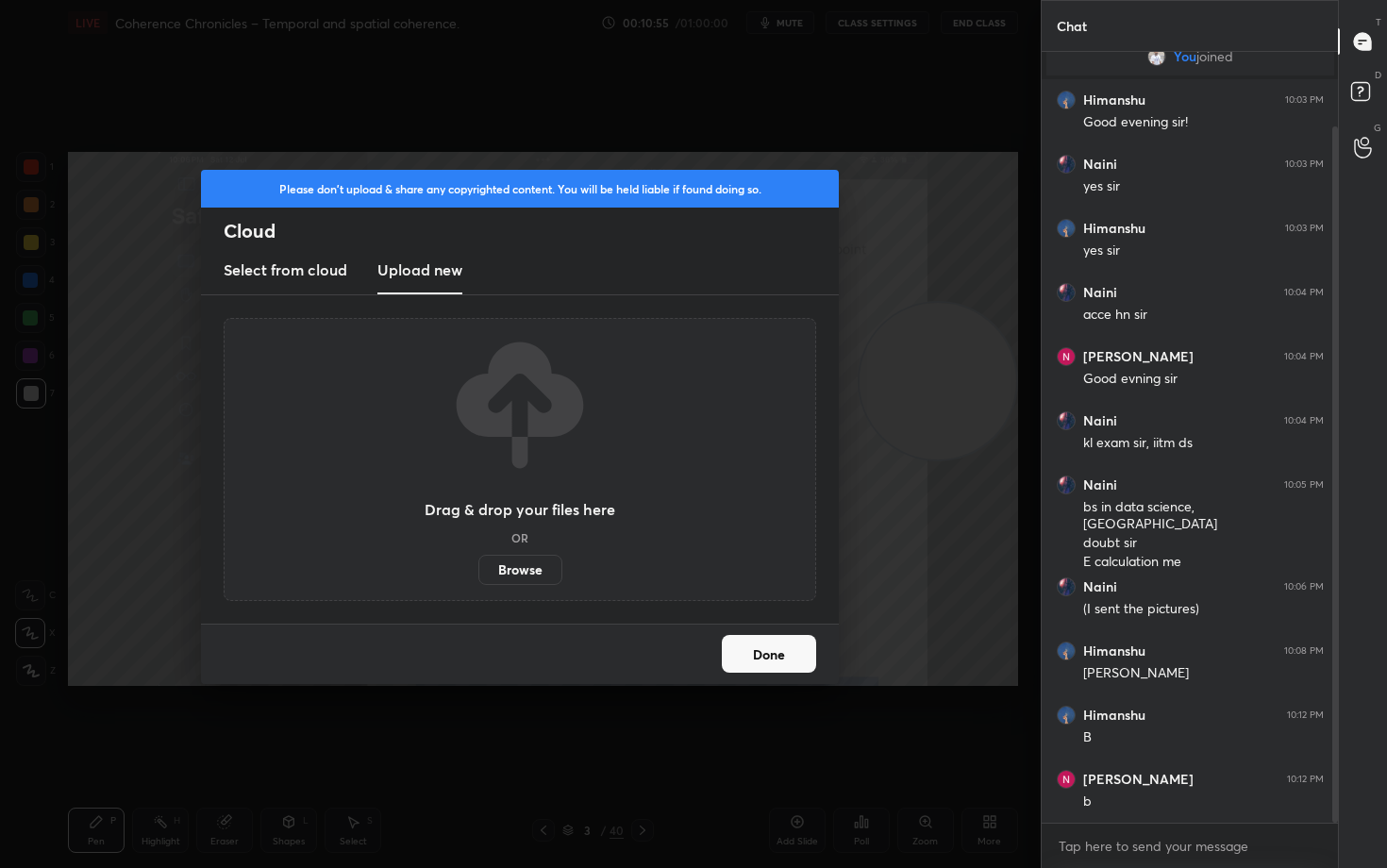 click on "Browse" at bounding box center (520, 570) 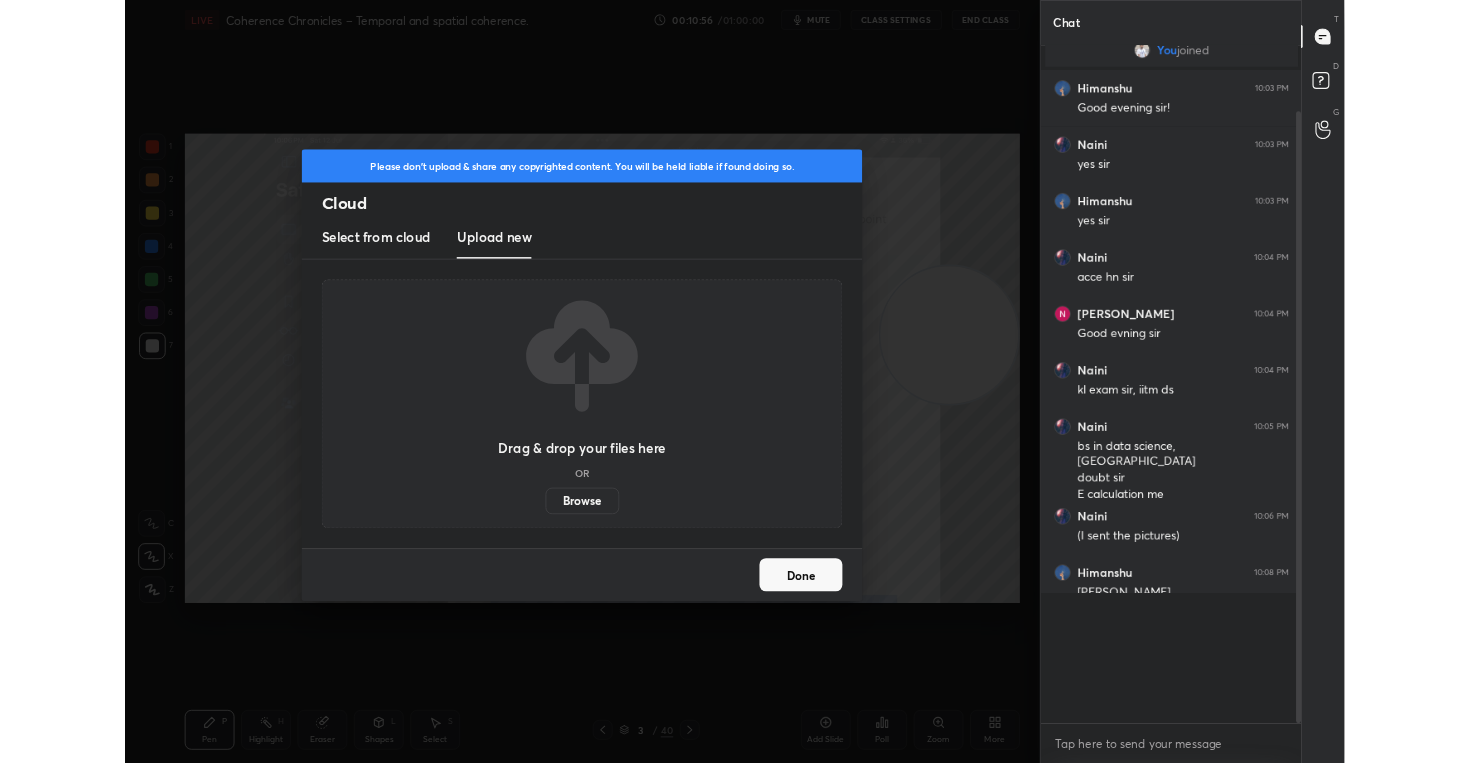 scroll, scrollTop: 635, scrollLeft: 1022, axis: both 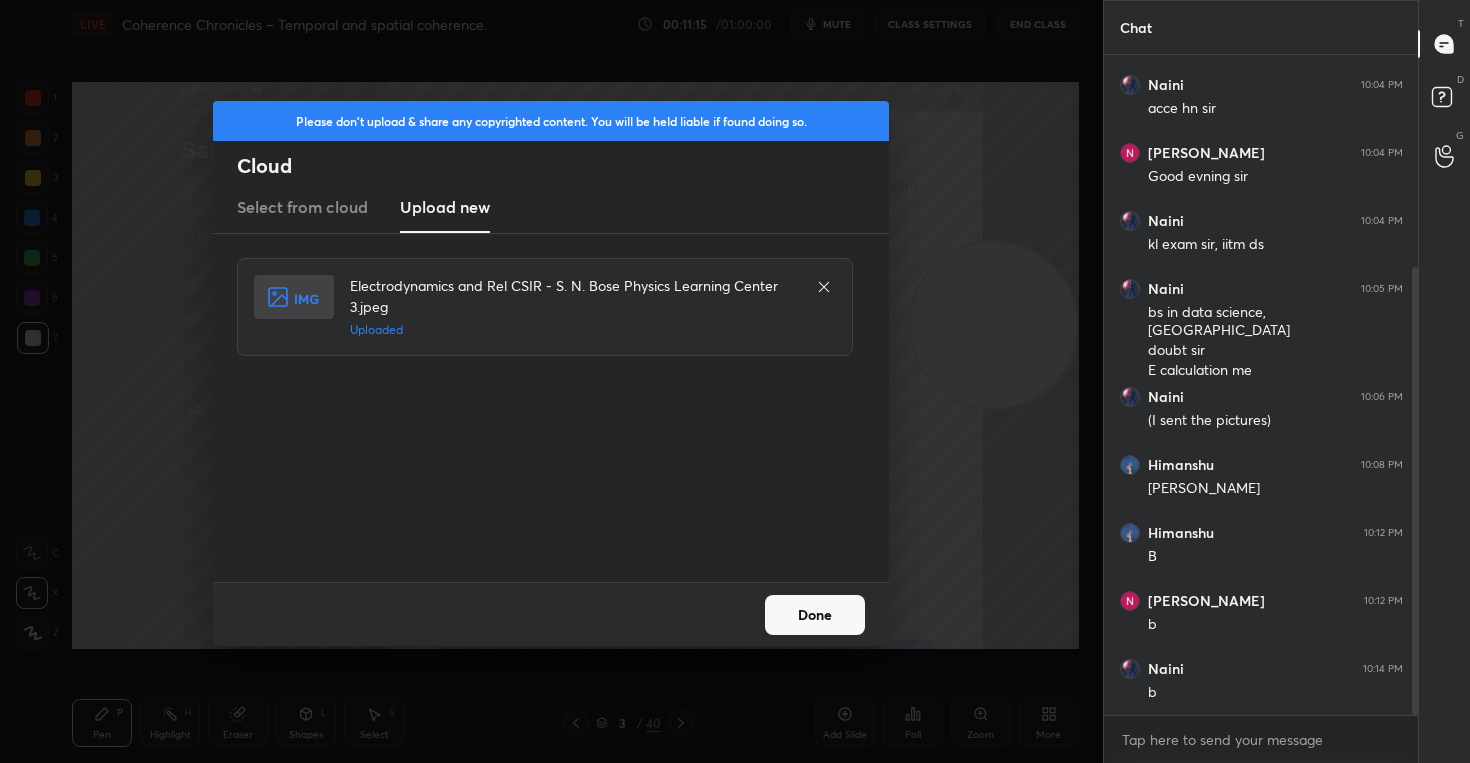 click on "Done" at bounding box center (815, 615) 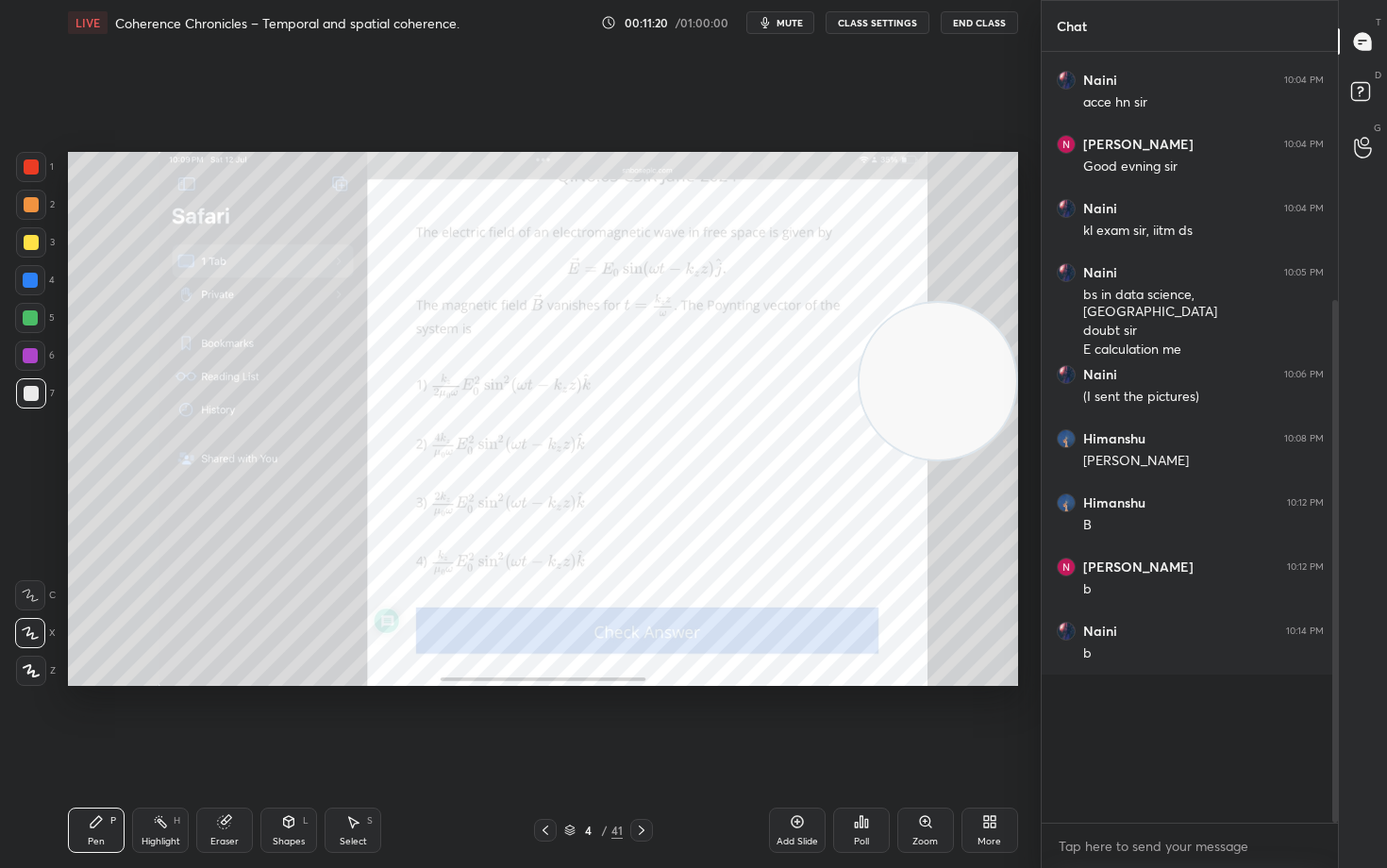 scroll, scrollTop: 93601, scrollLeft: 93389, axis: both 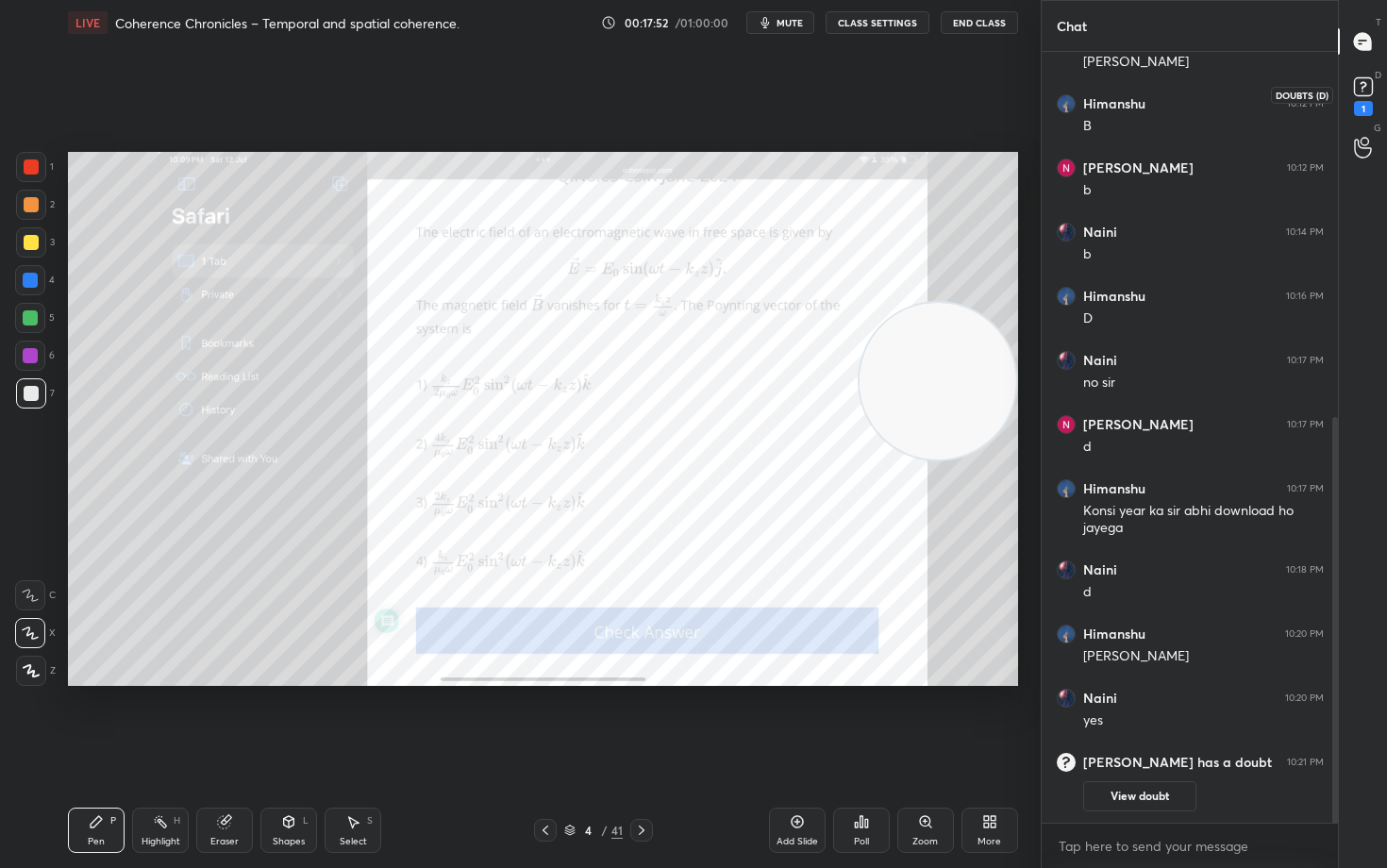 click 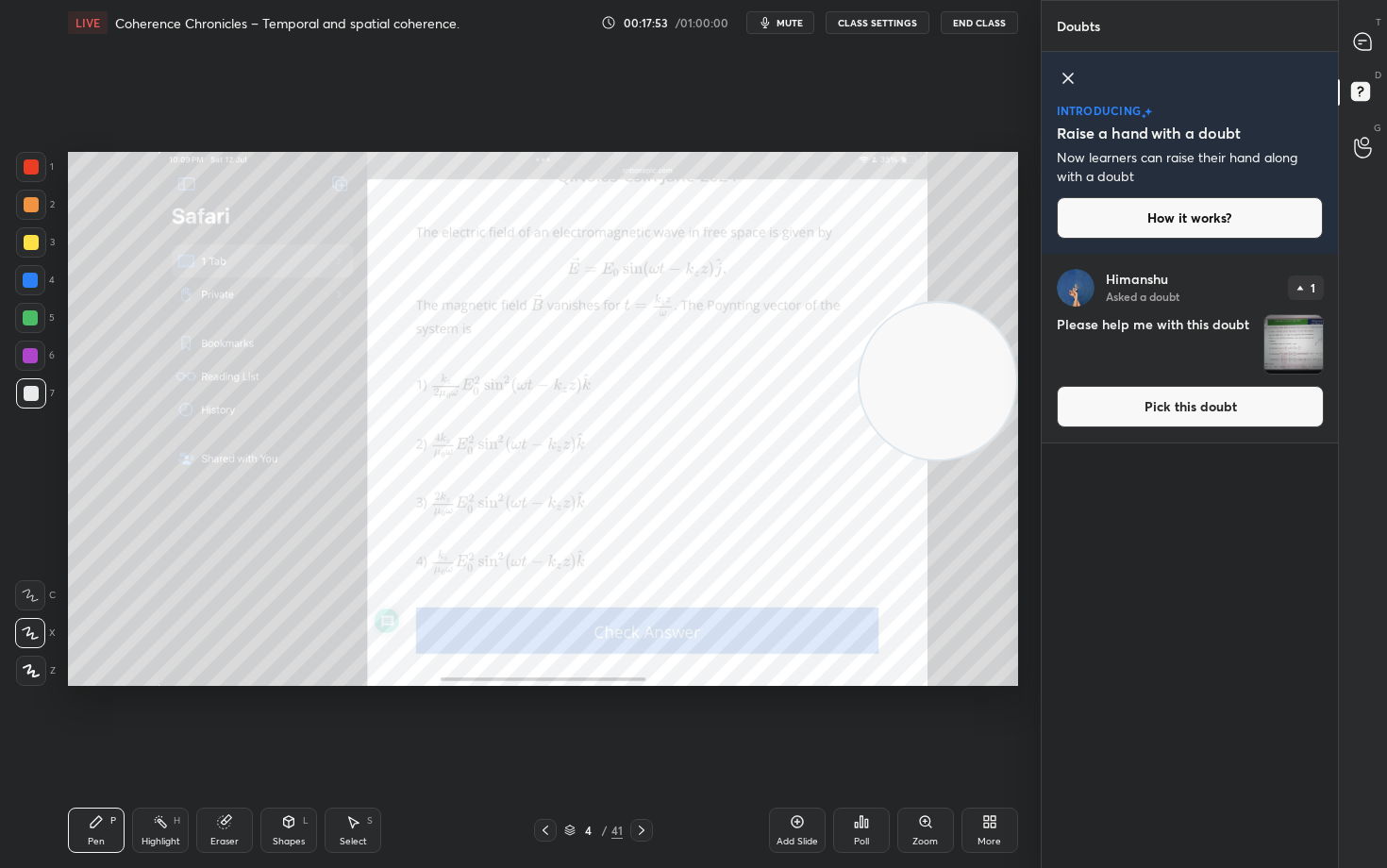 click on "Pick this doubt" at bounding box center (1190, 407) 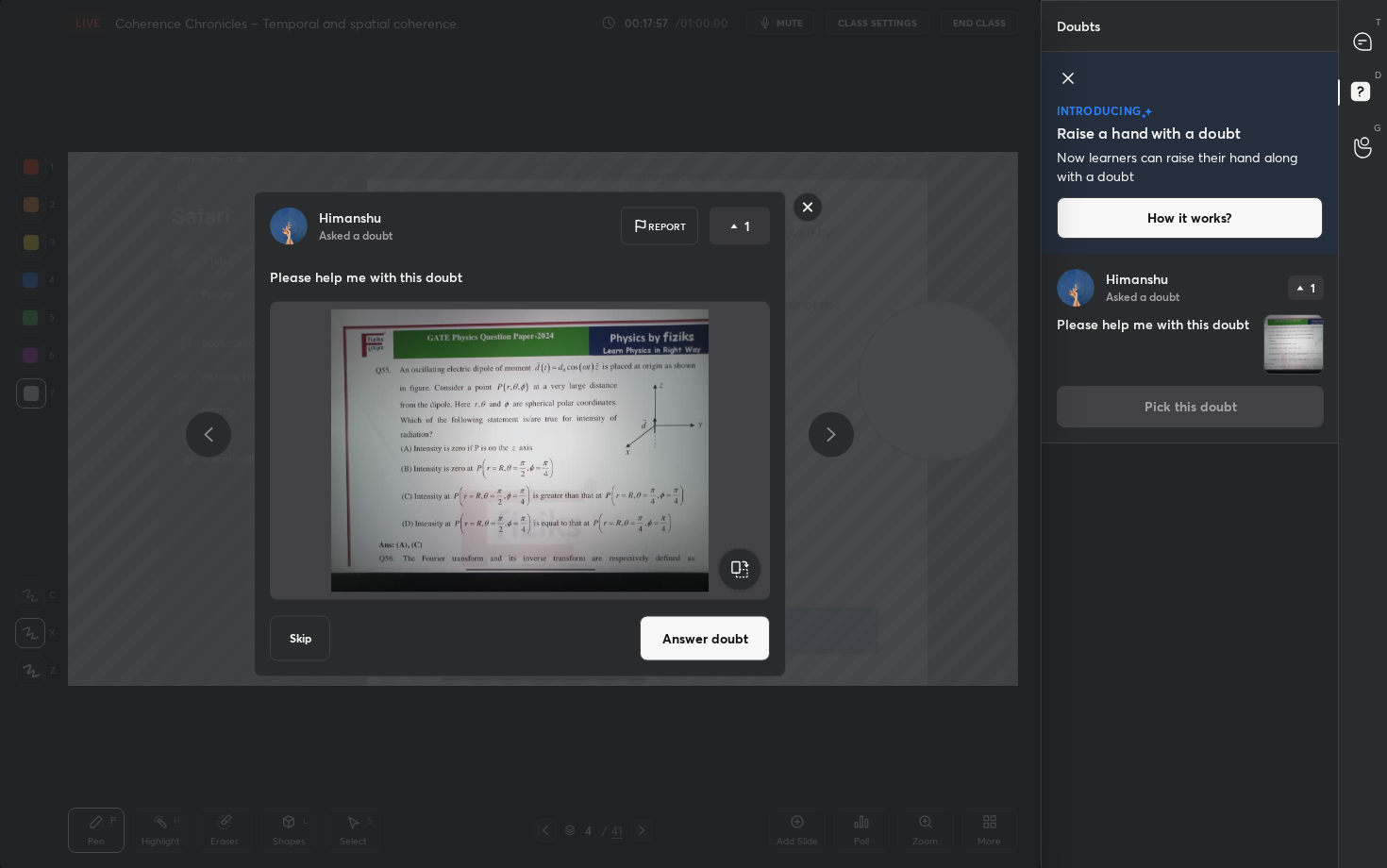 click on "Answer doubt" at bounding box center [705, 639] 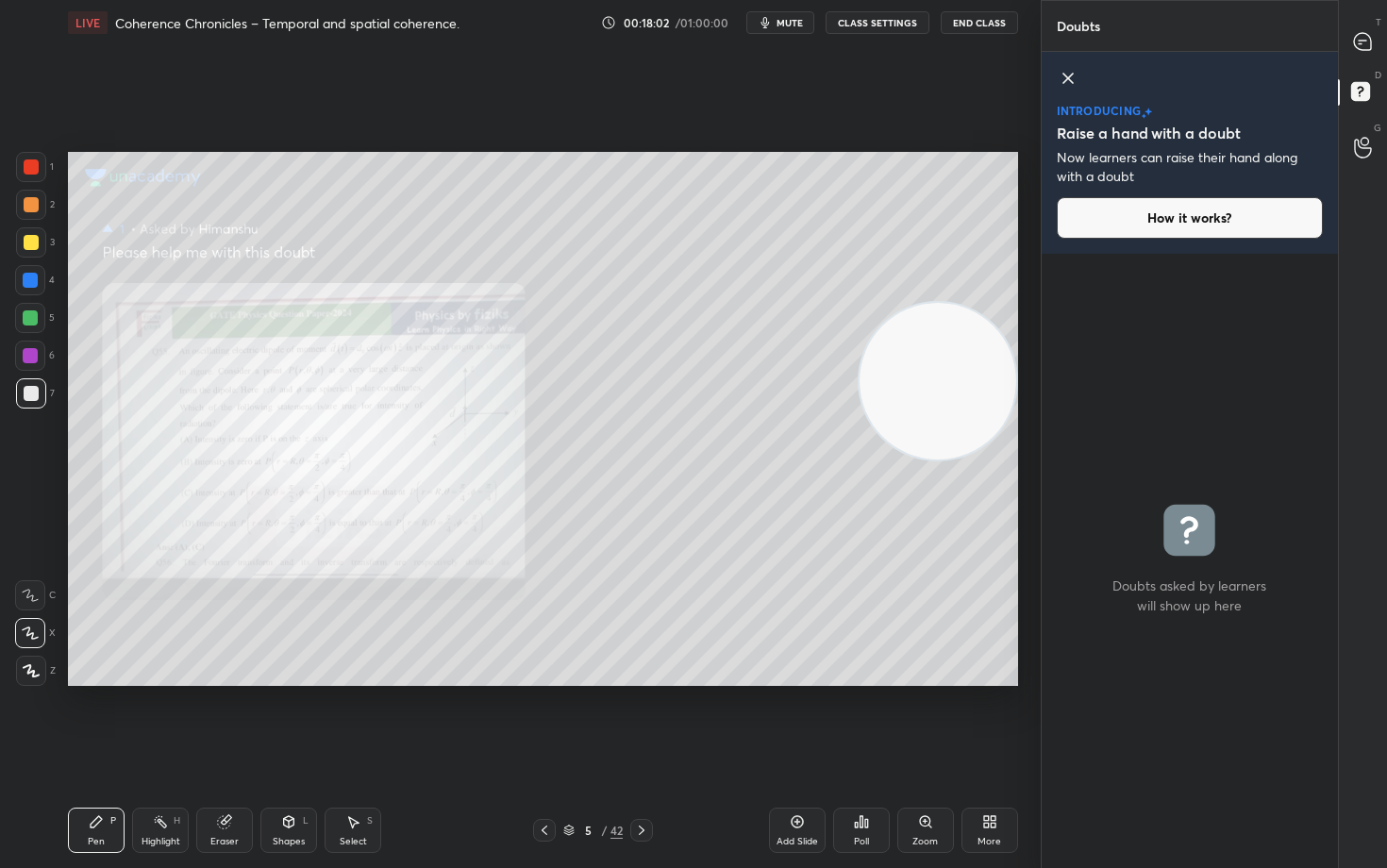 click on "Zoom" at bounding box center [926, 830] 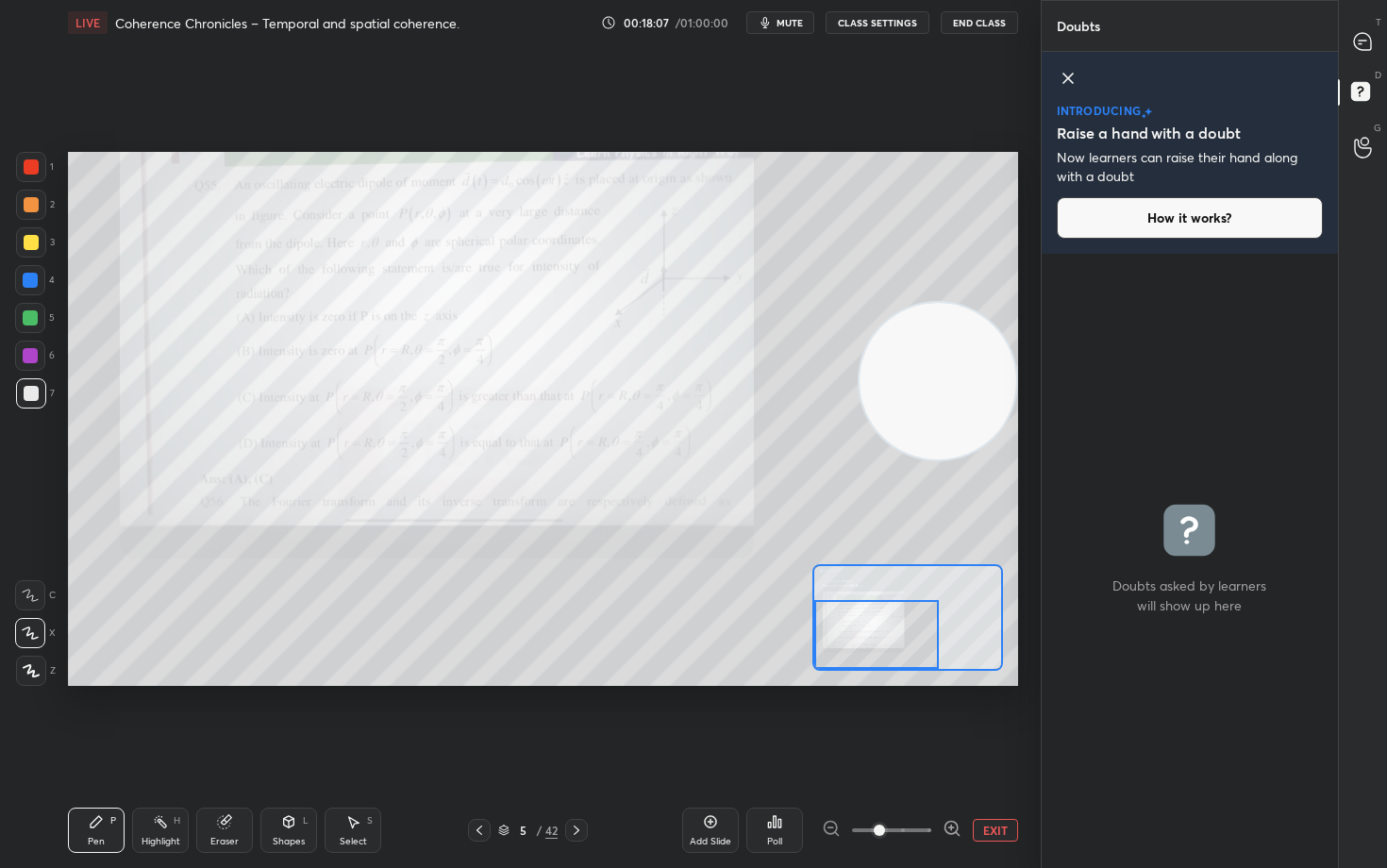 click on "Setting up your live class Poll for   secs No correct answer Start poll" at bounding box center (543, 419) 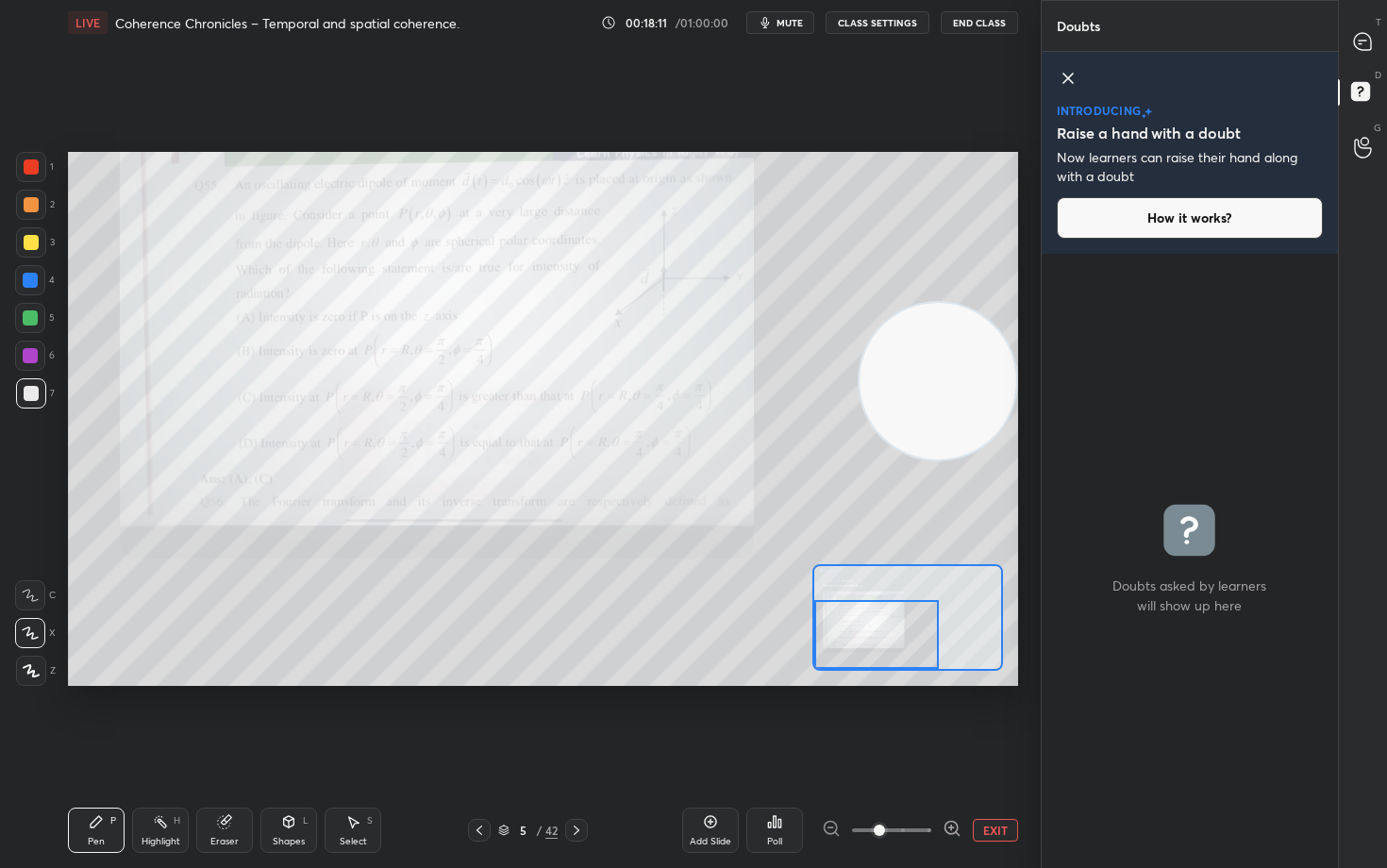 click 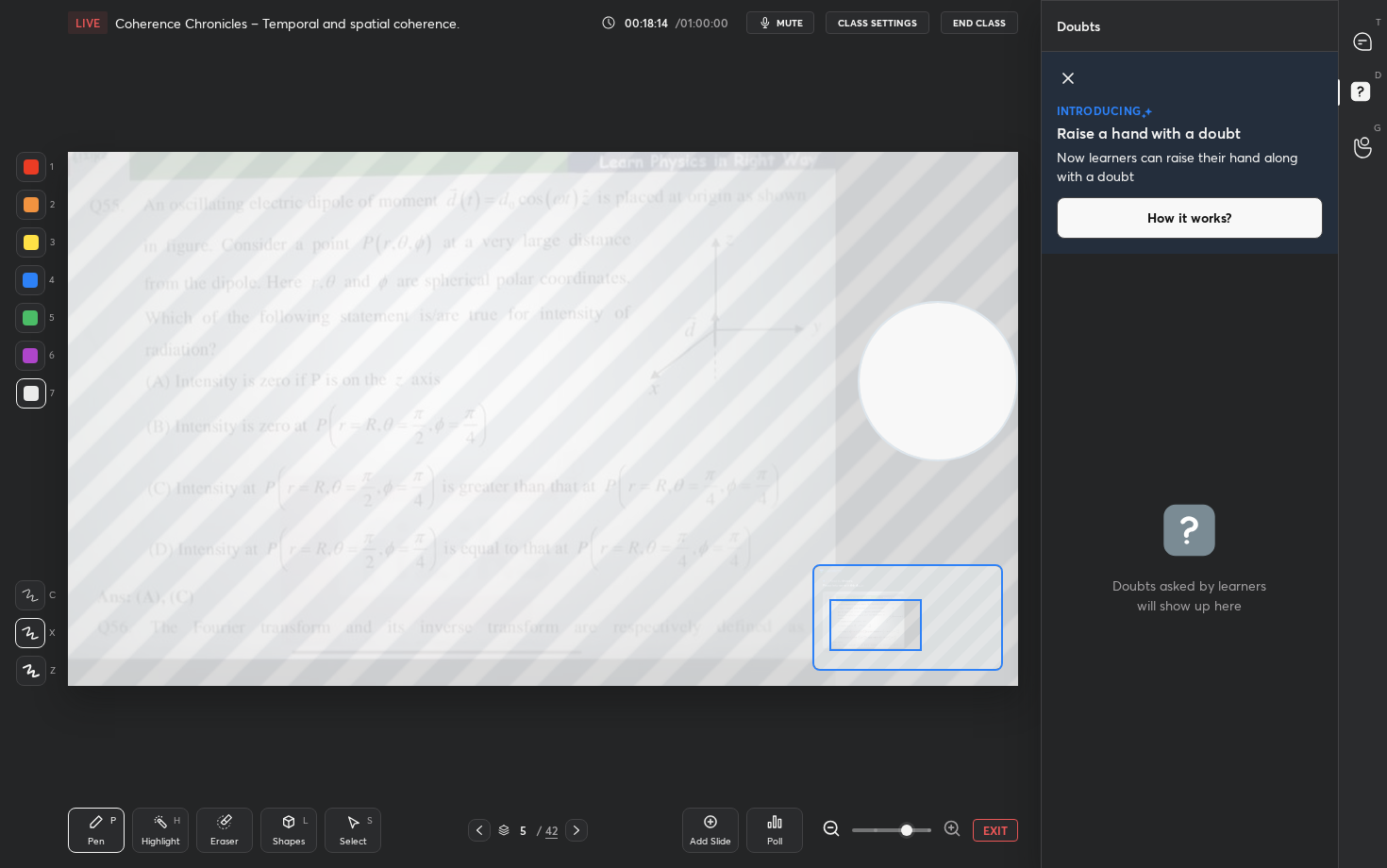 click at bounding box center (876, 625) 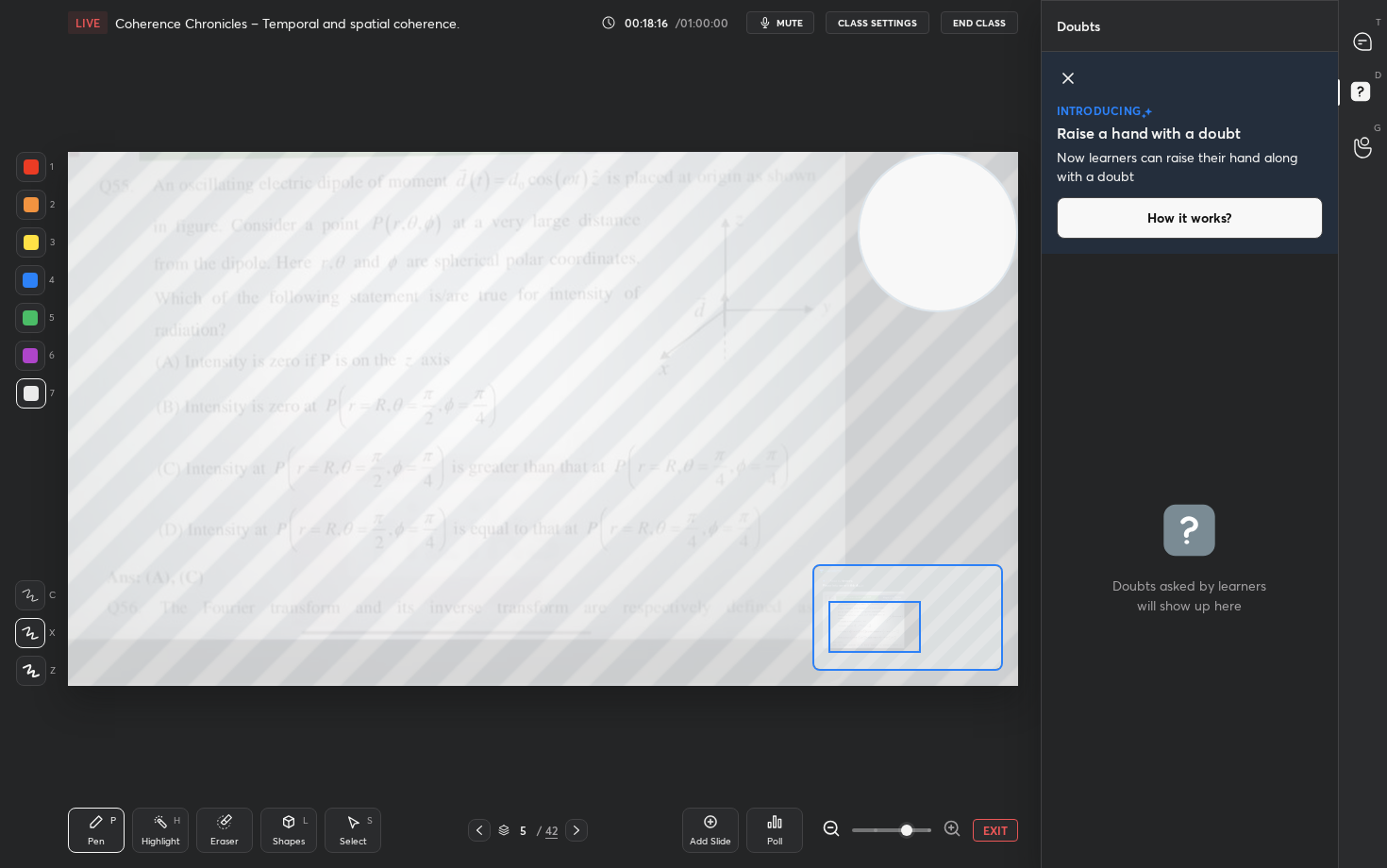 drag, startPoint x: 927, startPoint y: 449, endPoint x: 961, endPoint y: 279, distance: 173.36666 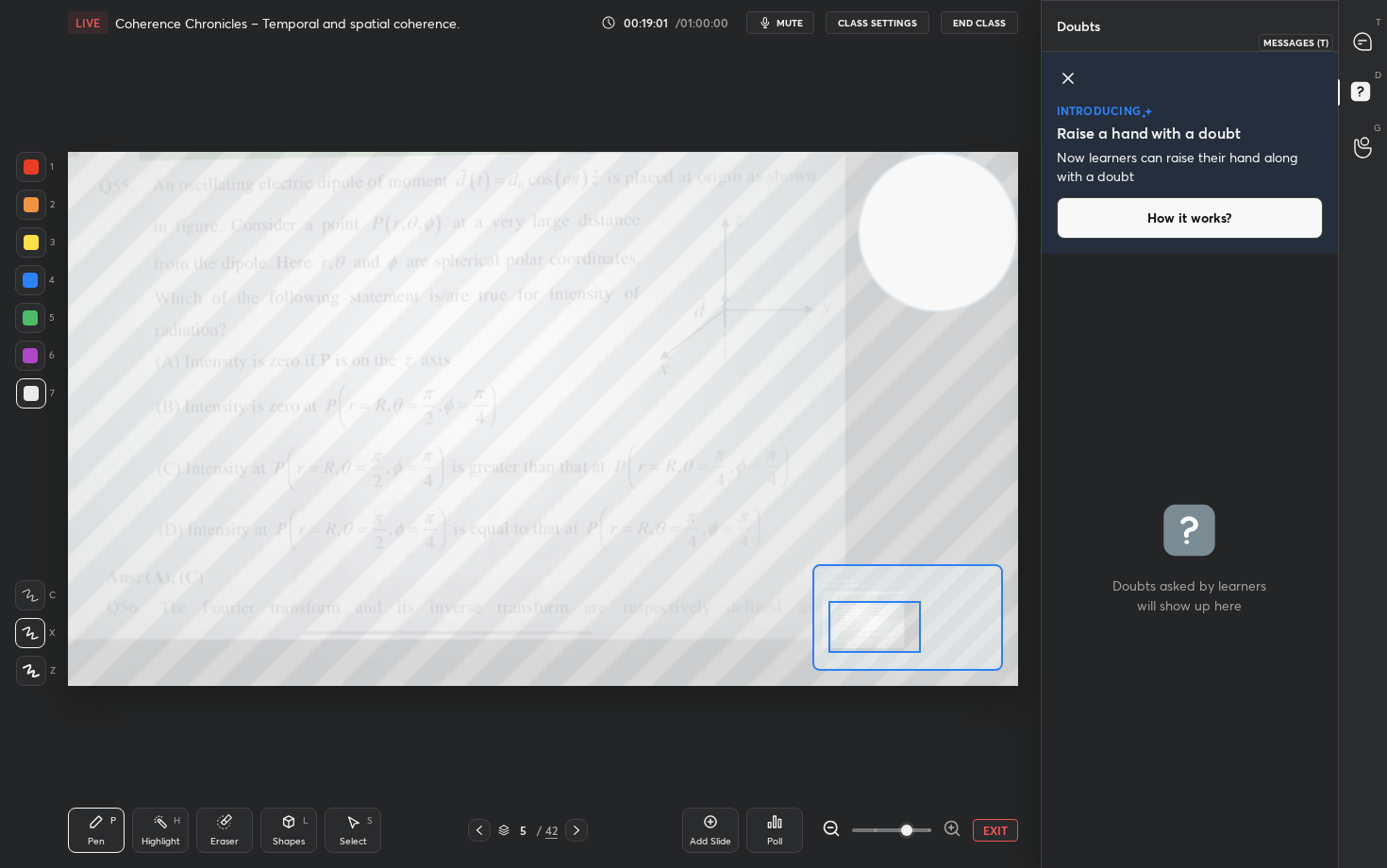 click 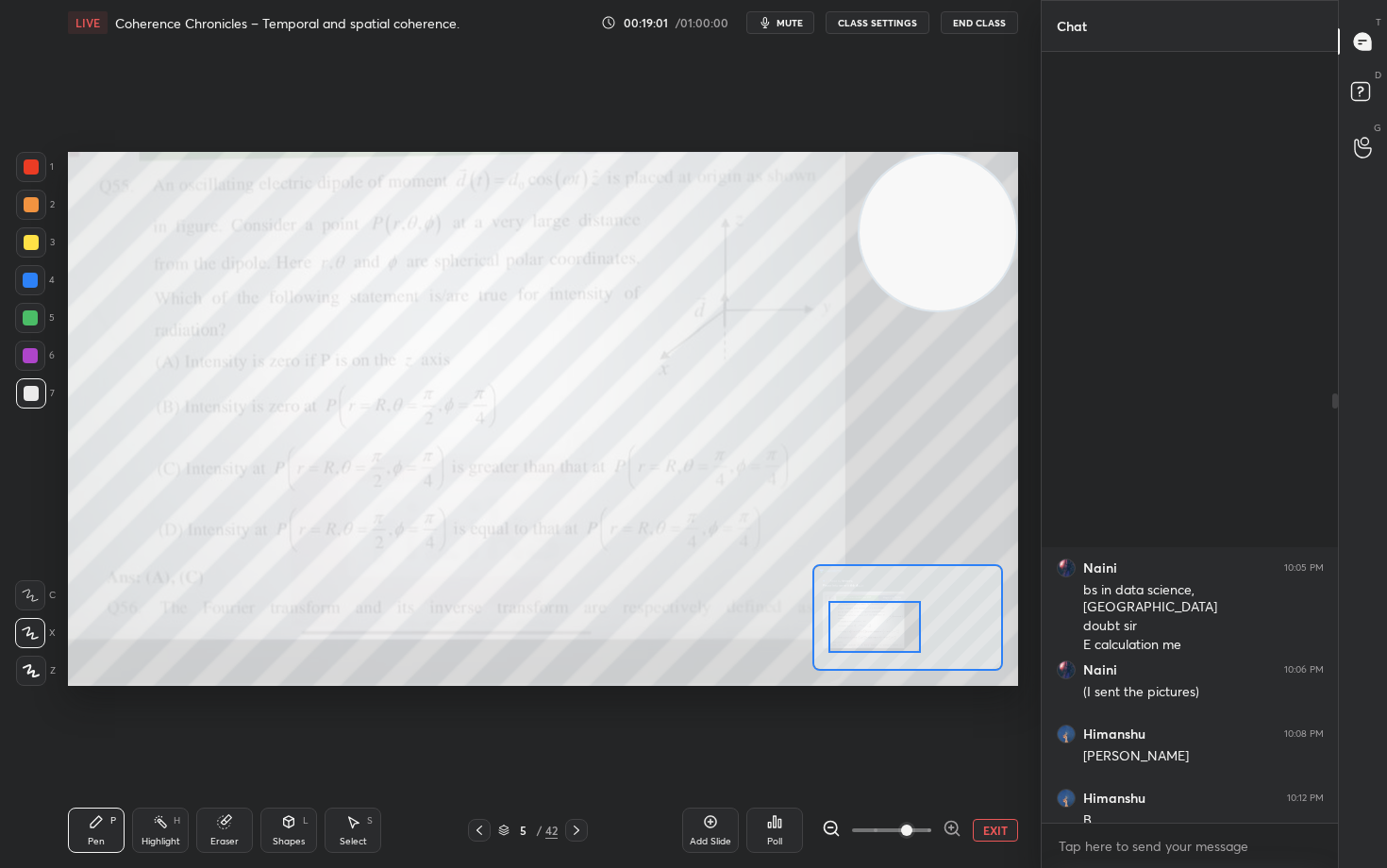 scroll, scrollTop: 613, scrollLeft: 0, axis: vertical 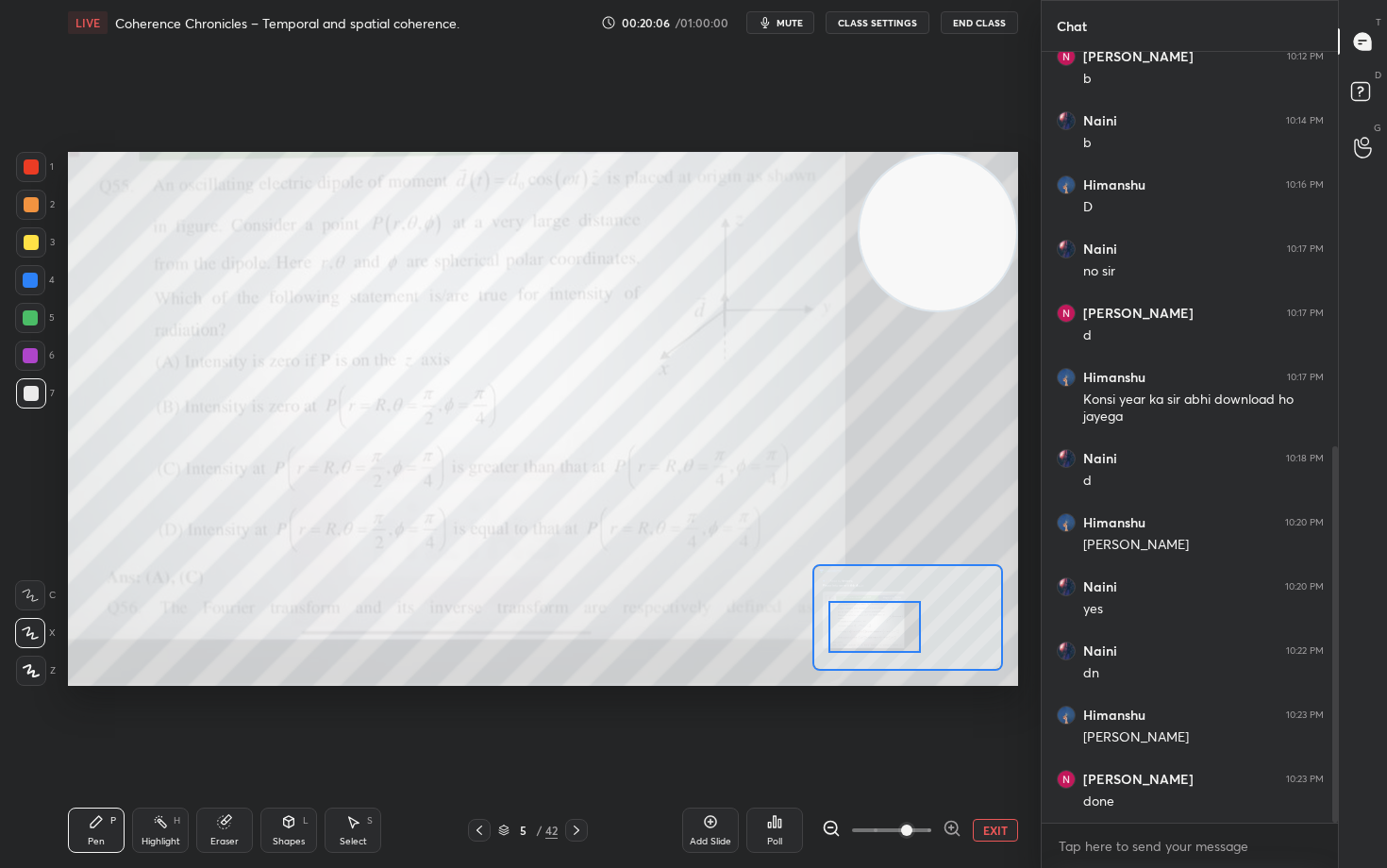 click on "EXIT" at bounding box center [995, 830] 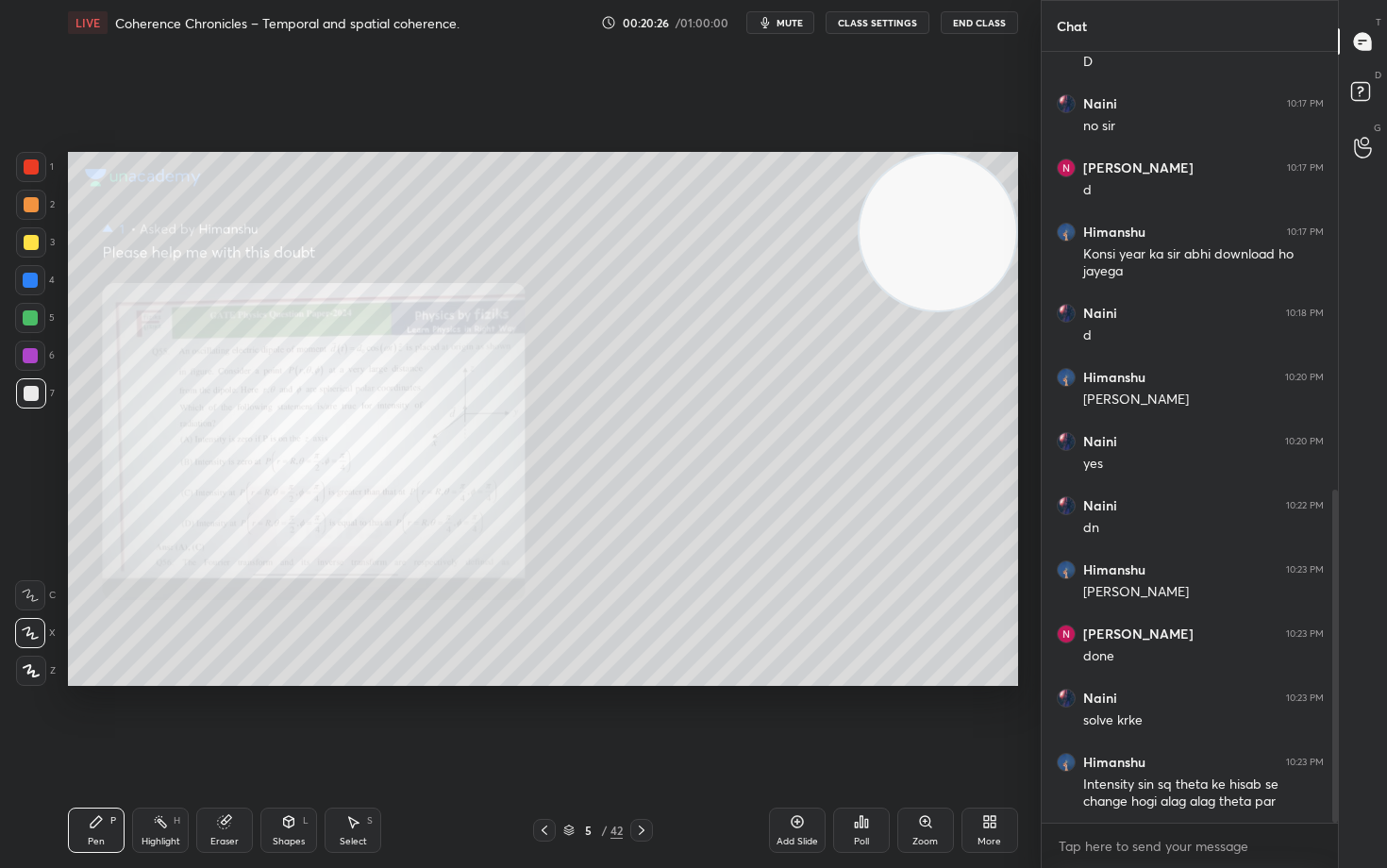 scroll, scrollTop: 1015, scrollLeft: 0, axis: vertical 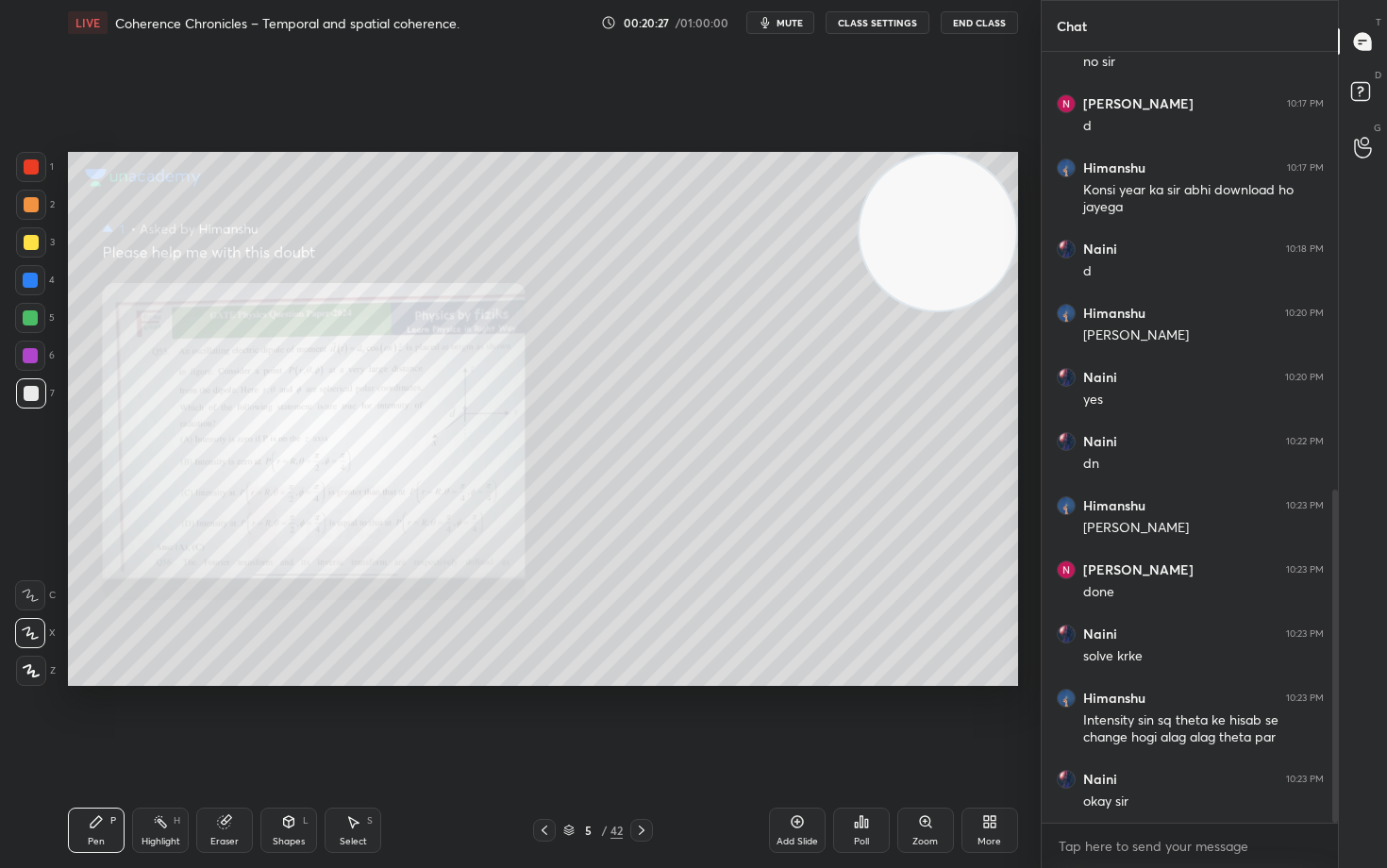 click on "Add Slide" at bounding box center (797, 830) 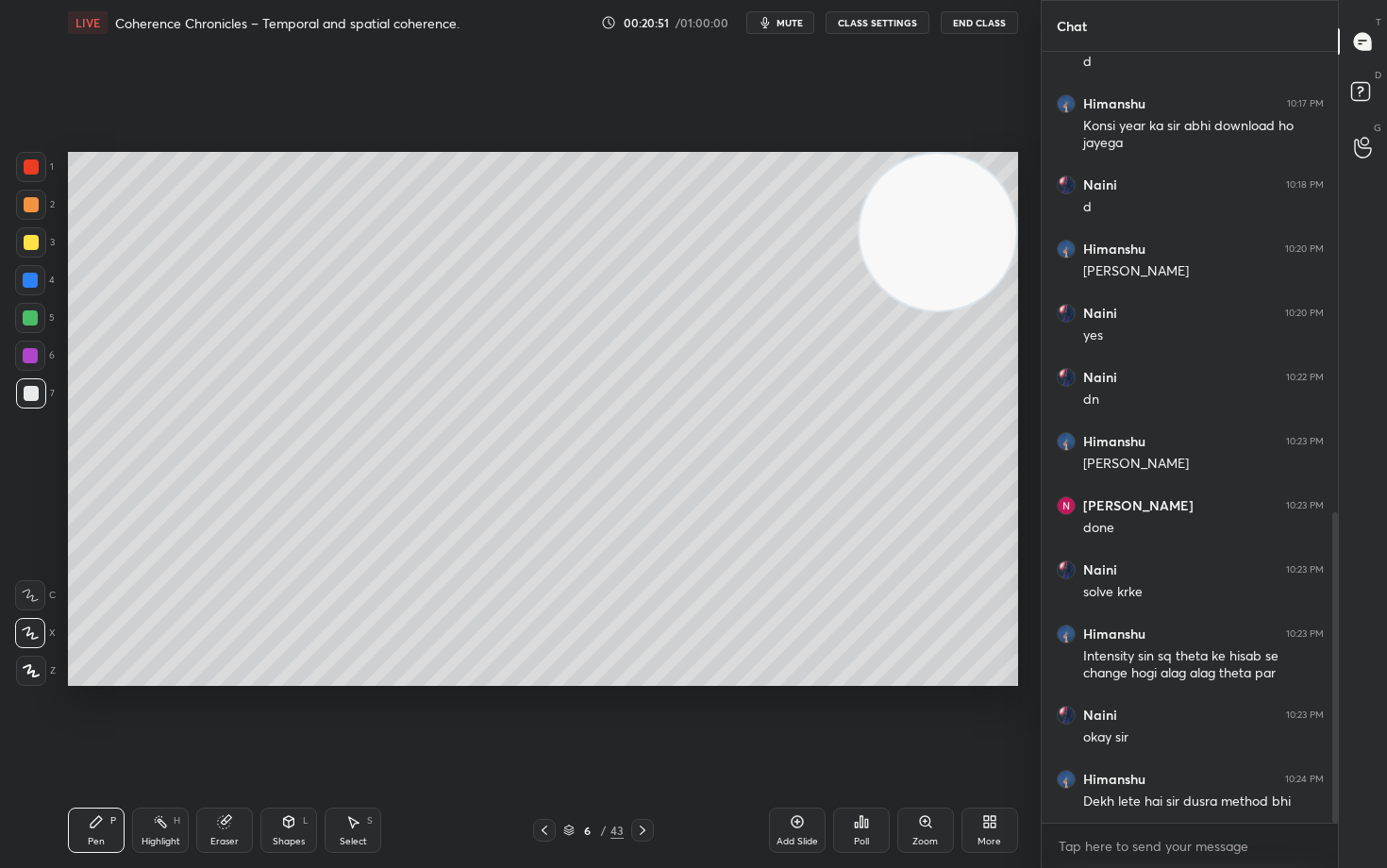 scroll, scrollTop: 1143, scrollLeft: 0, axis: vertical 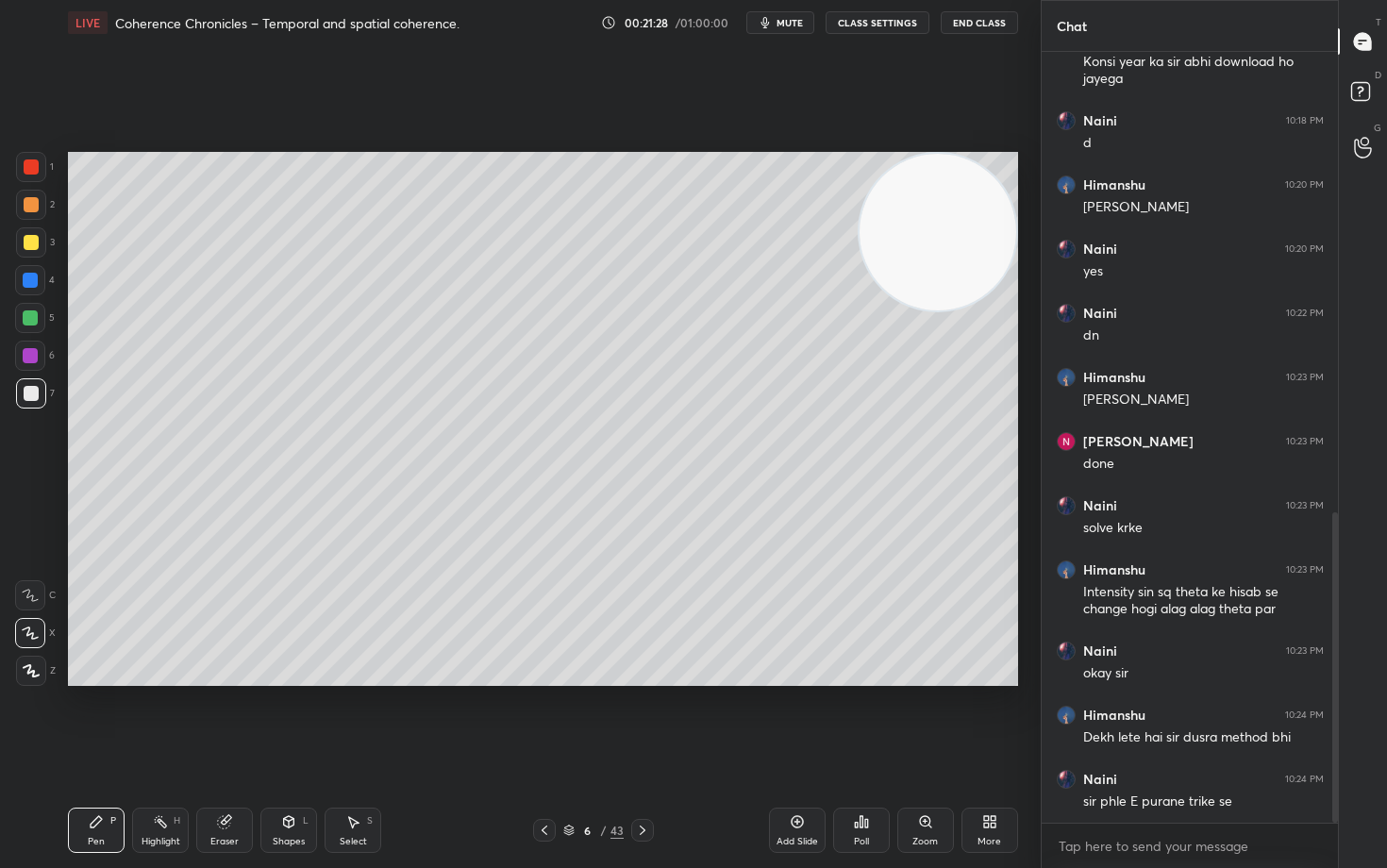 click at bounding box center (31, 242) 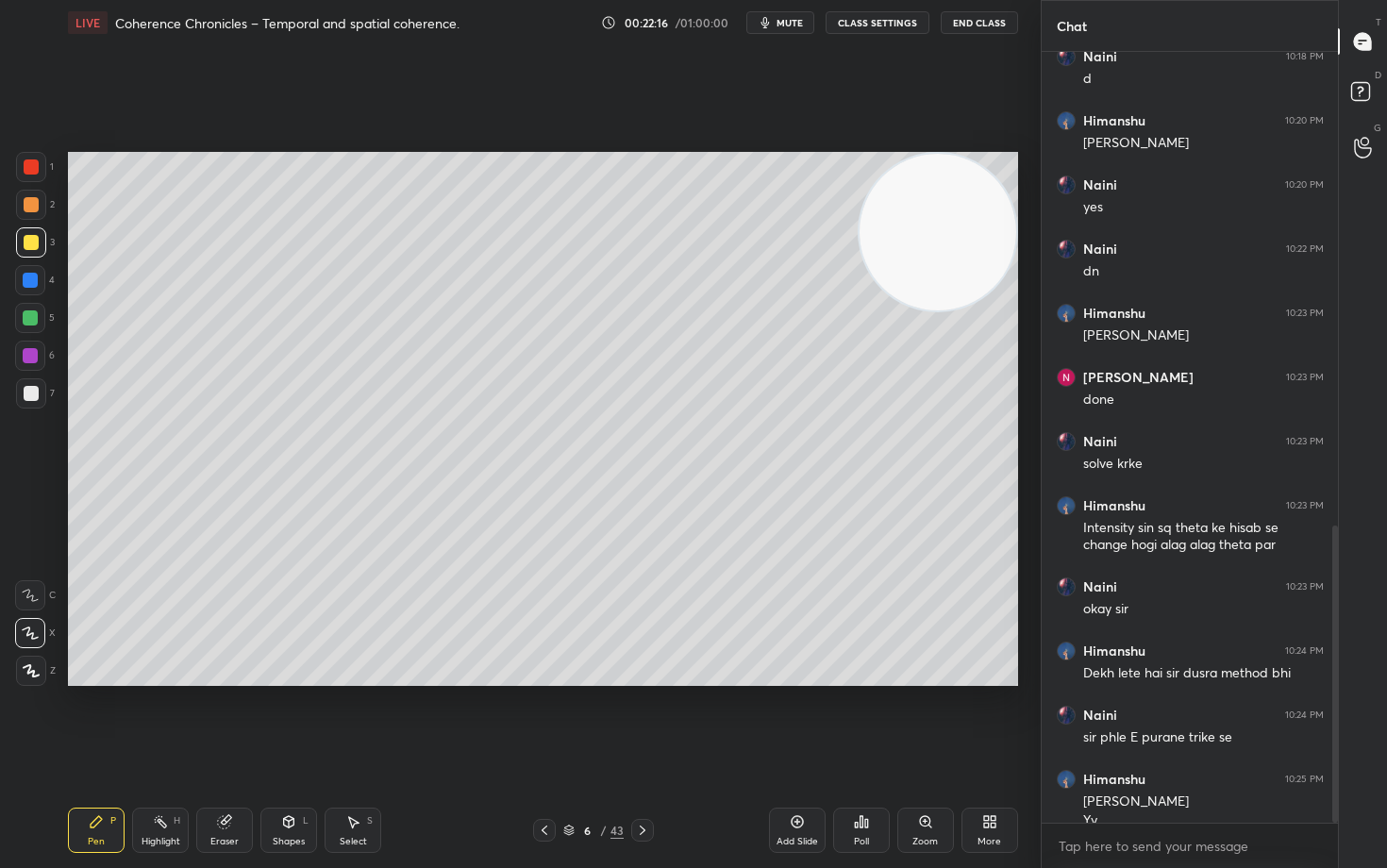 scroll, scrollTop: 1227, scrollLeft: 0, axis: vertical 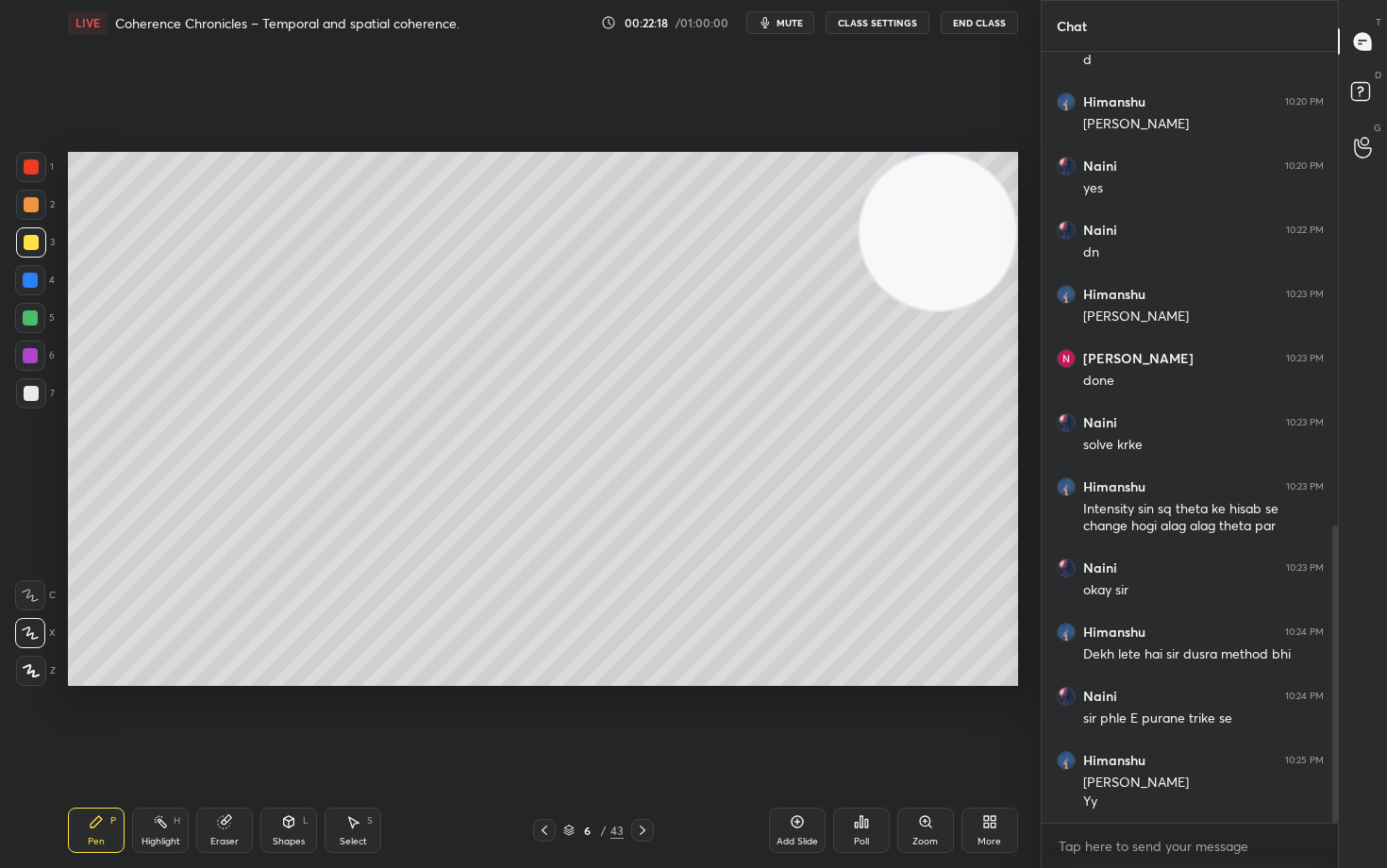 click 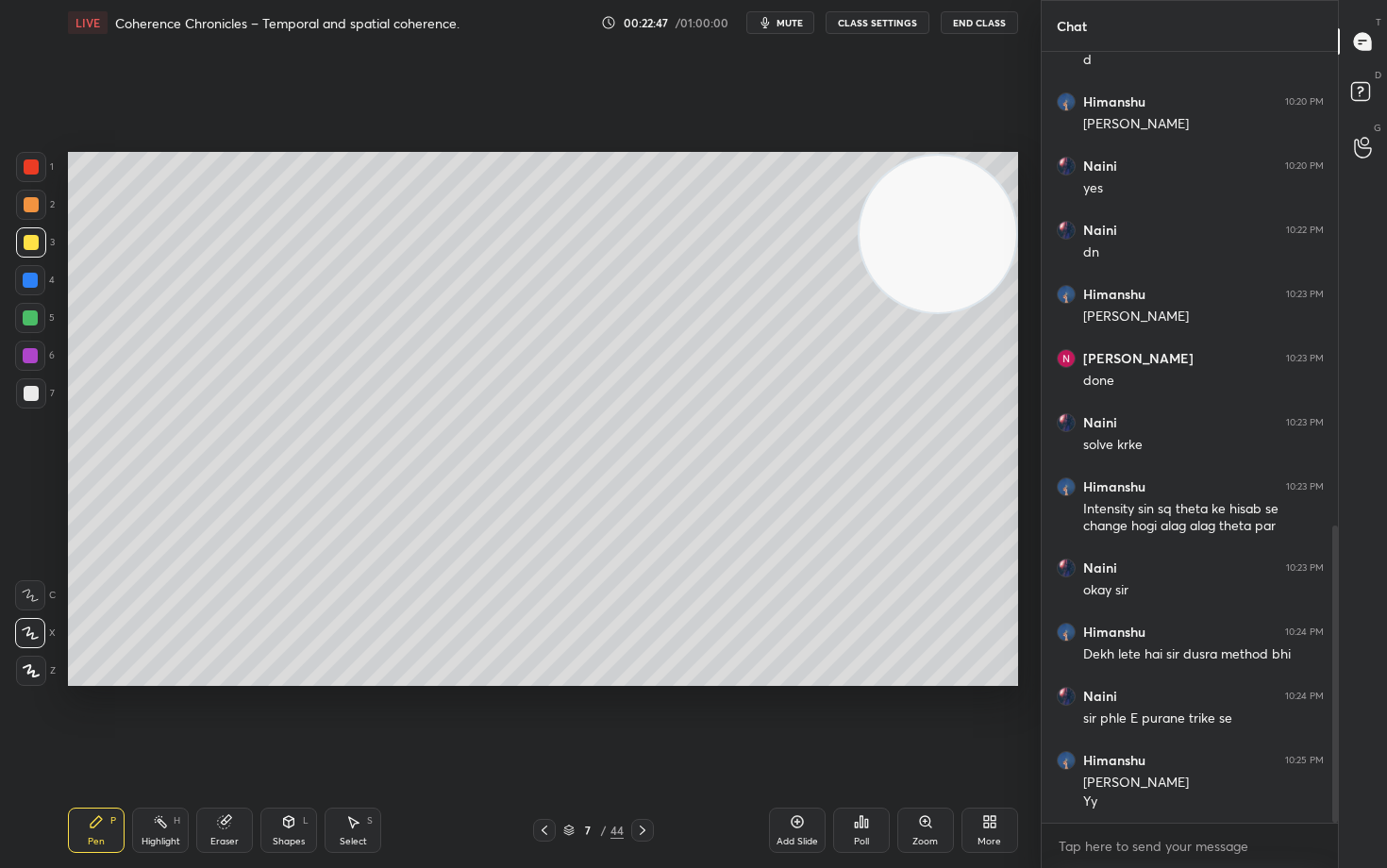 drag, startPoint x: 944, startPoint y: 223, endPoint x: 921, endPoint y: 381, distance: 159.66527 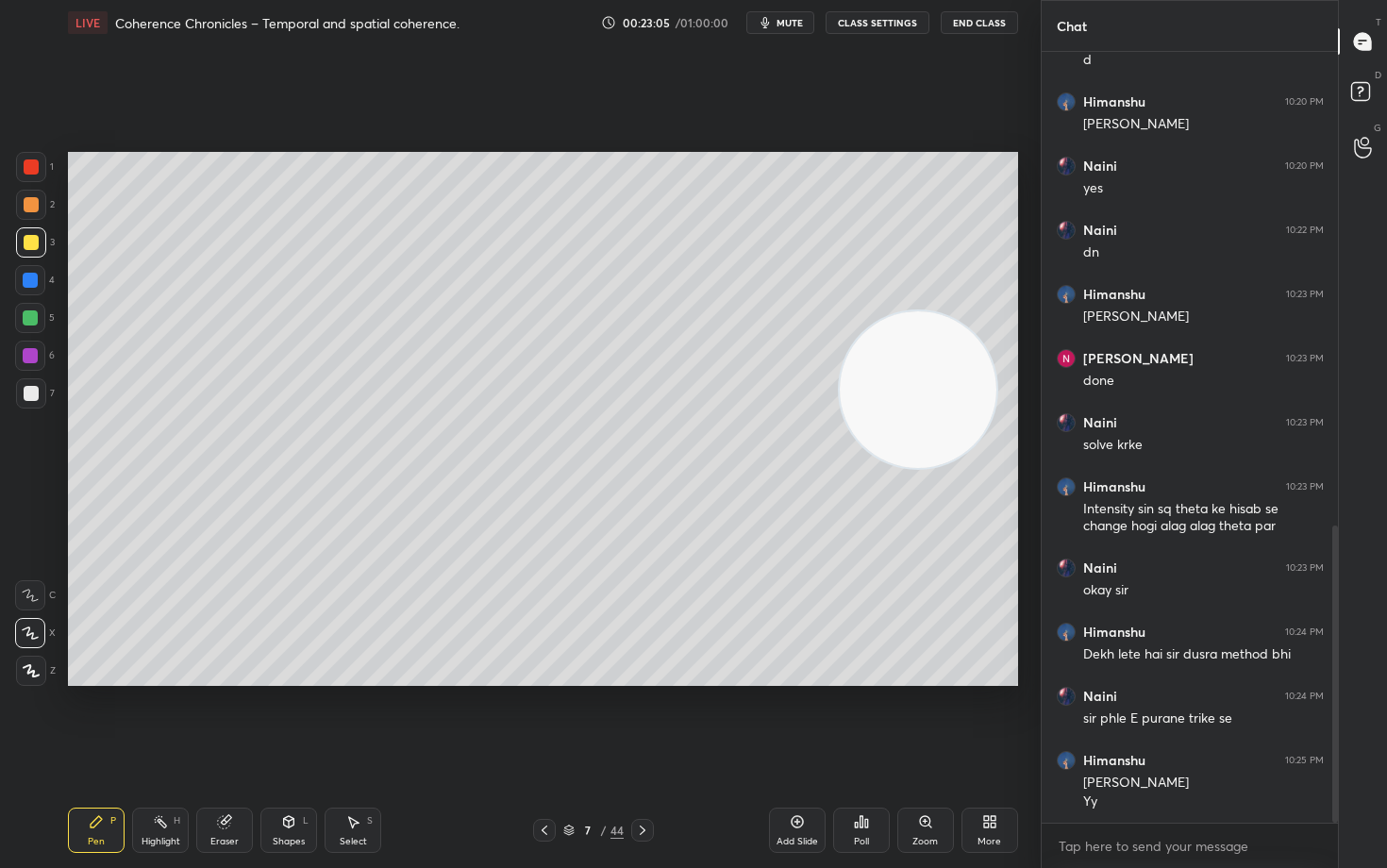 scroll, scrollTop: 1291, scrollLeft: 0, axis: vertical 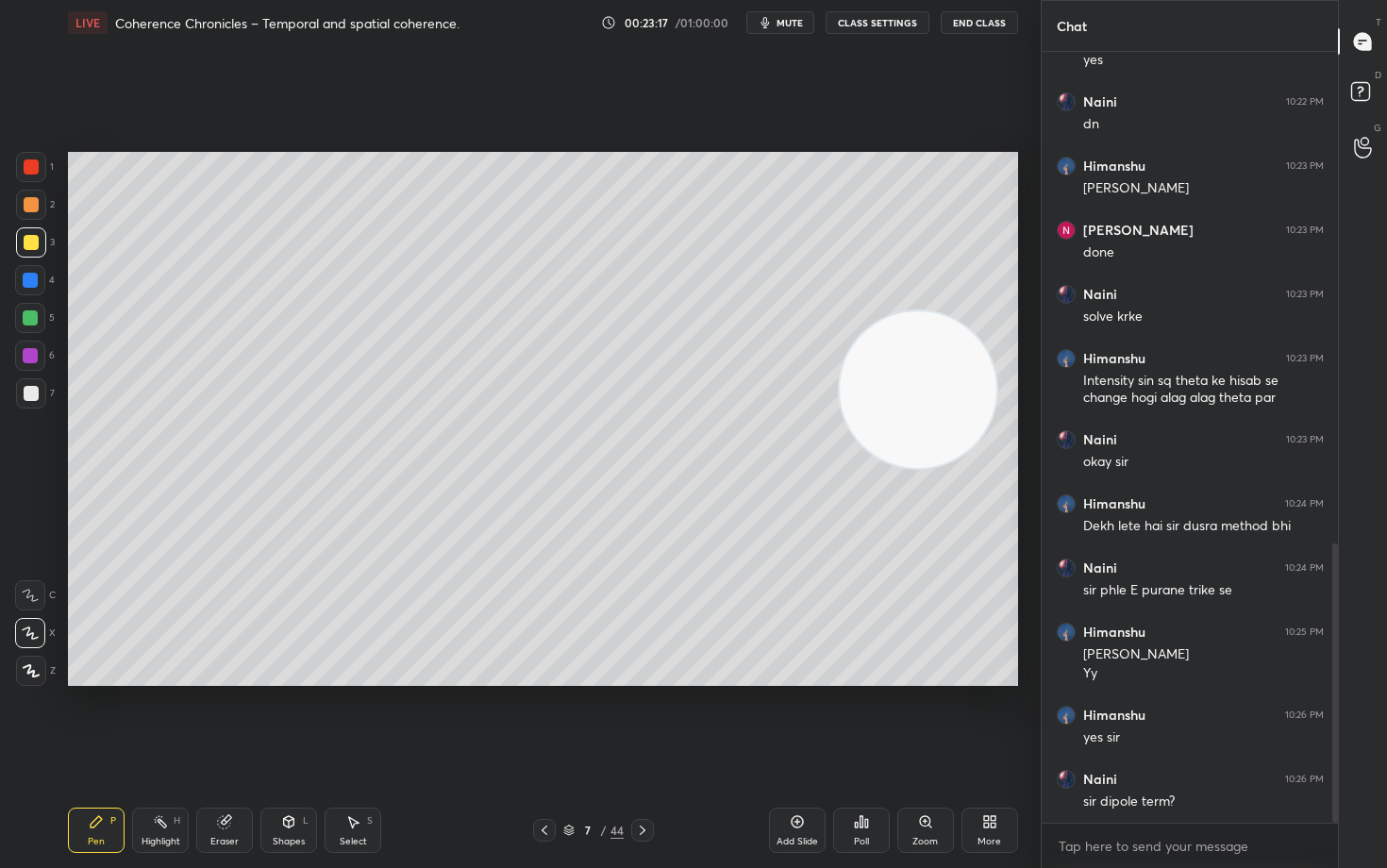 drag, startPoint x: 30, startPoint y: 395, endPoint x: 29, endPoint y: 385, distance: 10.049876 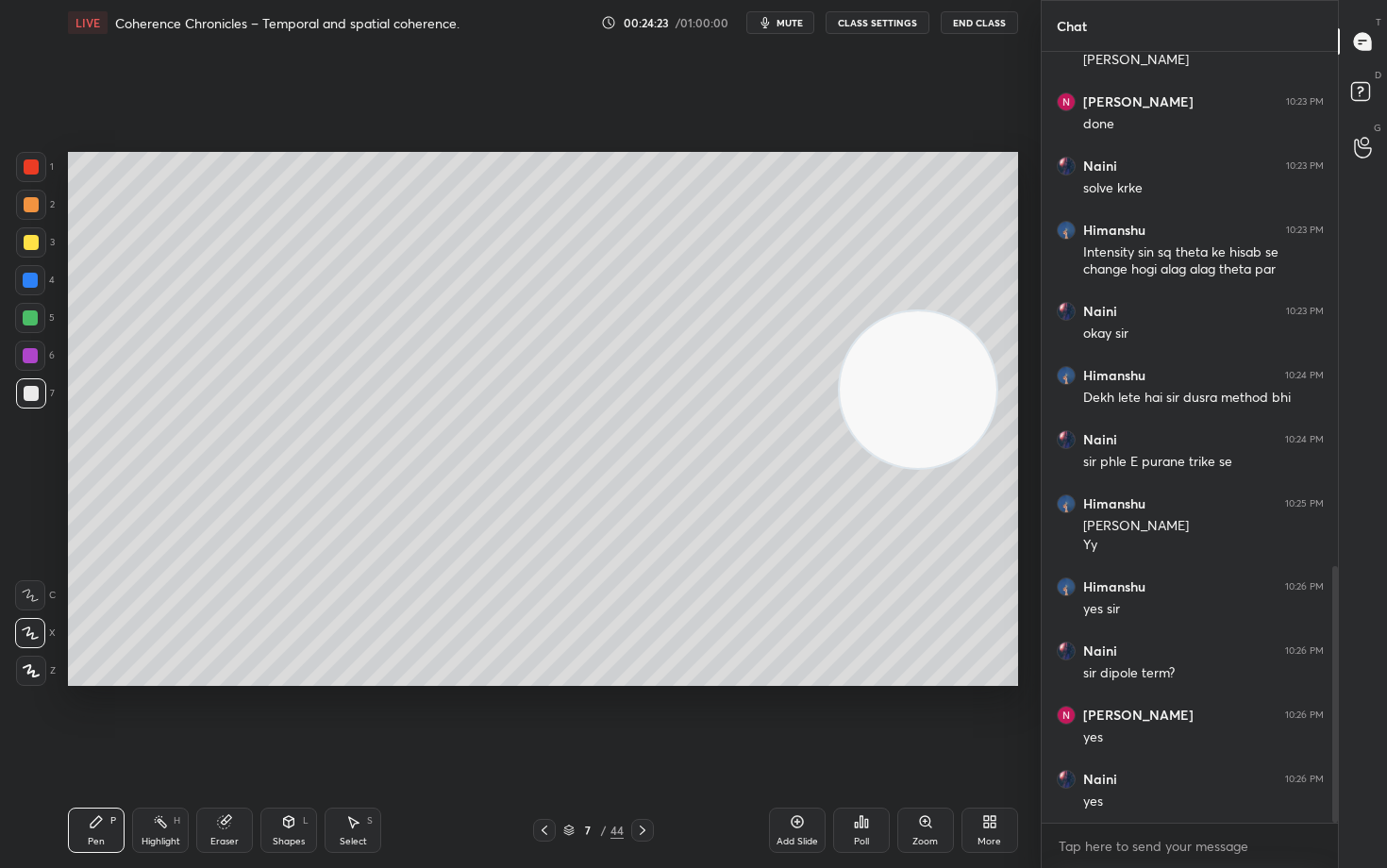scroll, scrollTop: 1547, scrollLeft: 0, axis: vertical 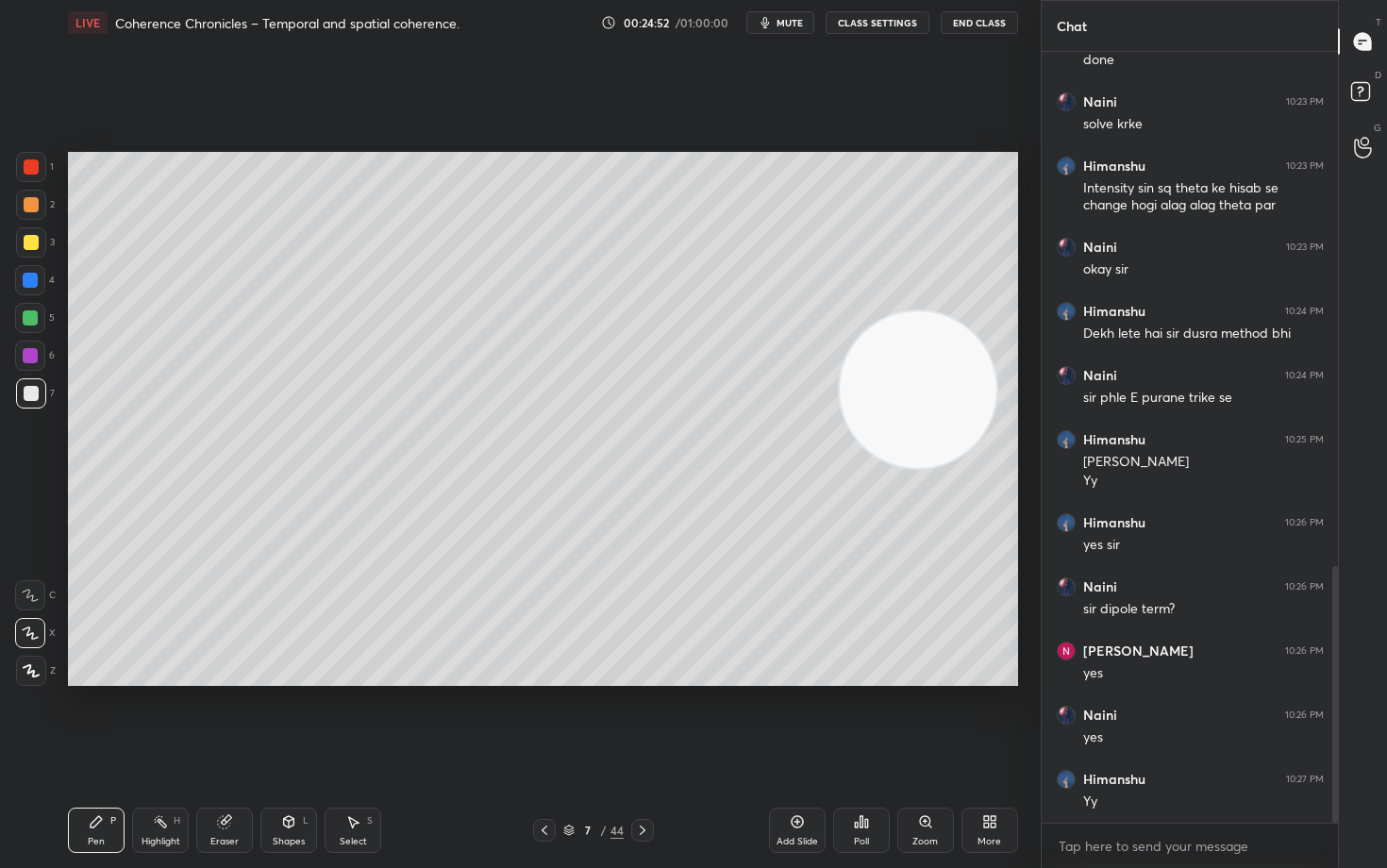 drag, startPoint x: 233, startPoint y: 818, endPoint x: 289, endPoint y: 790, distance: 62.609903 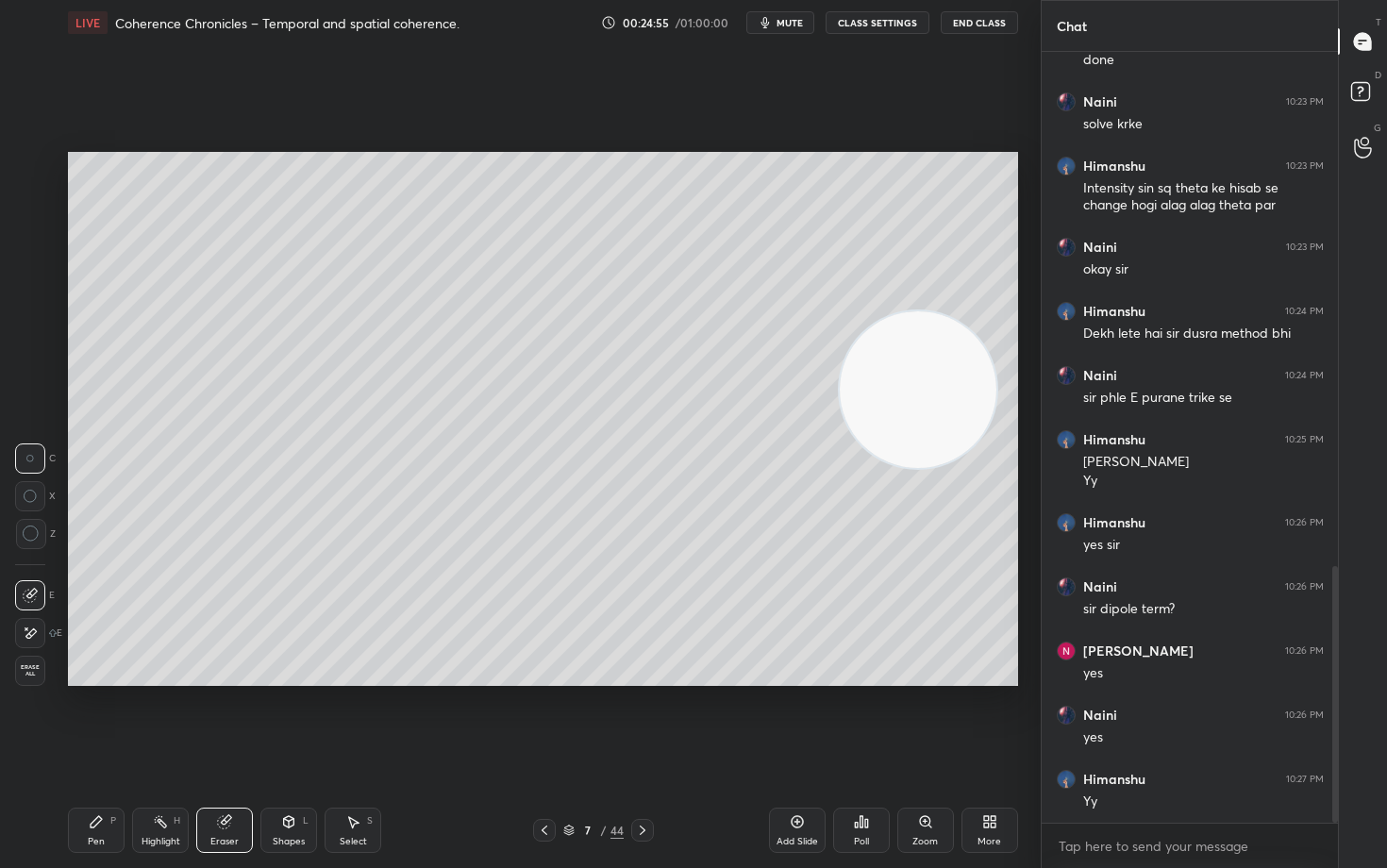 click on "Pen P" at bounding box center [96, 830] 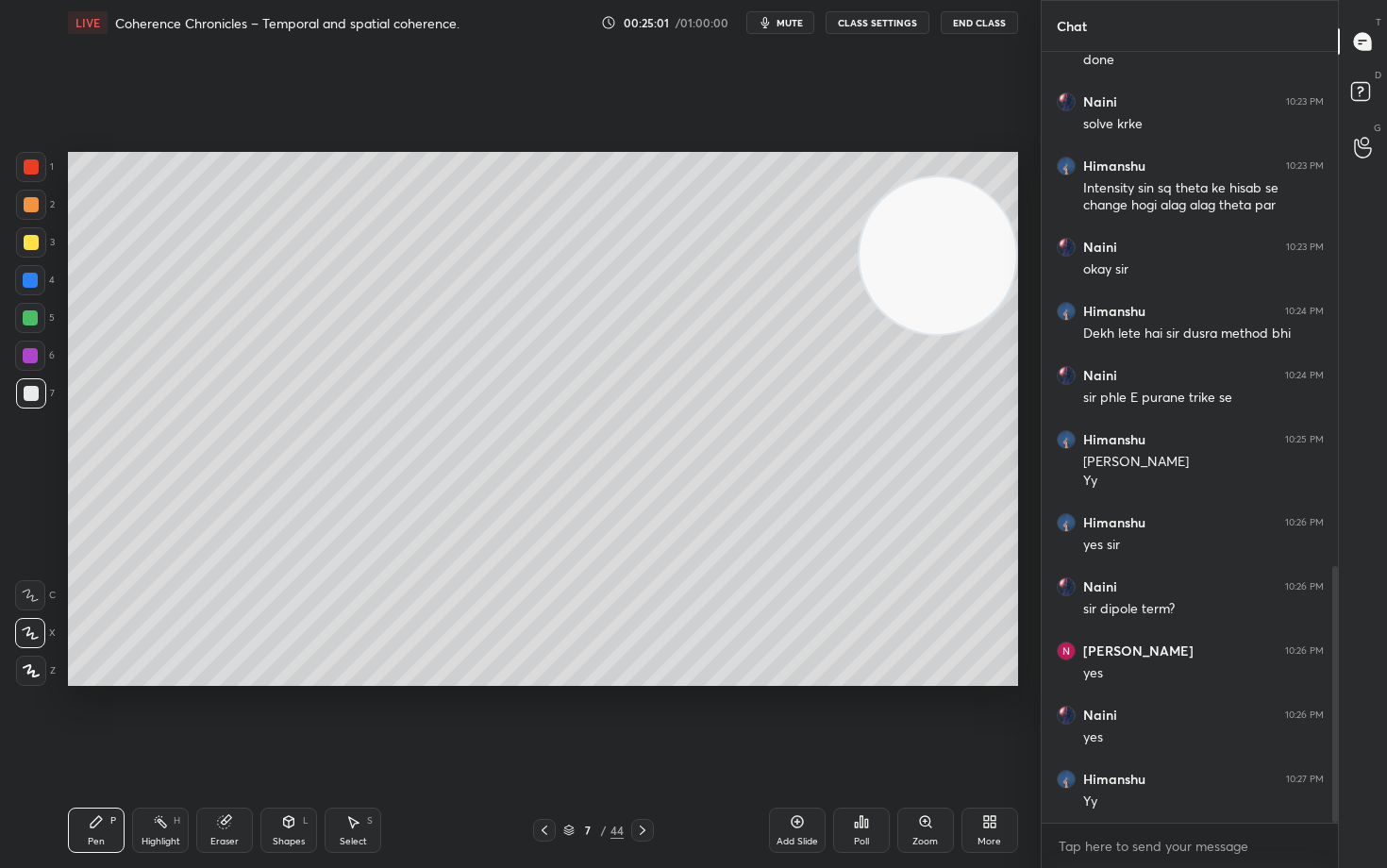 drag, startPoint x: 924, startPoint y: 440, endPoint x: 895, endPoint y: 292, distance: 150.81446 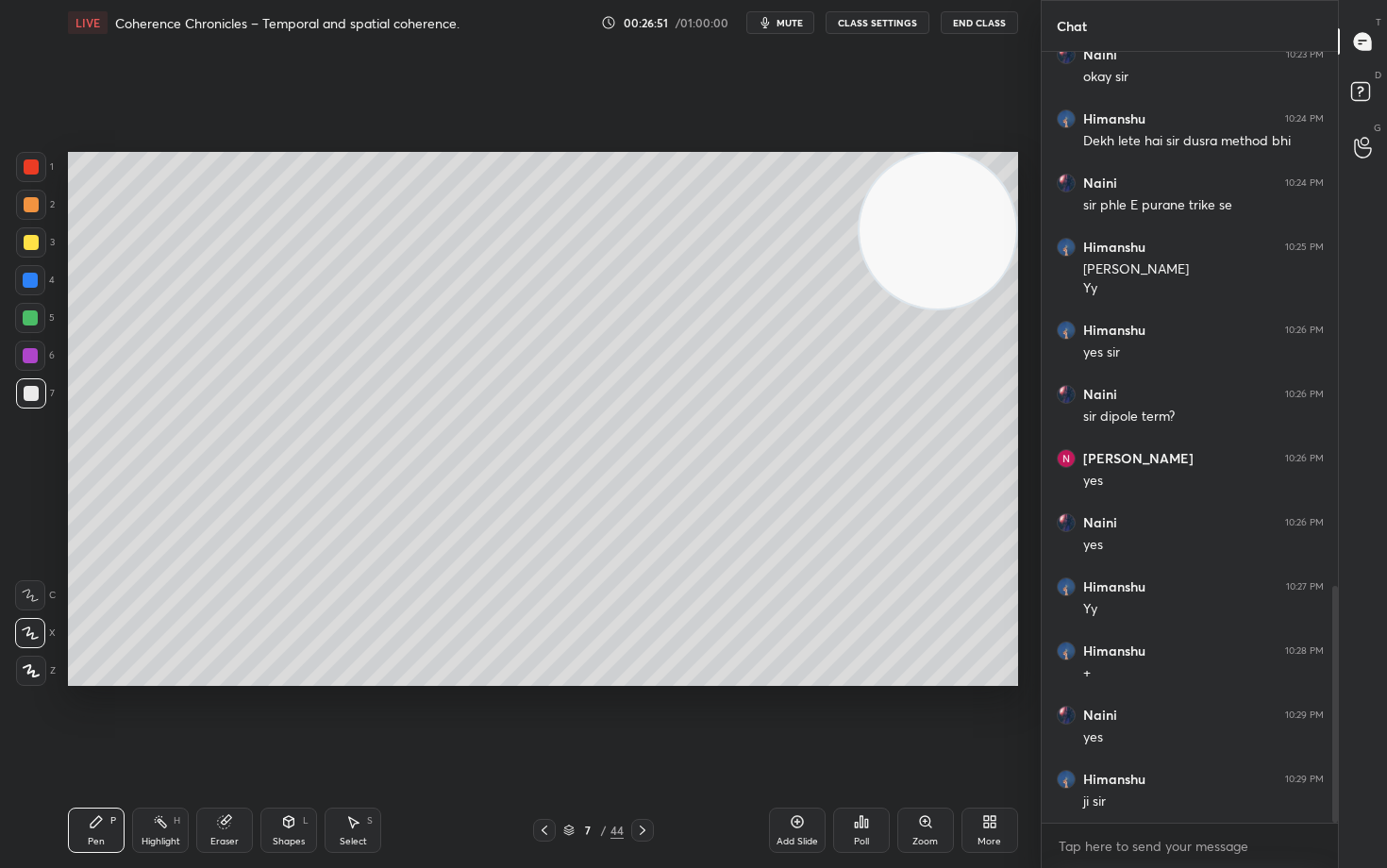scroll, scrollTop: 1804, scrollLeft: 0, axis: vertical 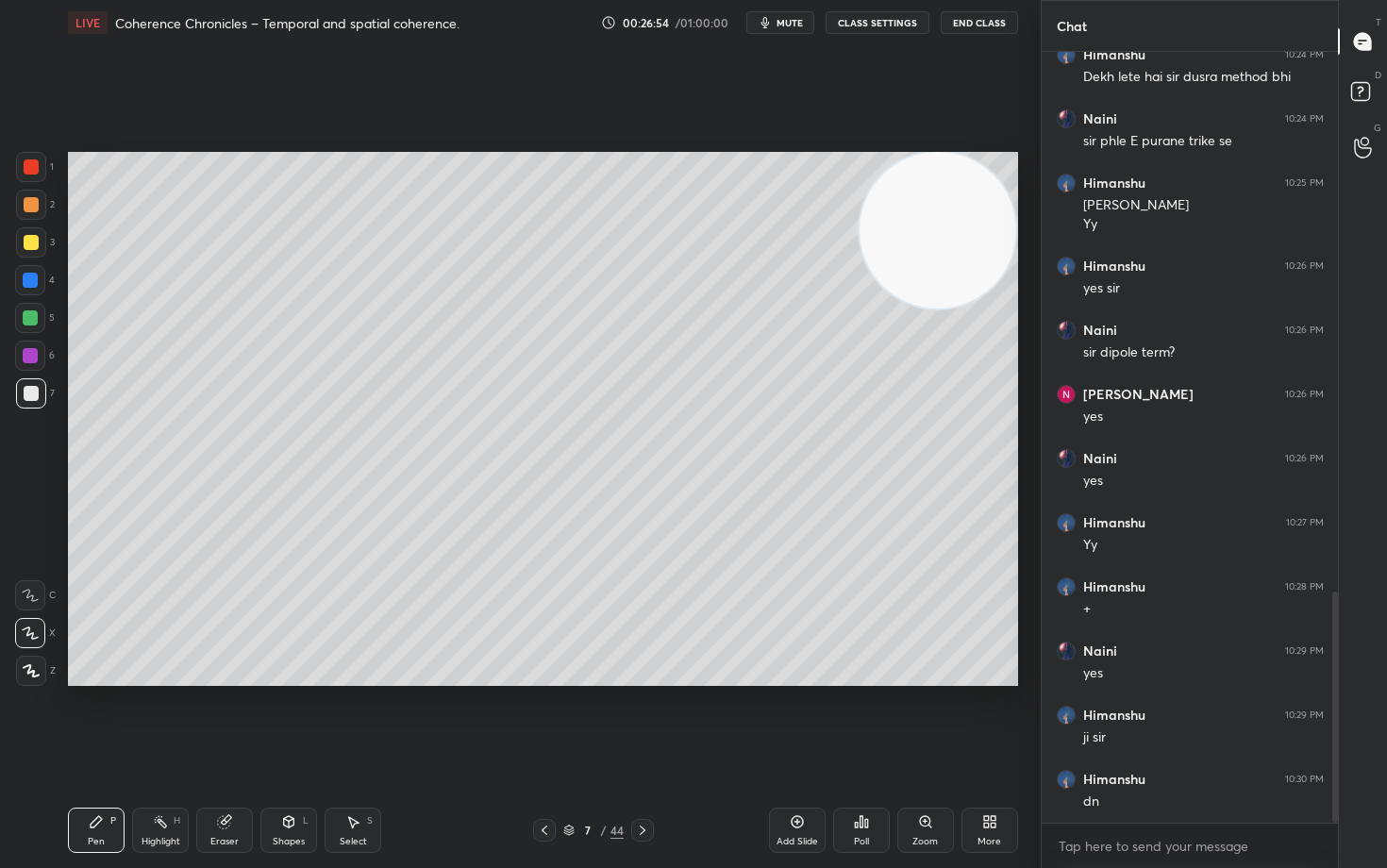 click 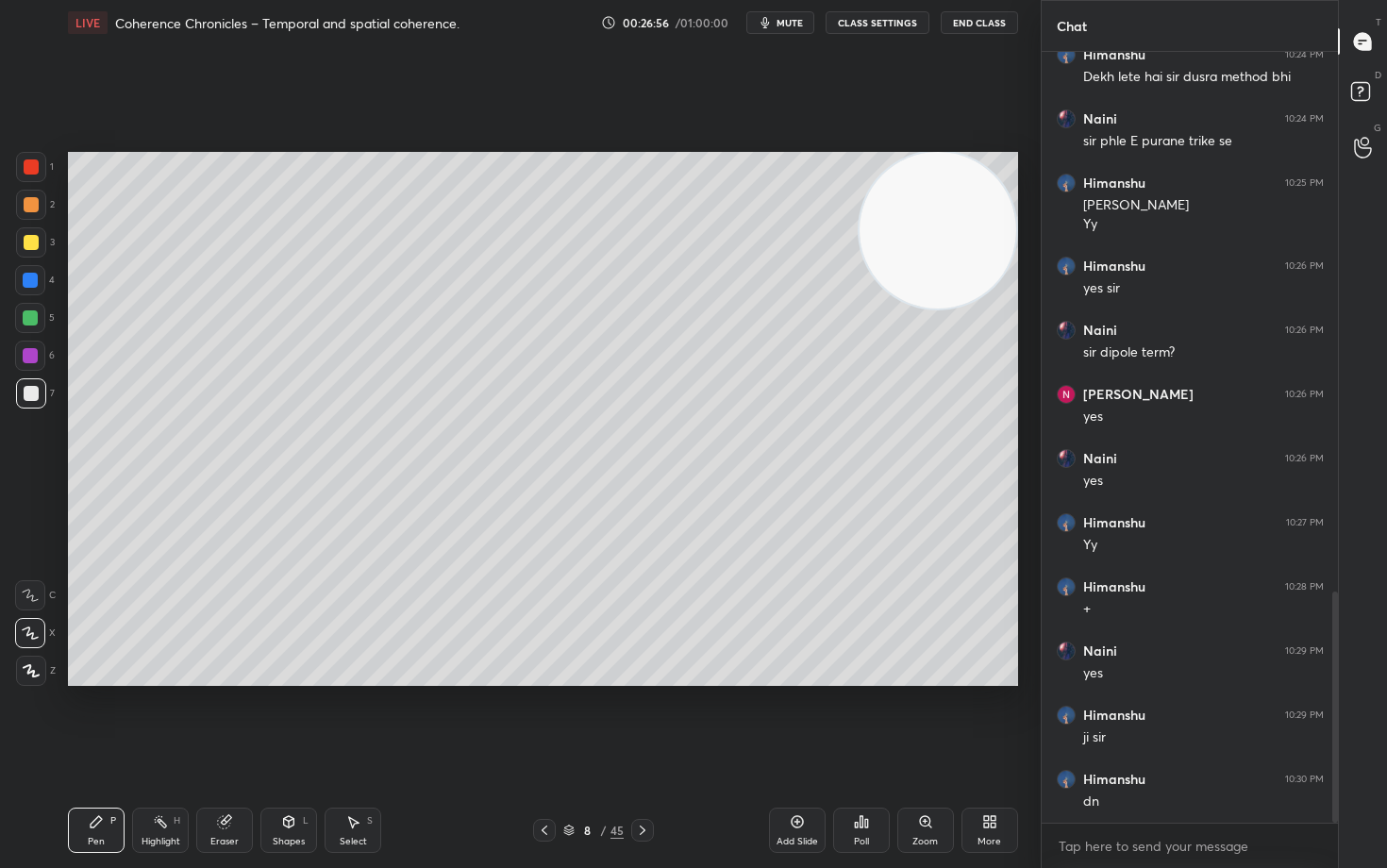 click at bounding box center (31, 242) 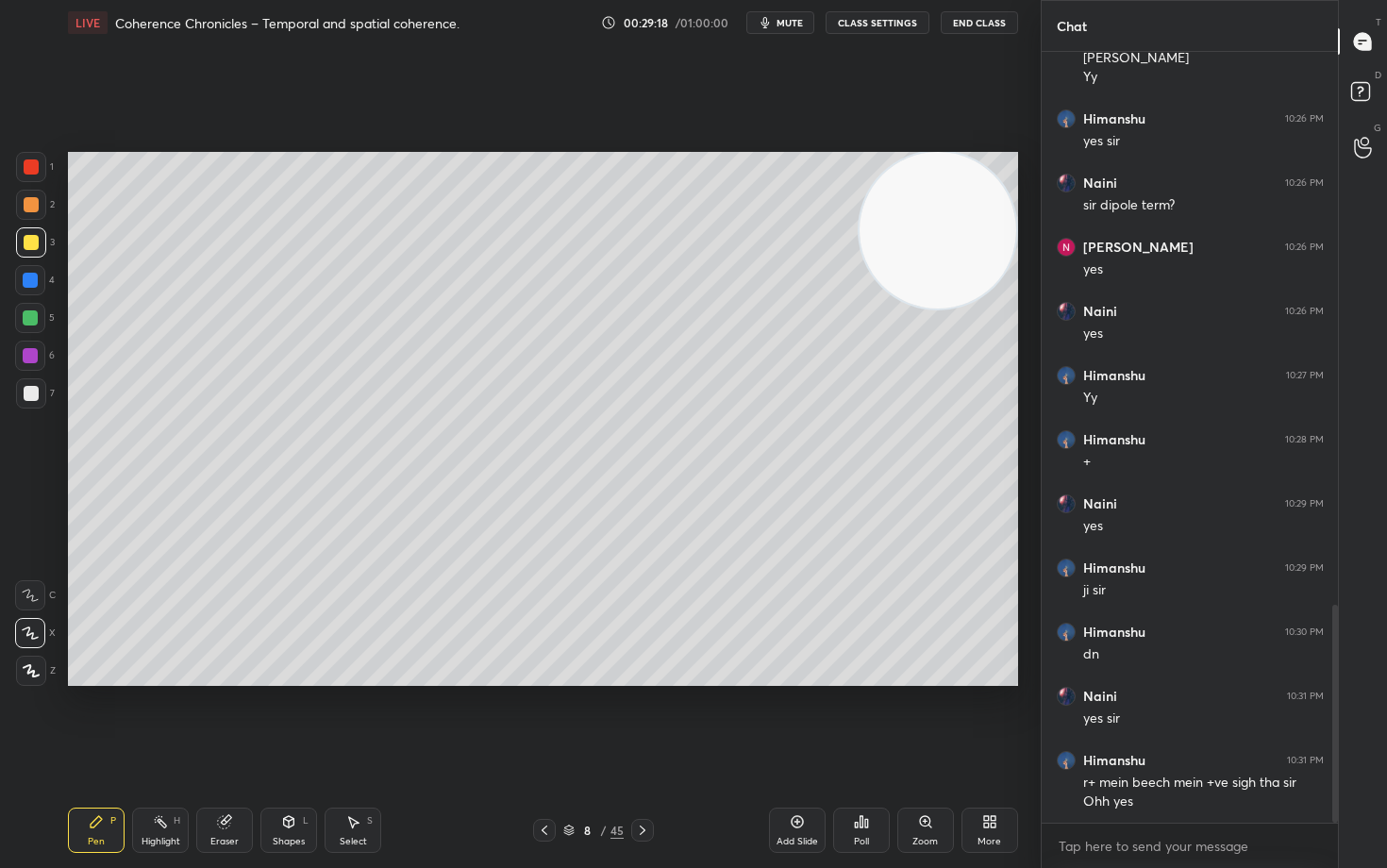 scroll, scrollTop: 2015, scrollLeft: 0, axis: vertical 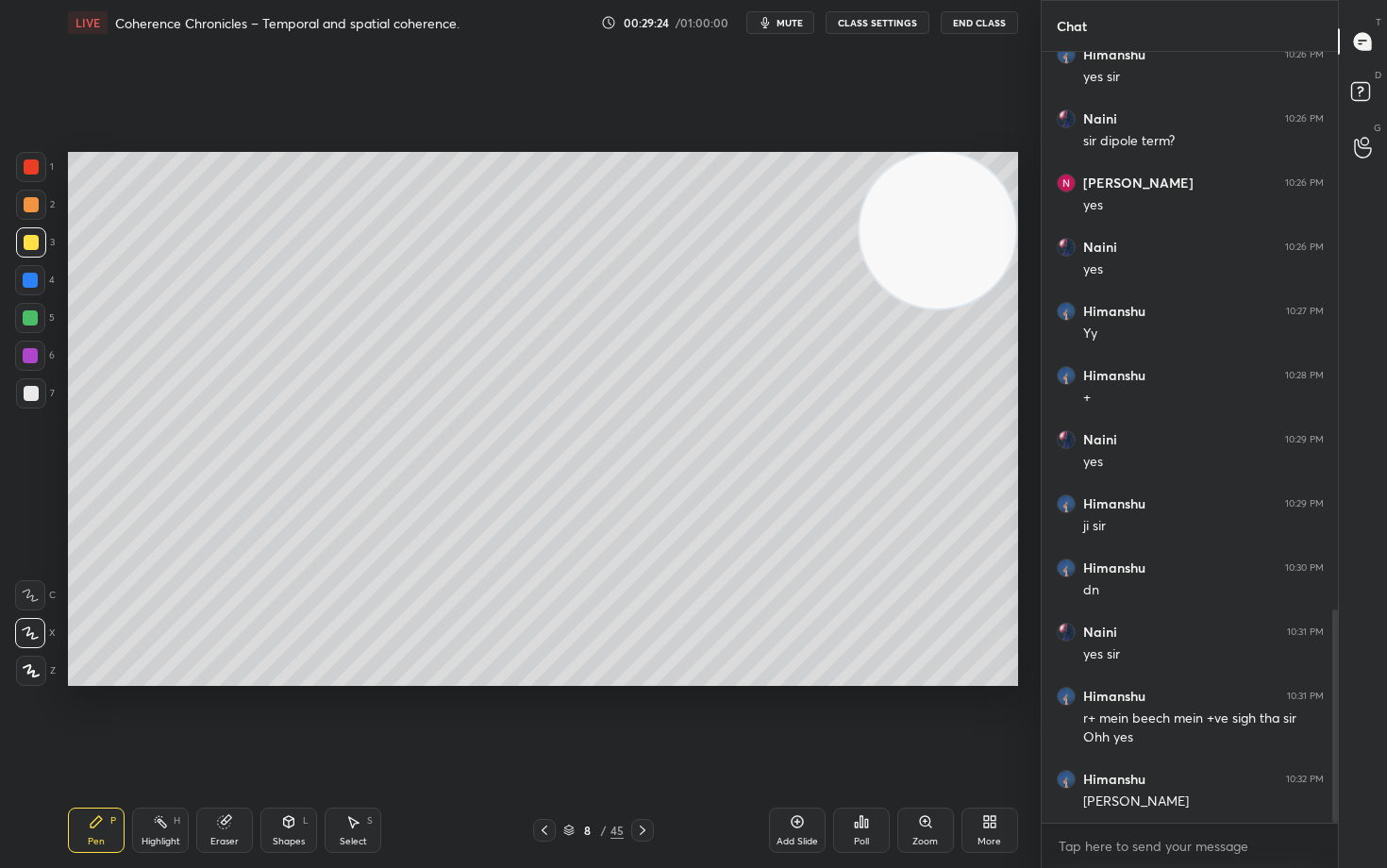 click at bounding box center [31, 393] 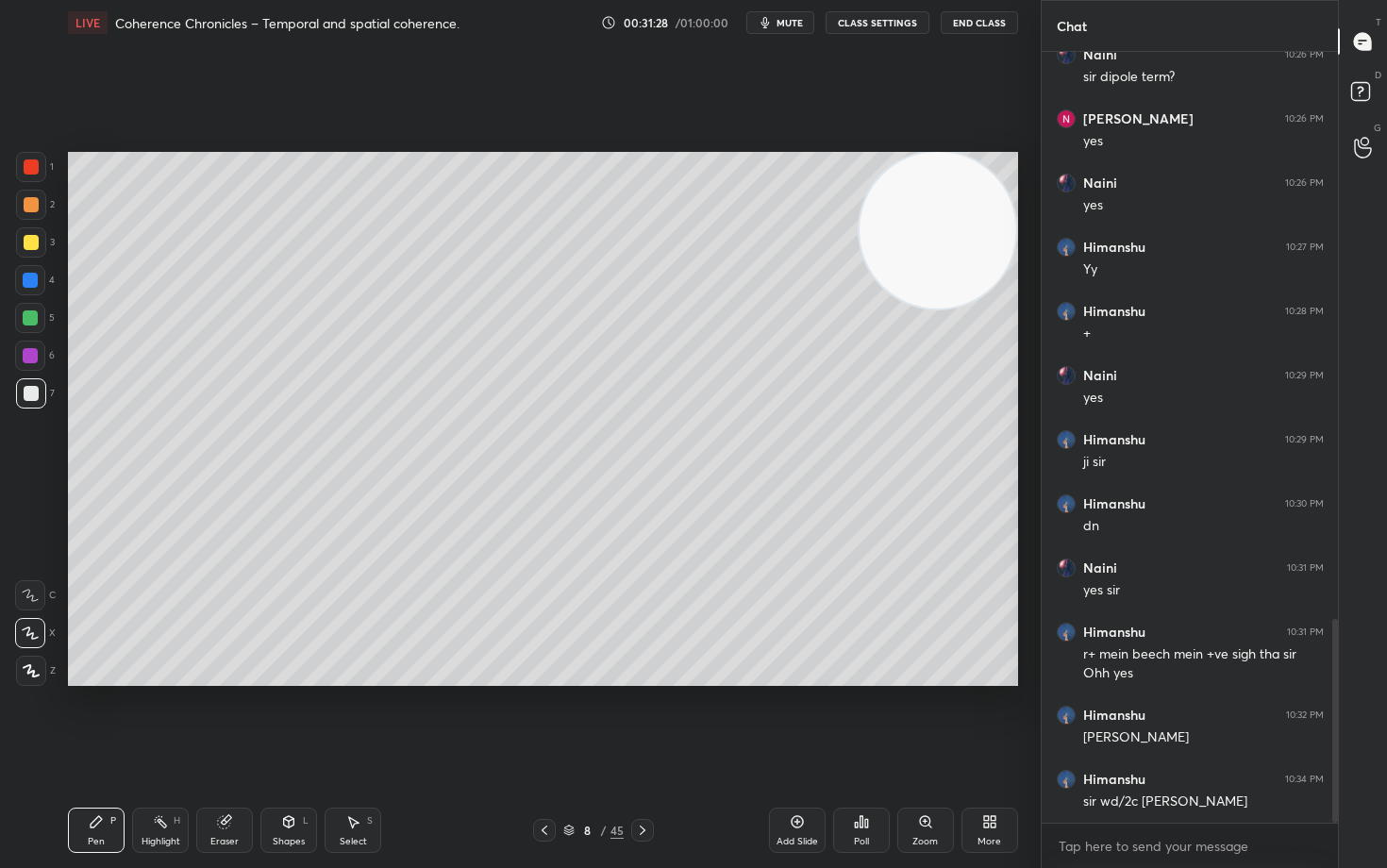 scroll, scrollTop: 2144, scrollLeft: 0, axis: vertical 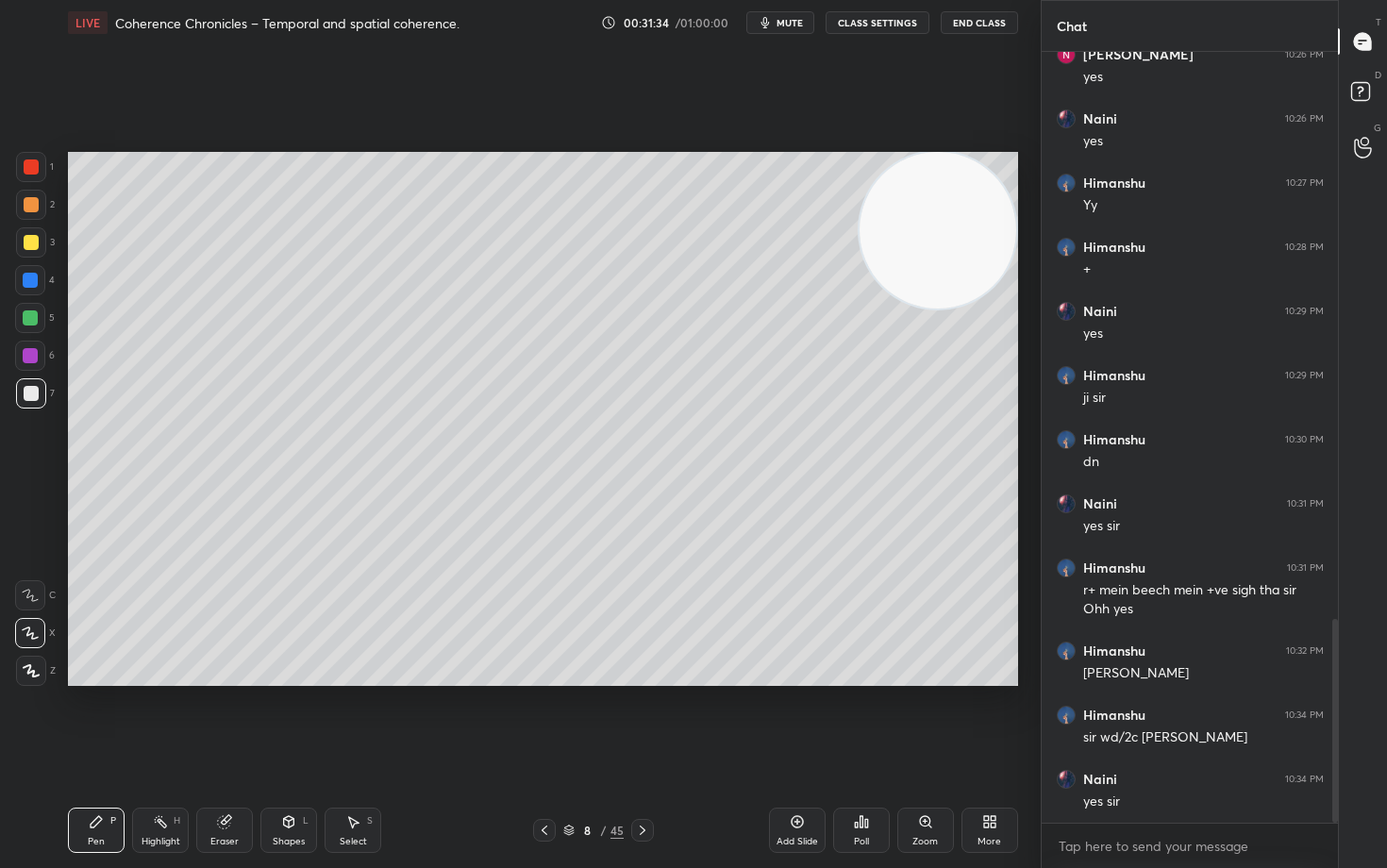 click on "Eraser" at bounding box center [225, 830] 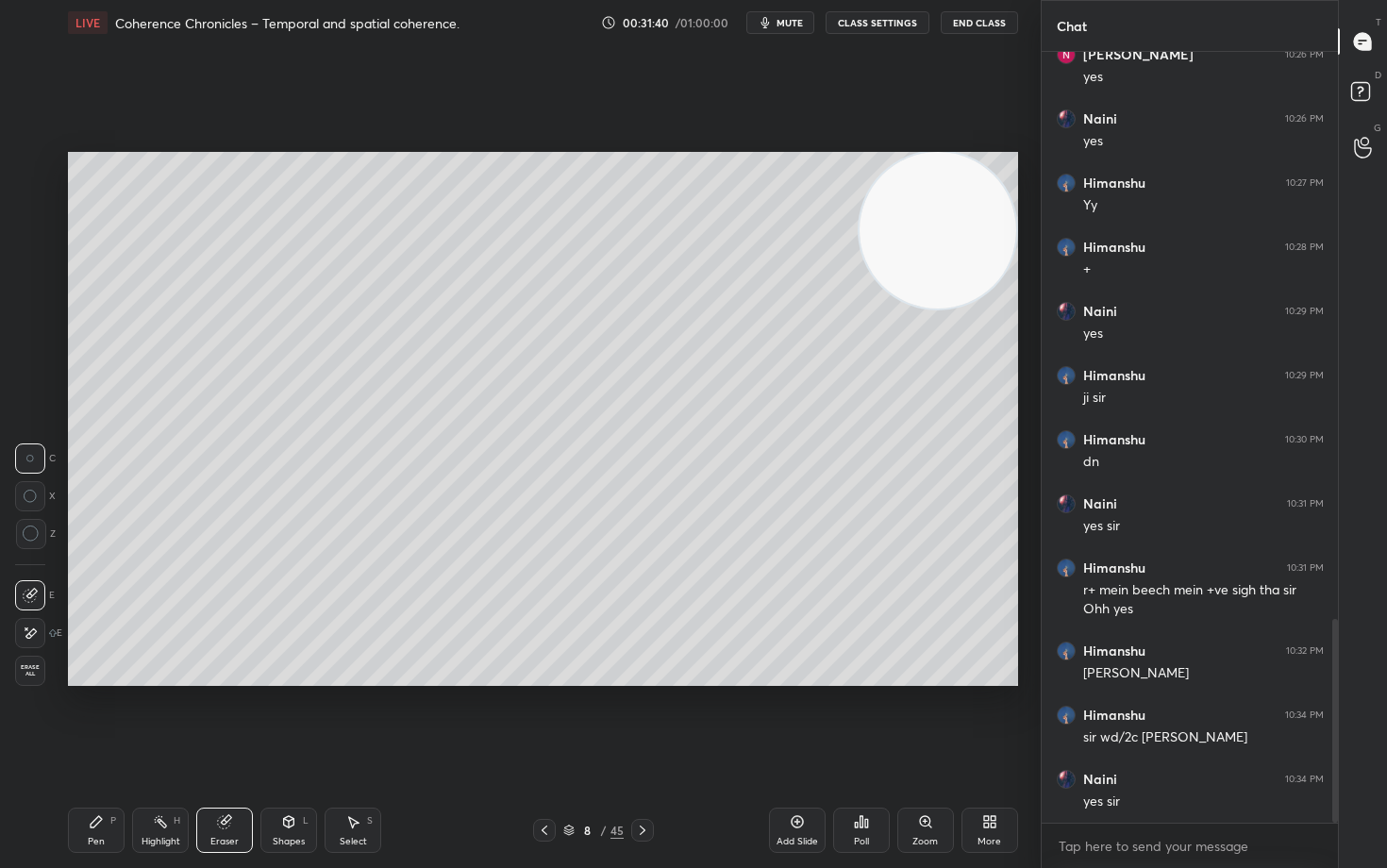 click on "Pen P" at bounding box center (96, 830) 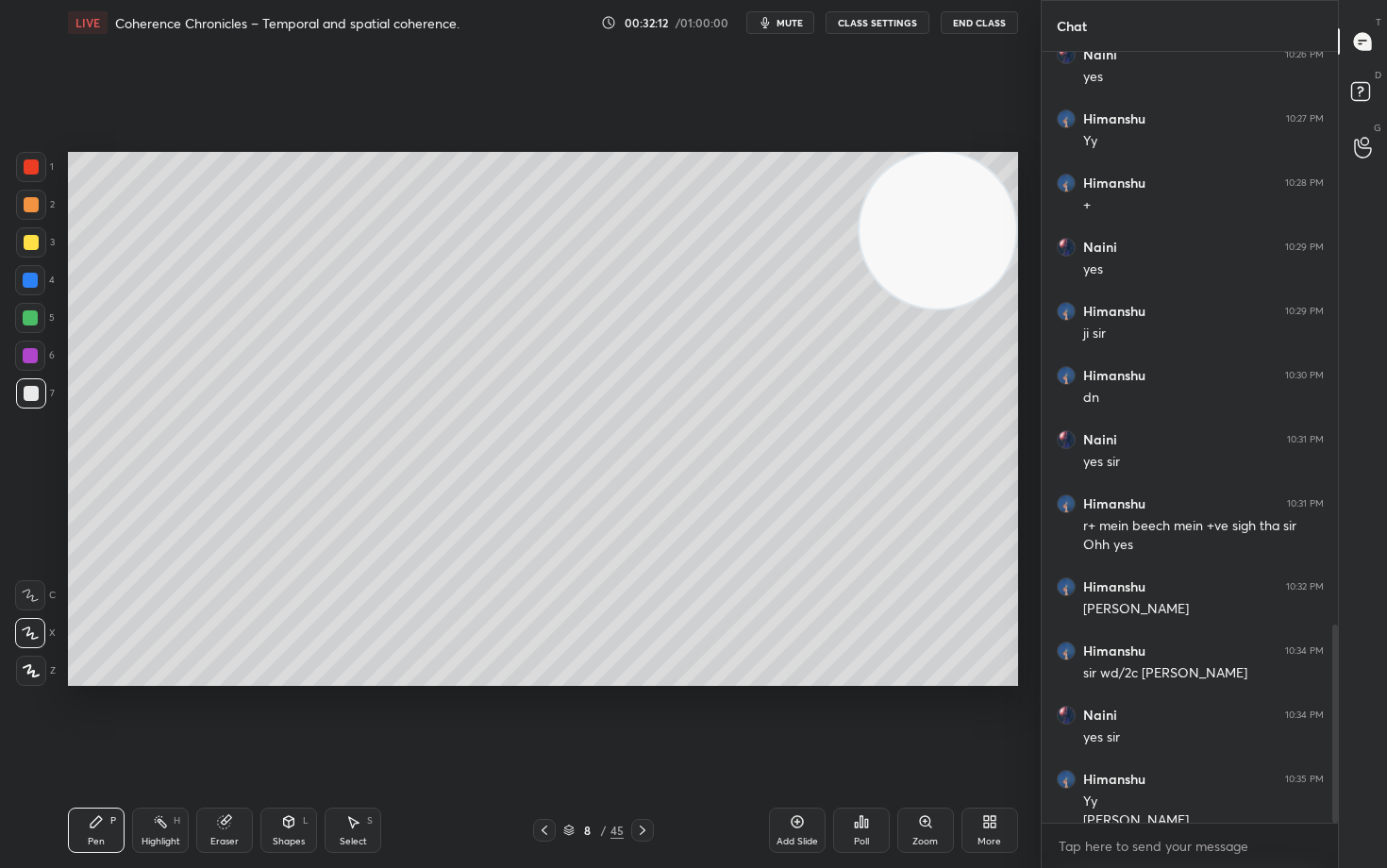 scroll, scrollTop: 2227, scrollLeft: 0, axis: vertical 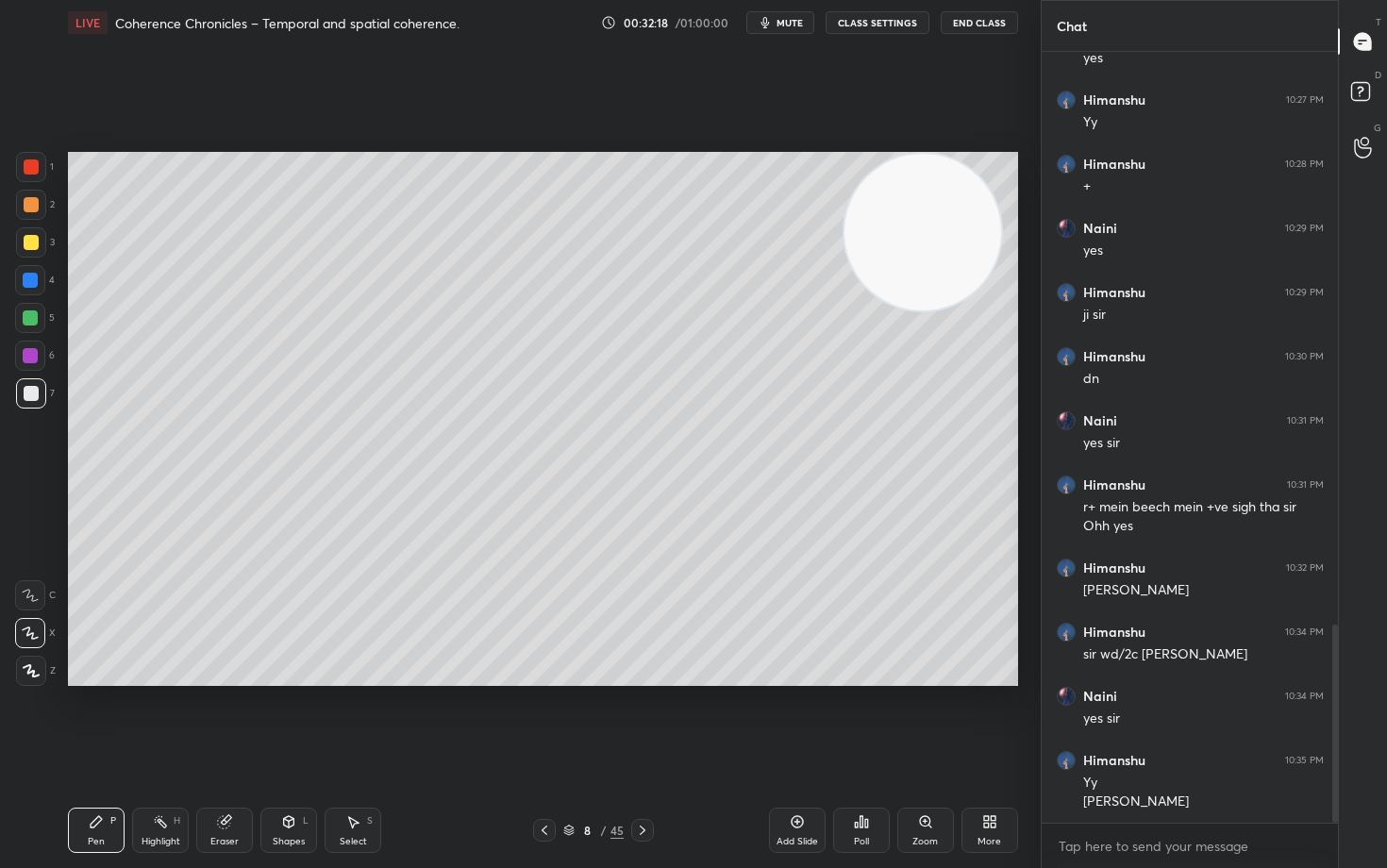 drag, startPoint x: 960, startPoint y: 226, endPoint x: 567, endPoint y: 160, distance: 398.50345 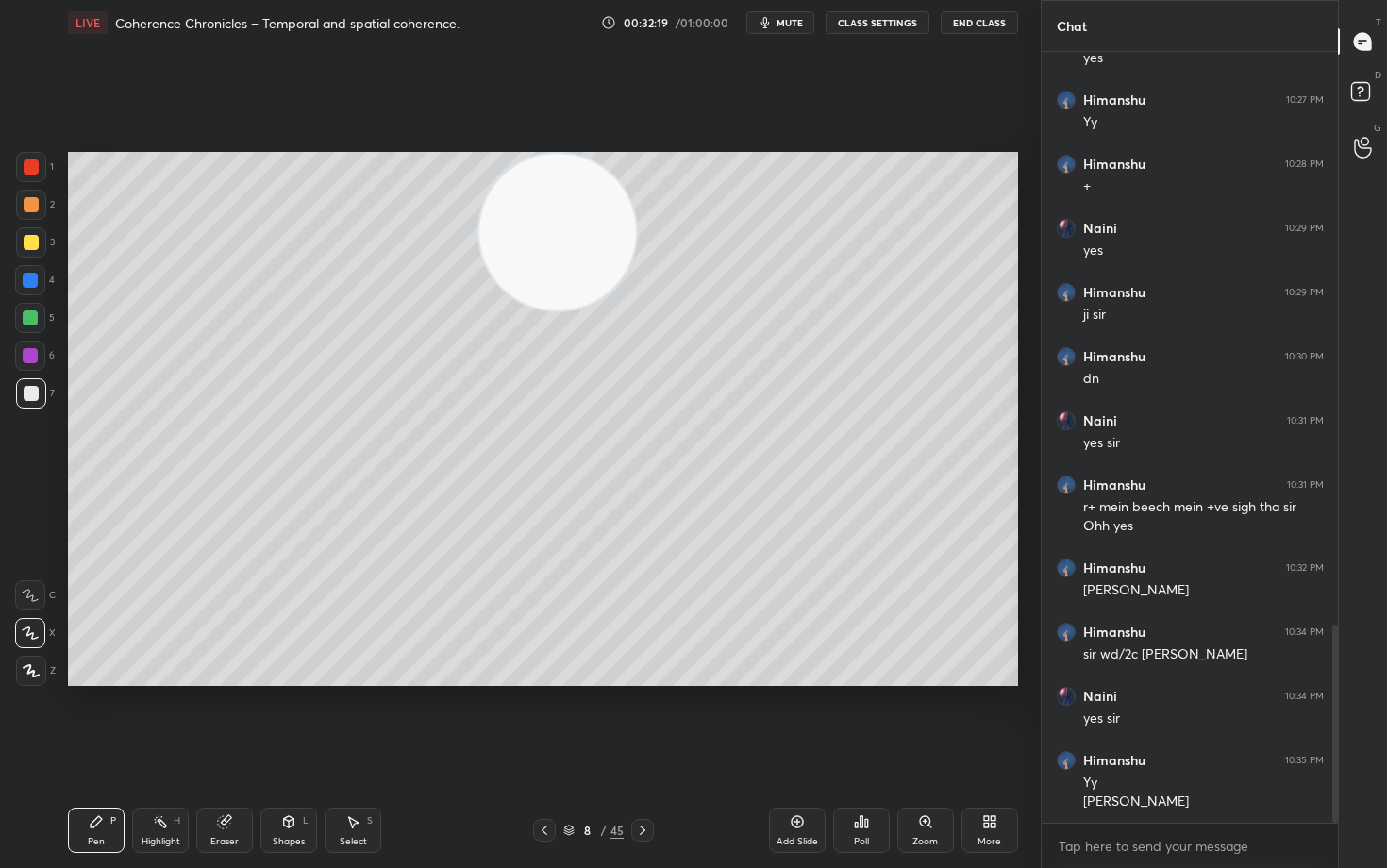 click at bounding box center (31, 205) 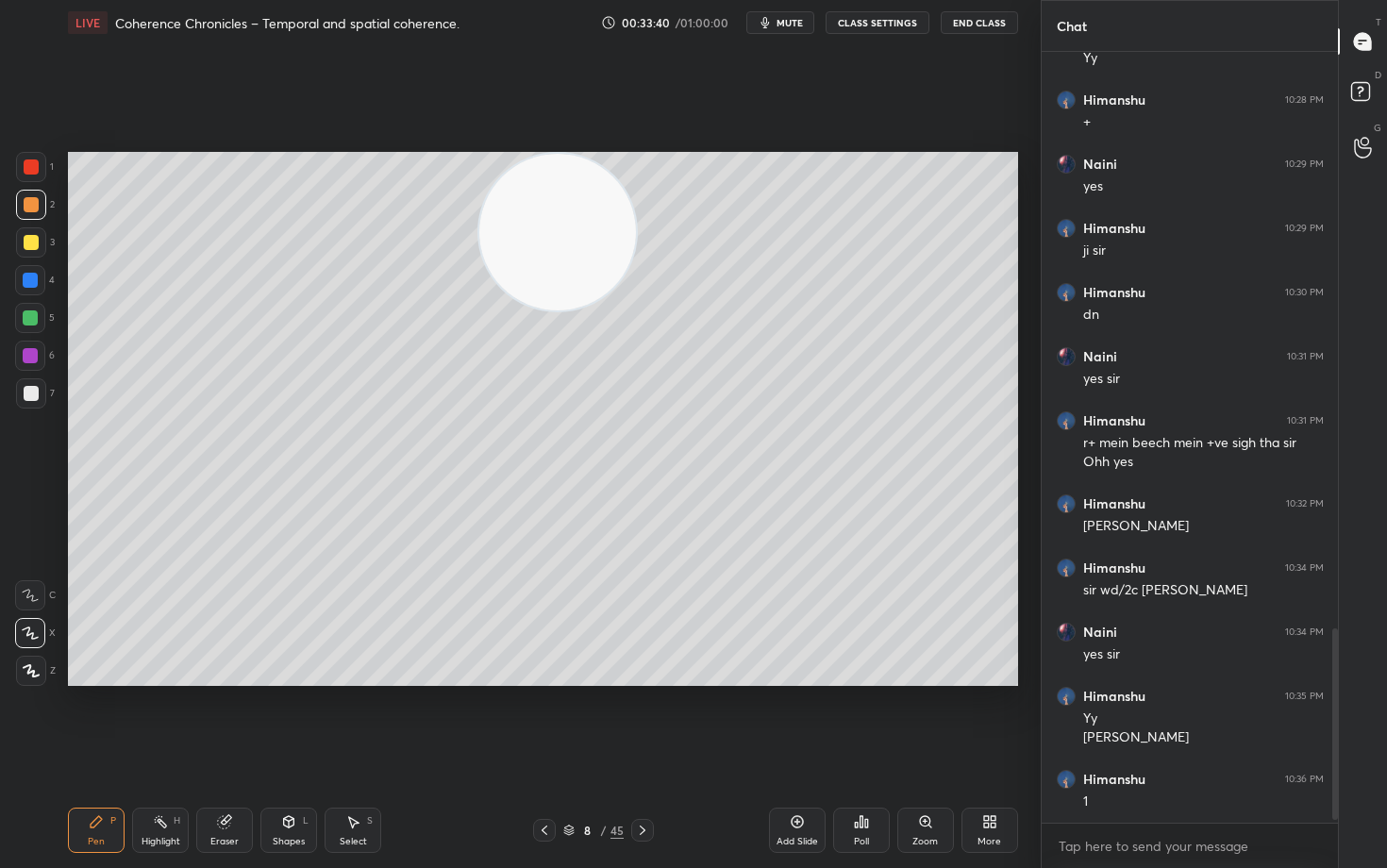 scroll, scrollTop: 2355, scrollLeft: 0, axis: vertical 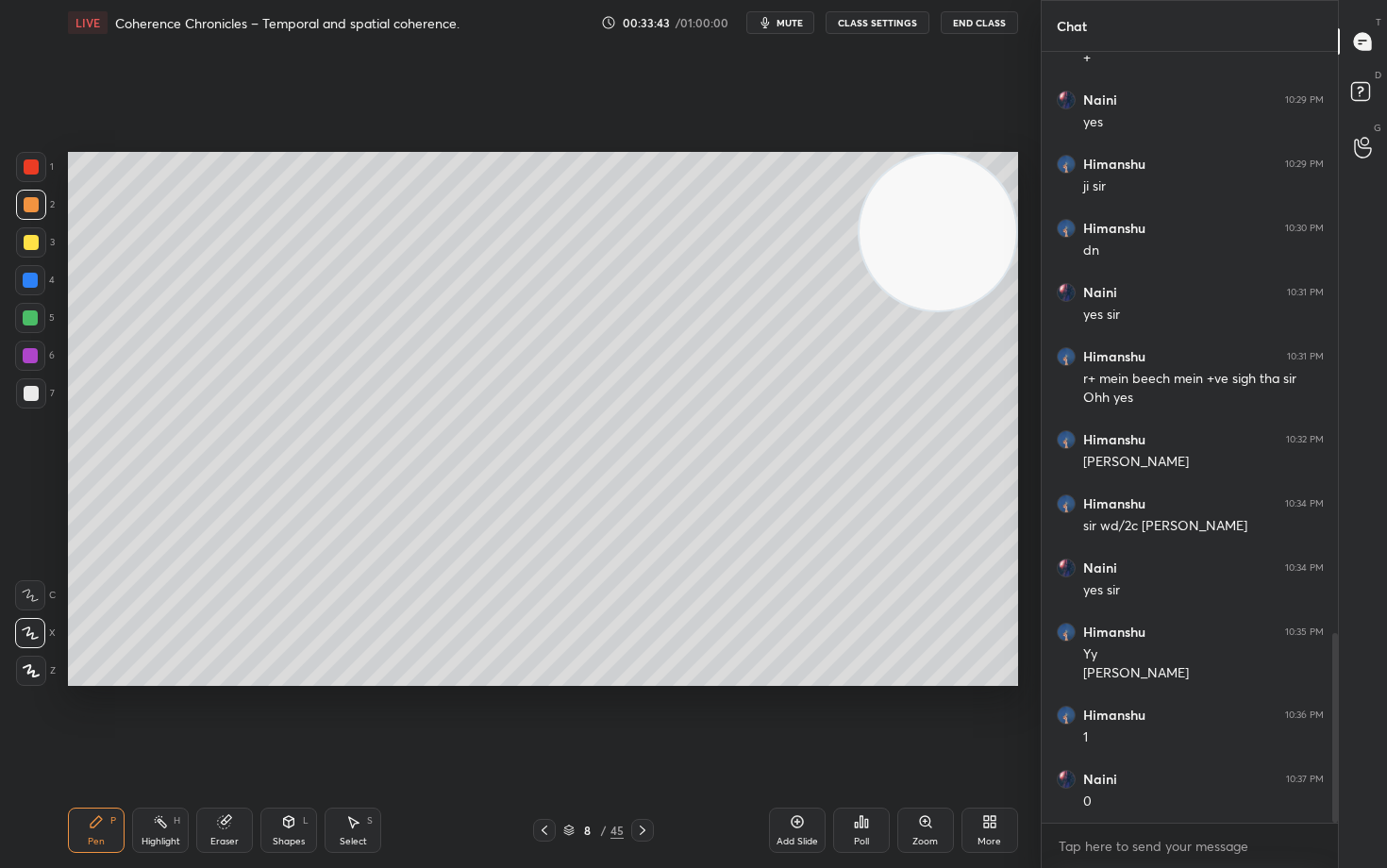 drag, startPoint x: 555, startPoint y: 266, endPoint x: 950, endPoint y: 193, distance: 401.68893 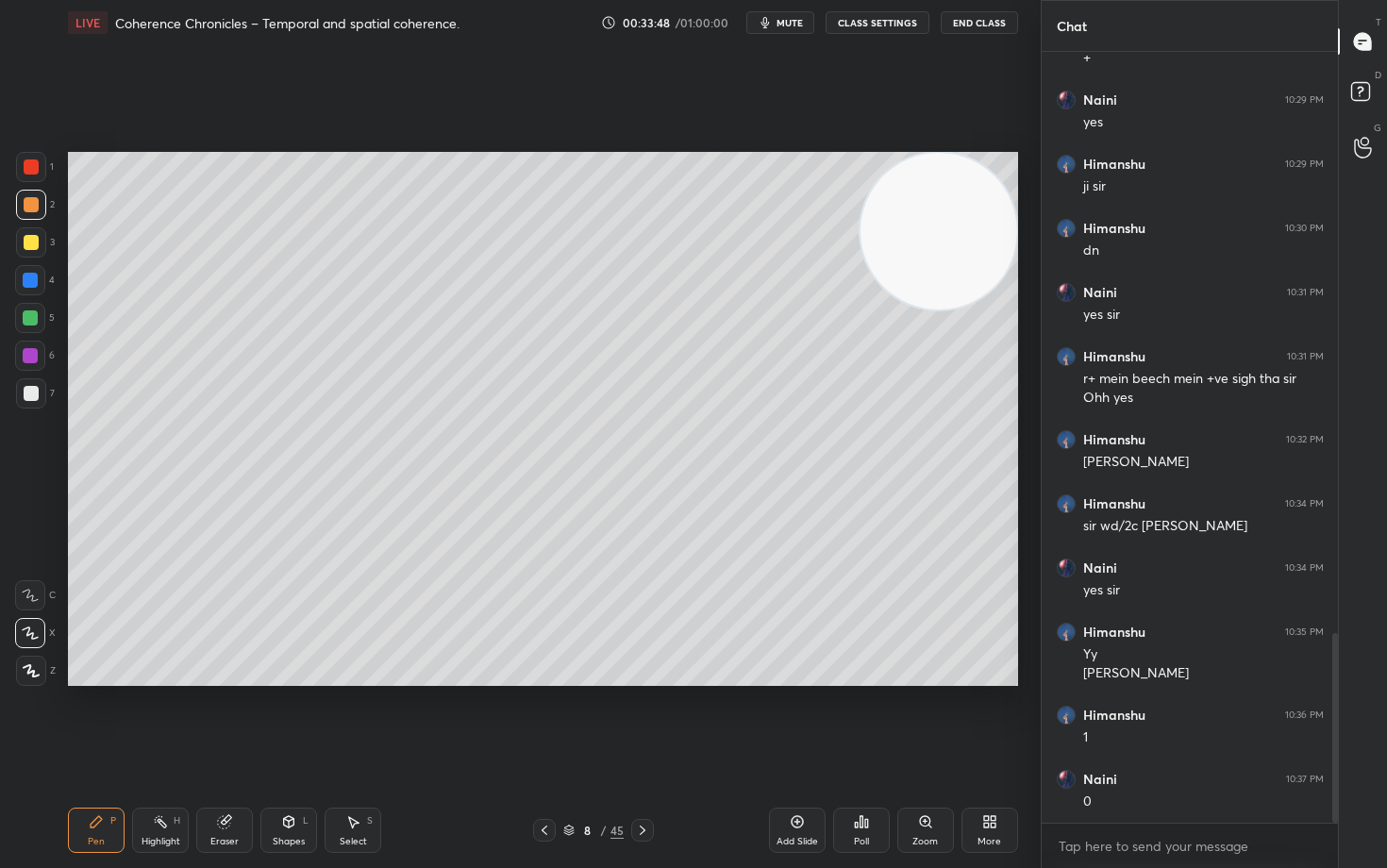 click 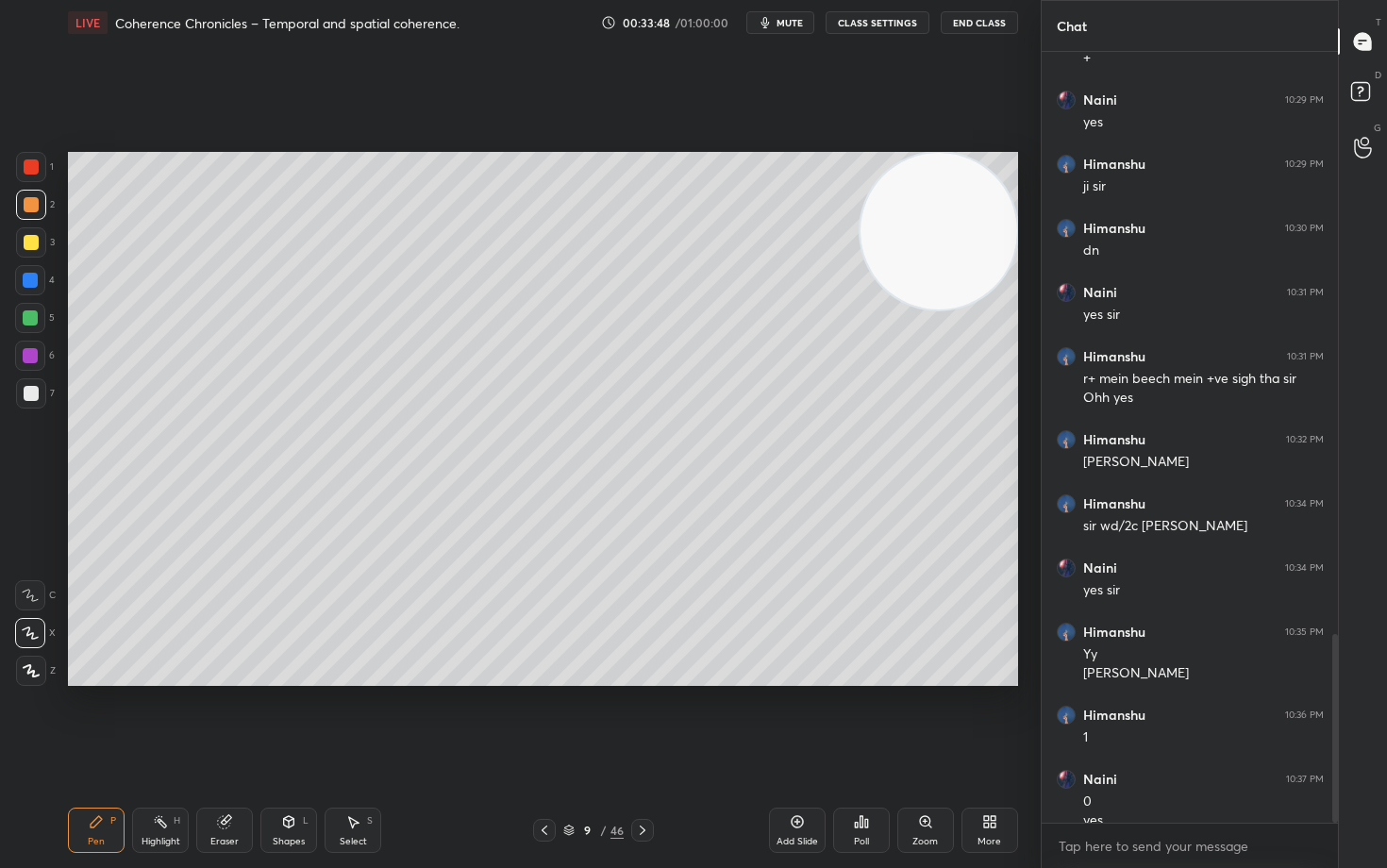 scroll, scrollTop: 2374, scrollLeft: 0, axis: vertical 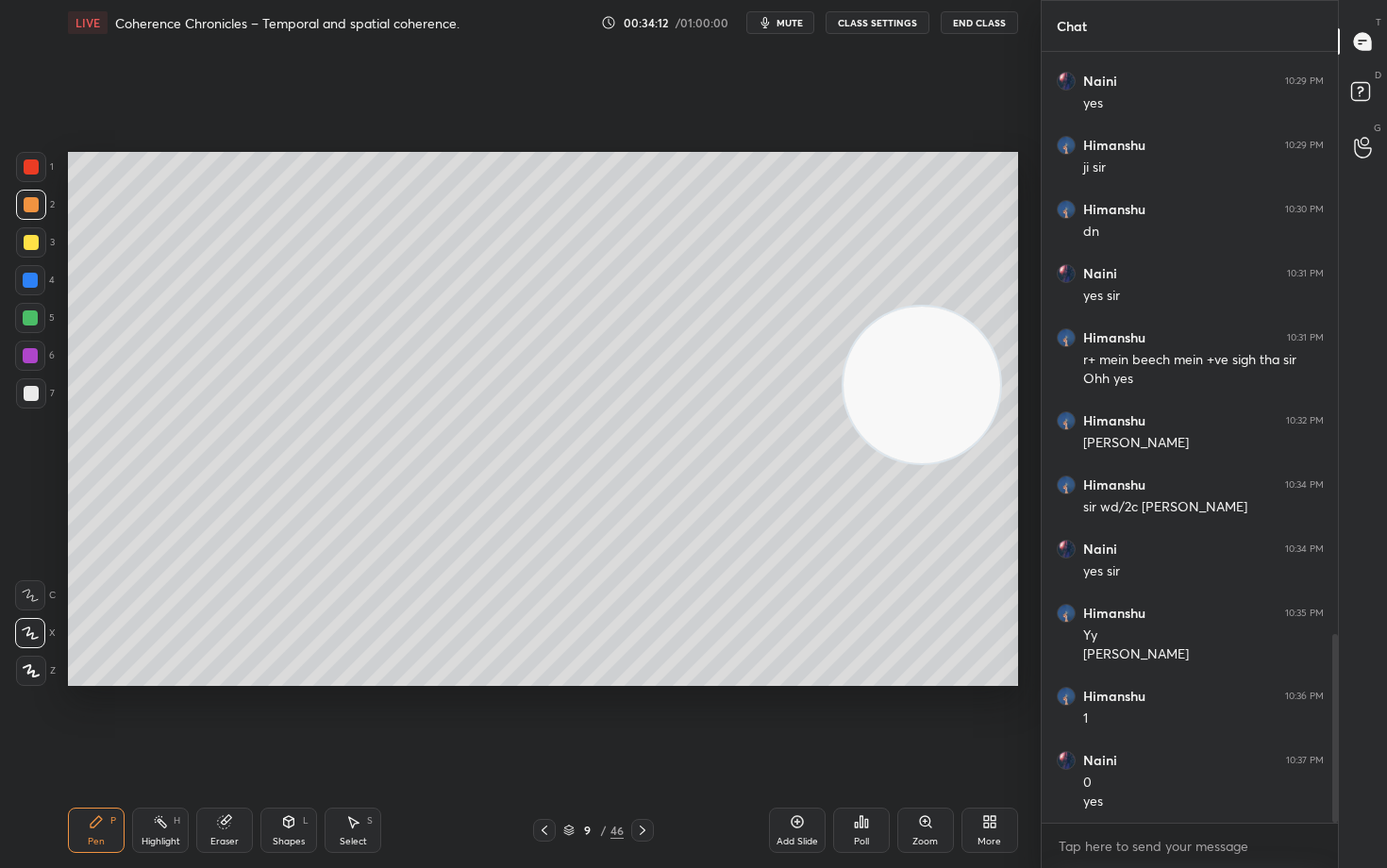 drag, startPoint x: 956, startPoint y: 229, endPoint x: 844, endPoint y: 334, distance: 153.52199 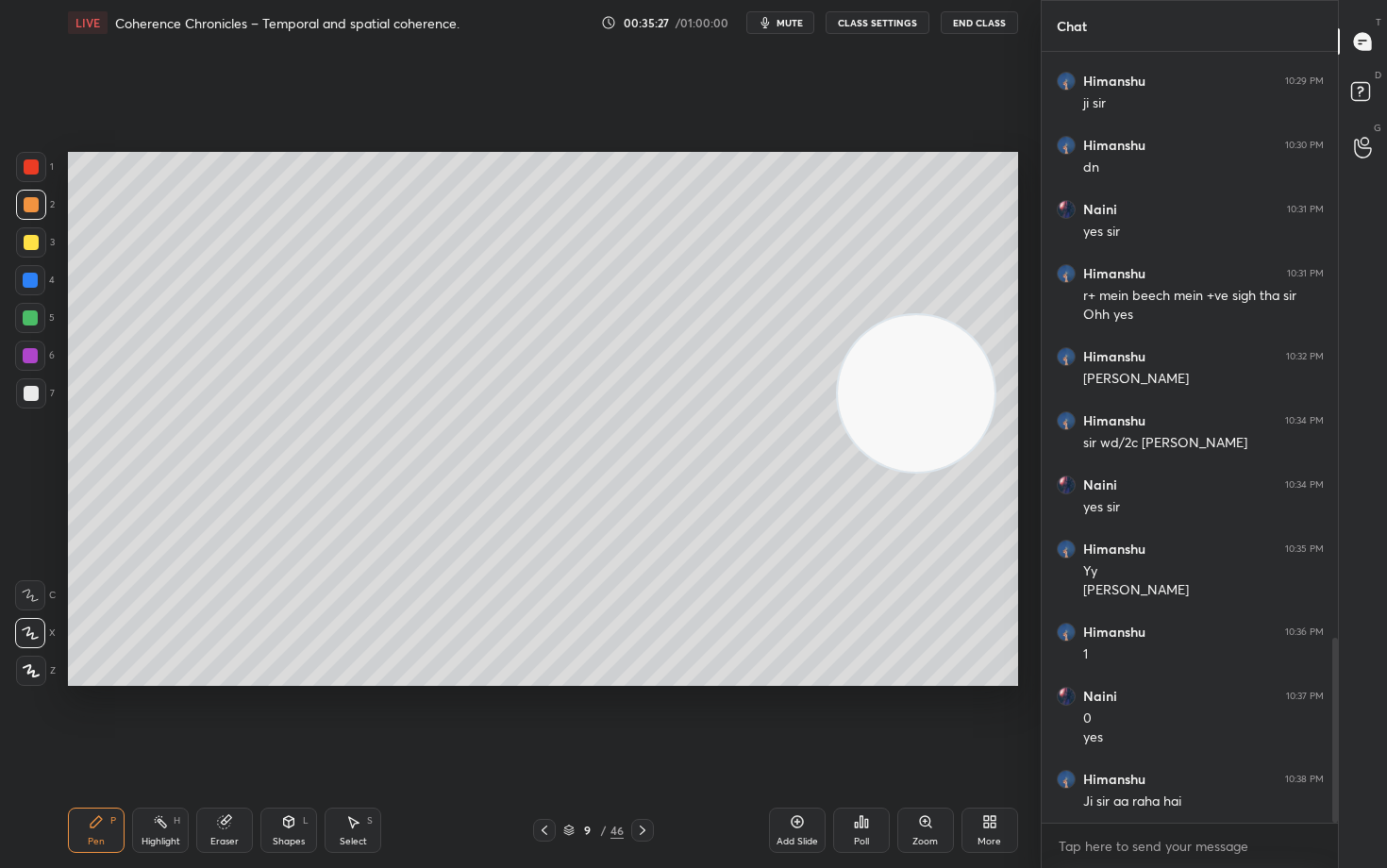 scroll, scrollTop: 2502, scrollLeft: 0, axis: vertical 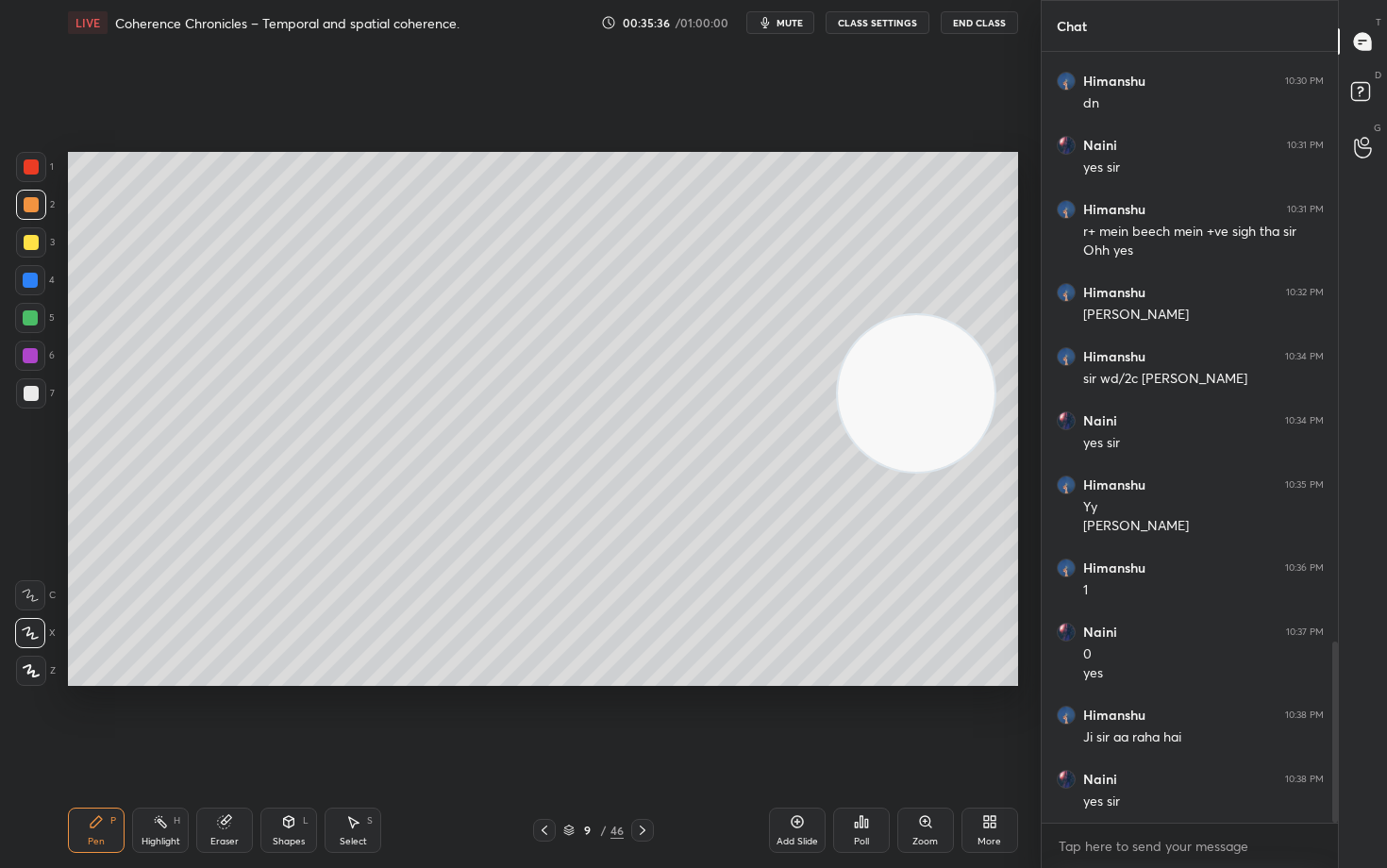 click at bounding box center (31, 393) 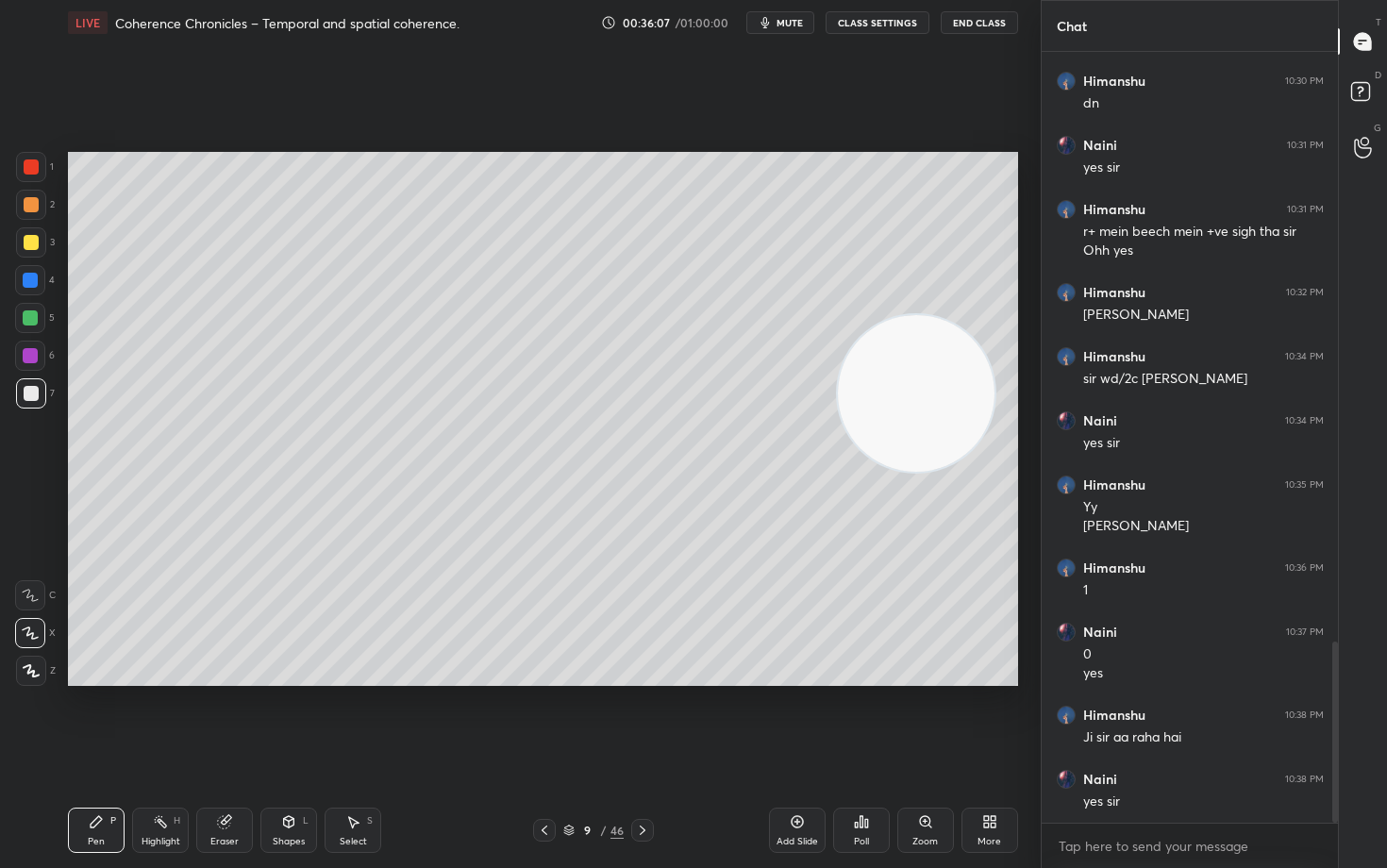 drag, startPoint x: 926, startPoint y: 482, endPoint x: 899, endPoint y: 522, distance: 48.25971 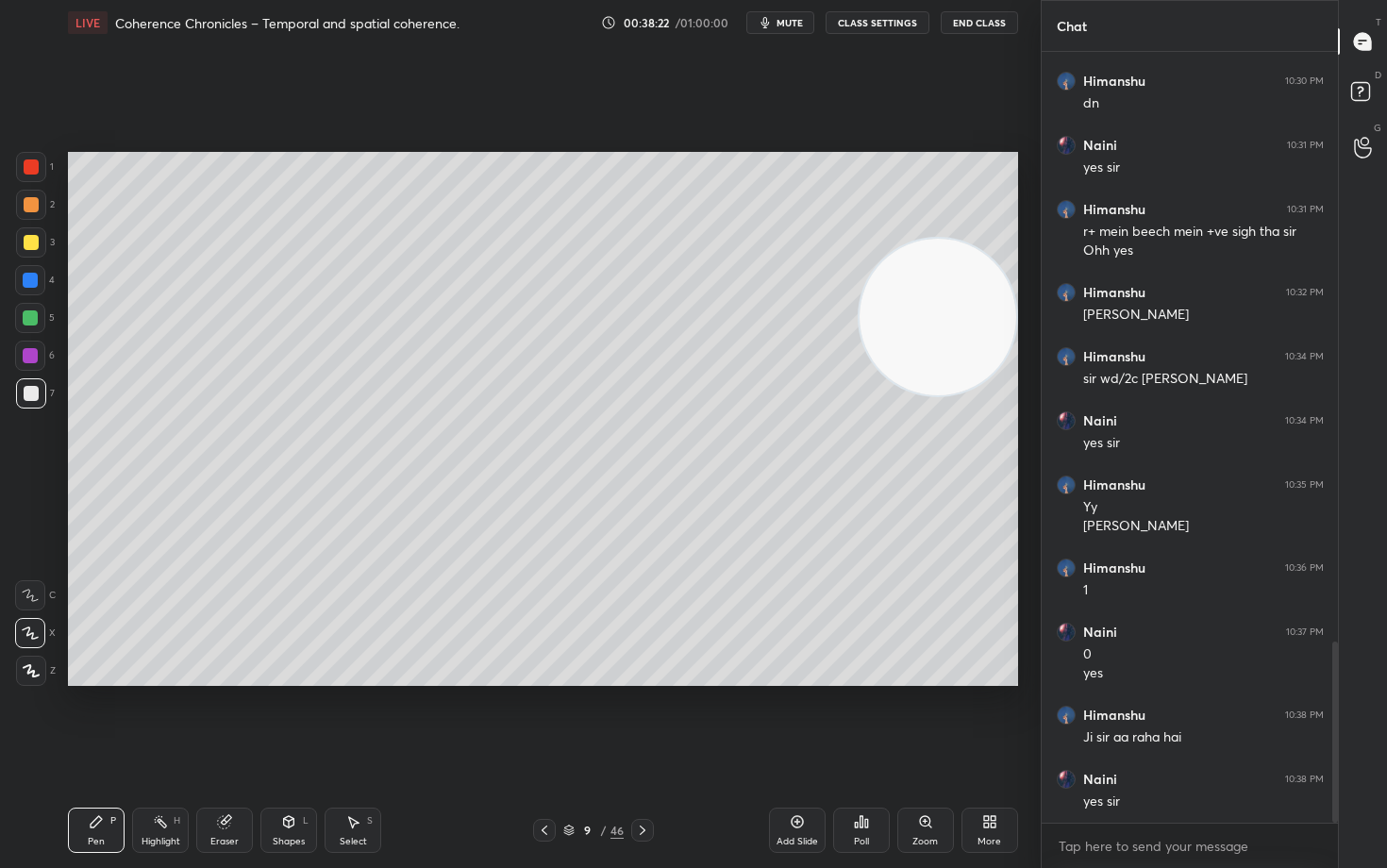 drag, startPoint x: 927, startPoint y: 576, endPoint x: 935, endPoint y: 351, distance: 225.1422 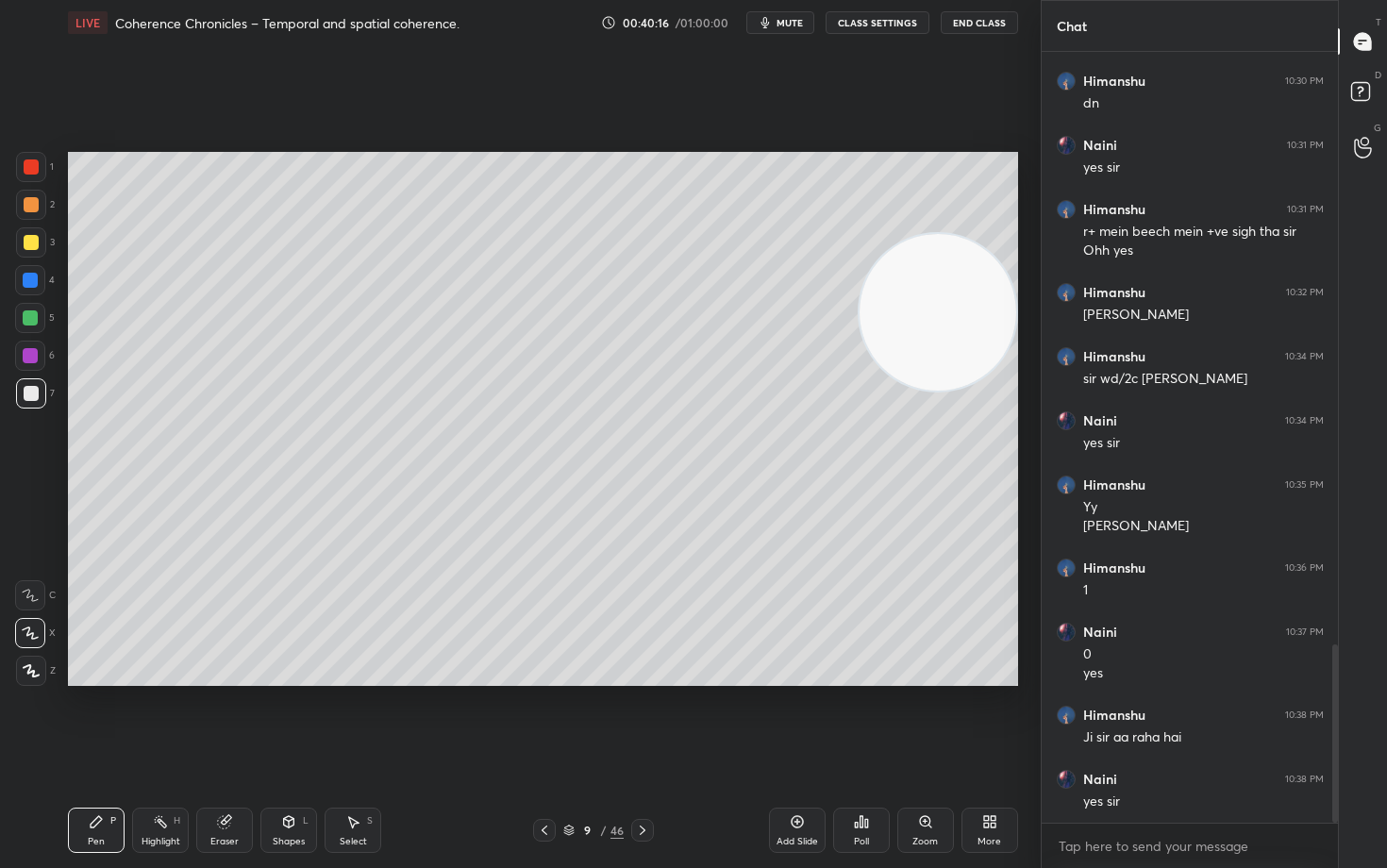 scroll, scrollTop: 2566, scrollLeft: 0, axis: vertical 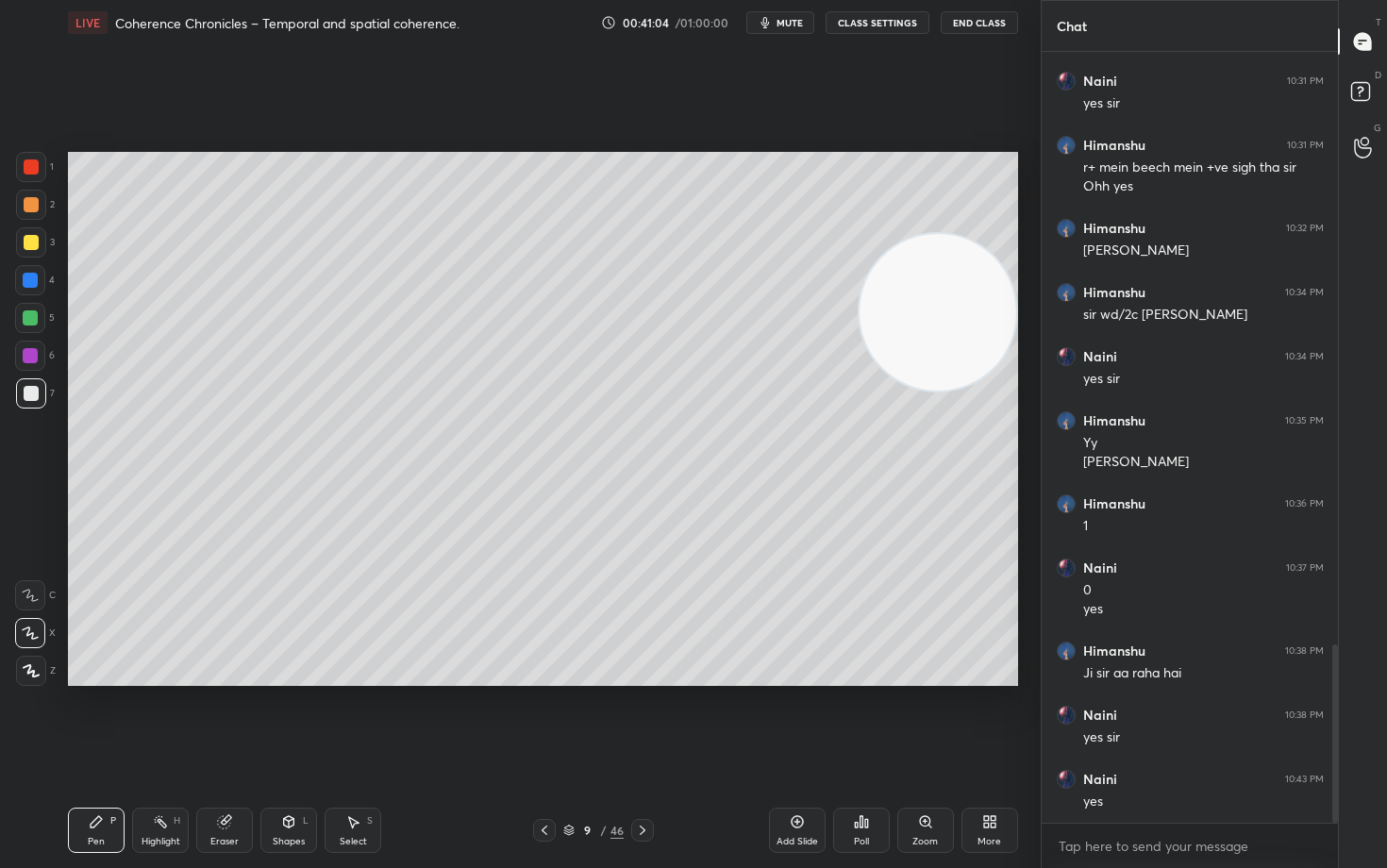 click at bounding box center (31, 242) 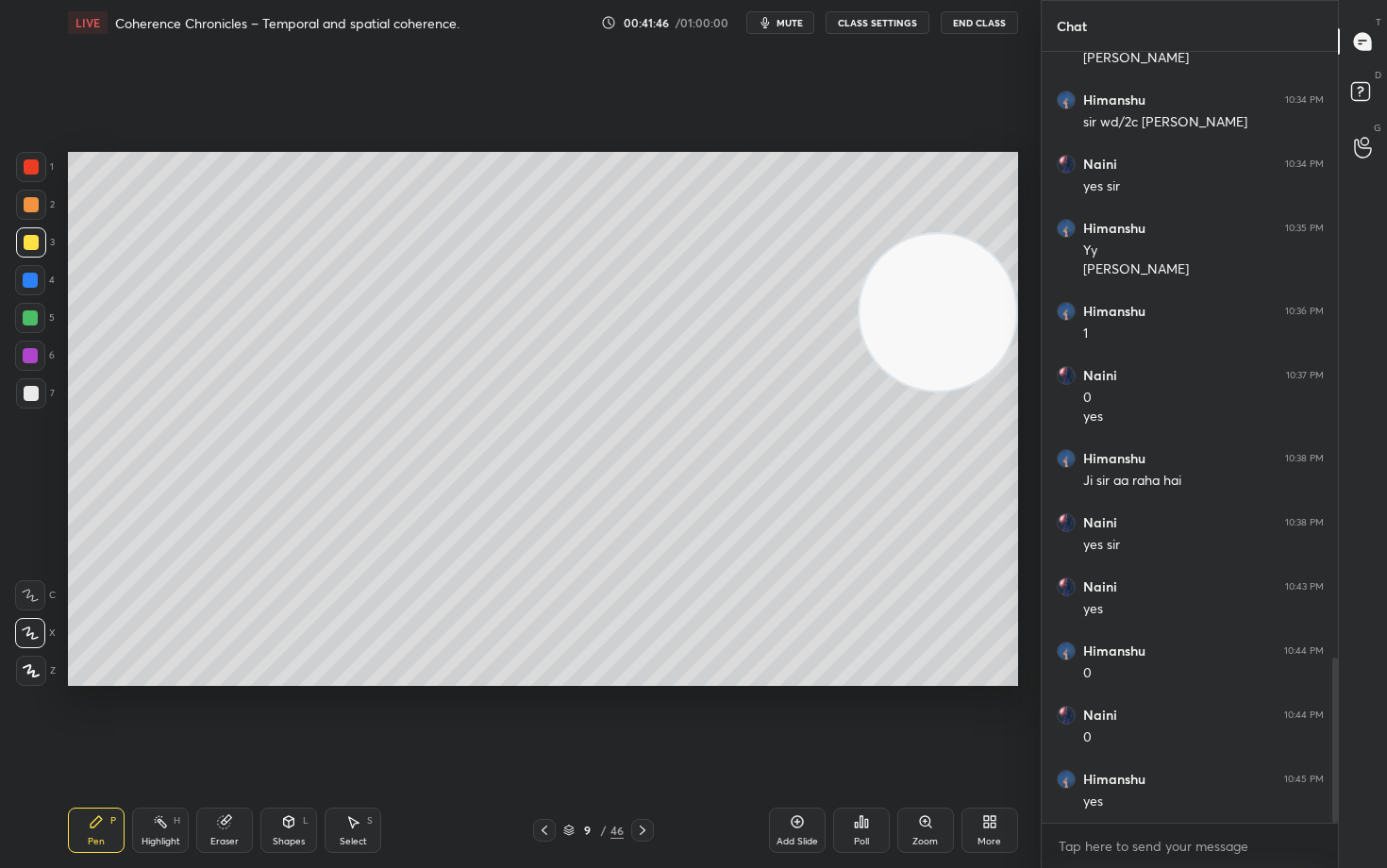 scroll, scrollTop: 2823, scrollLeft: 0, axis: vertical 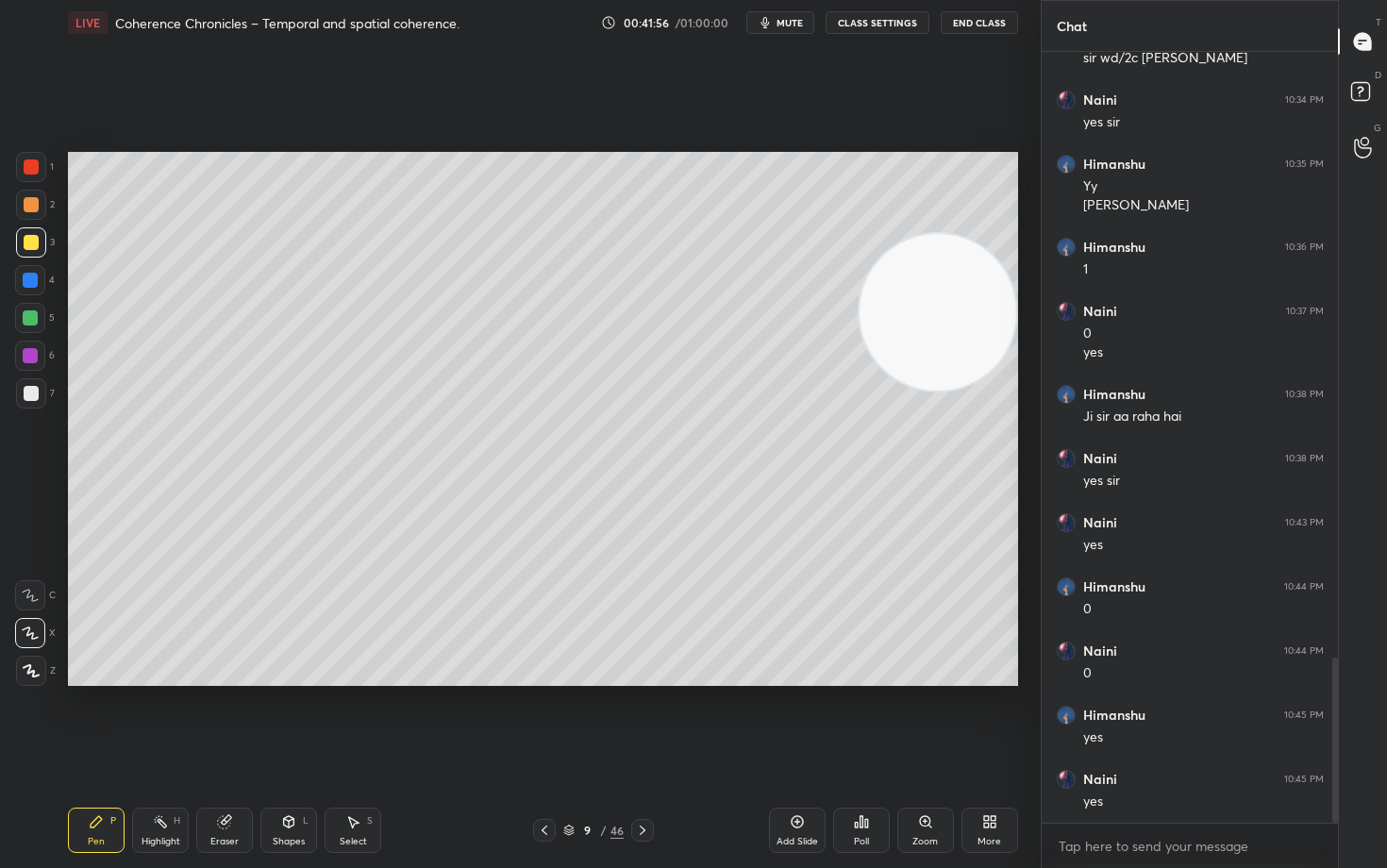 click 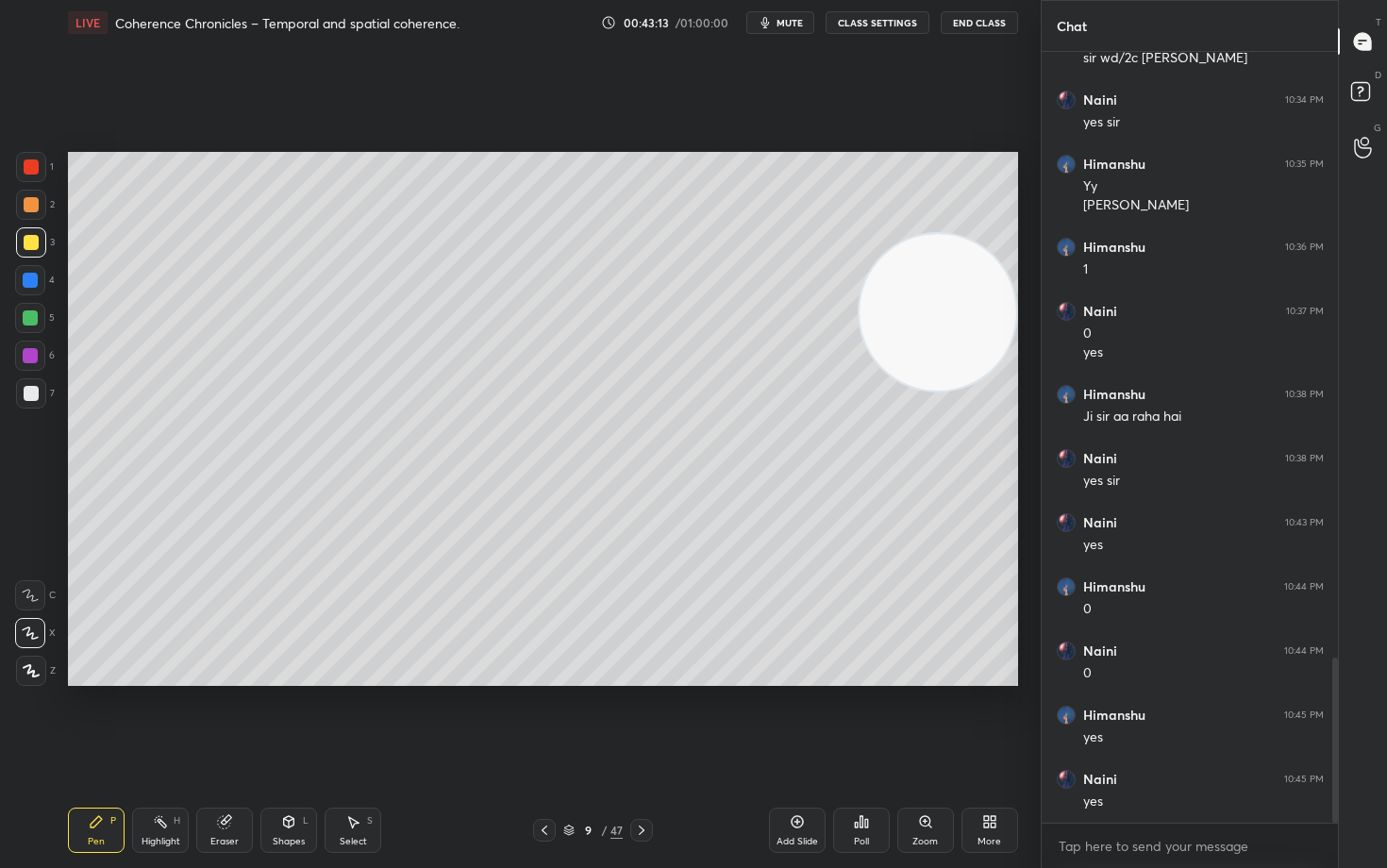 scroll, scrollTop: 2887, scrollLeft: 0, axis: vertical 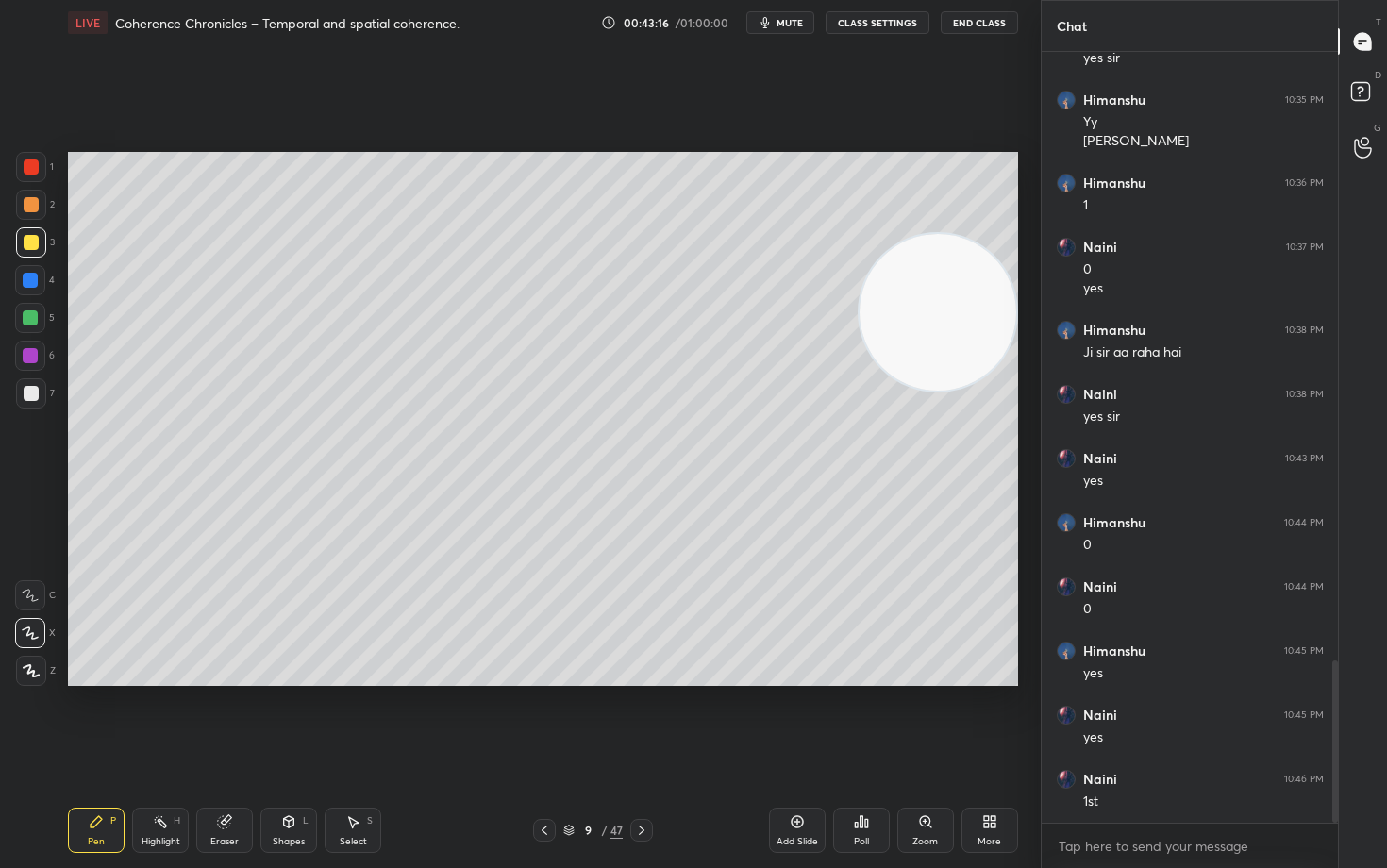 drag, startPoint x: 220, startPoint y: 823, endPoint x: 210, endPoint y: 819, distance: 10.77033 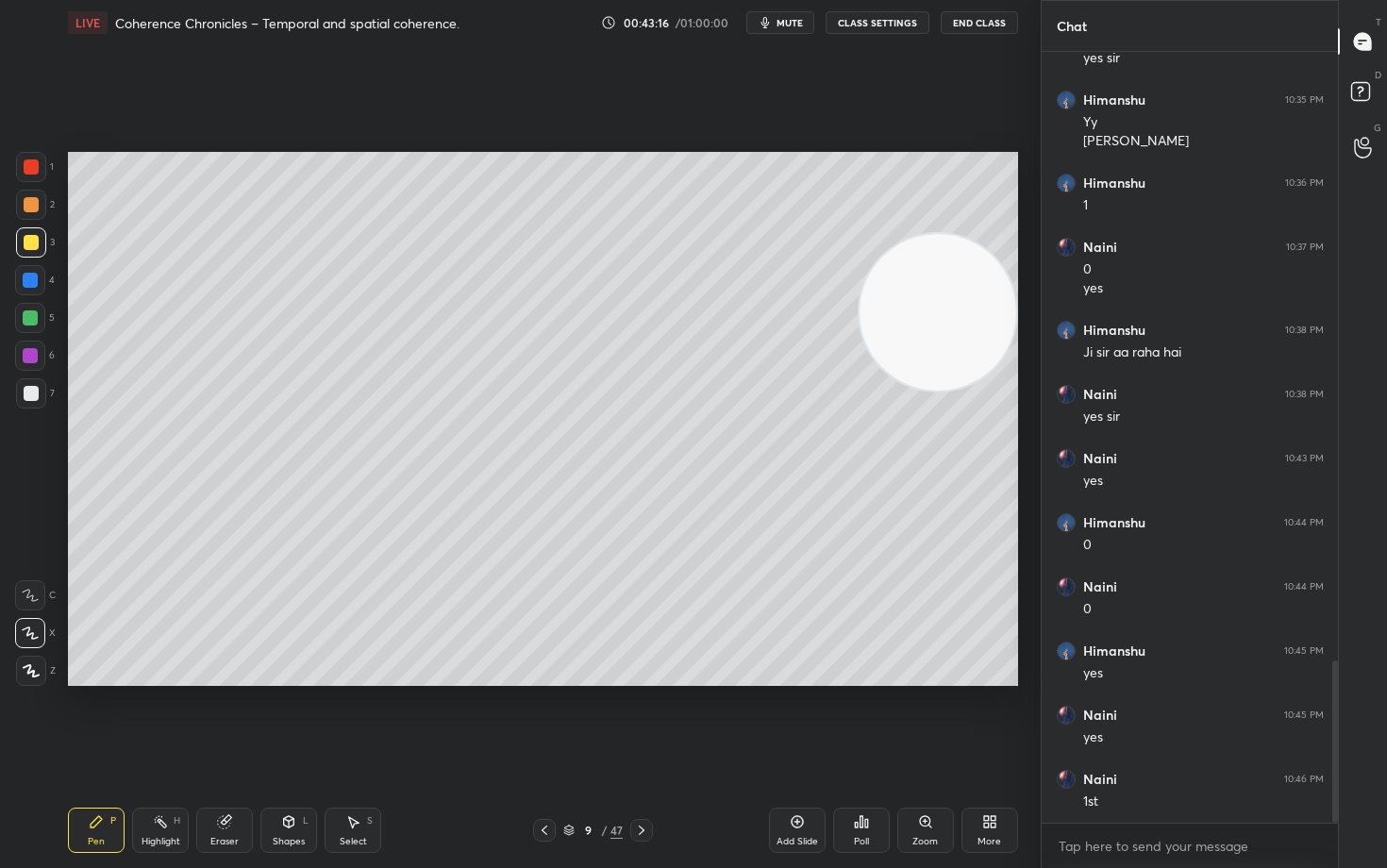 click 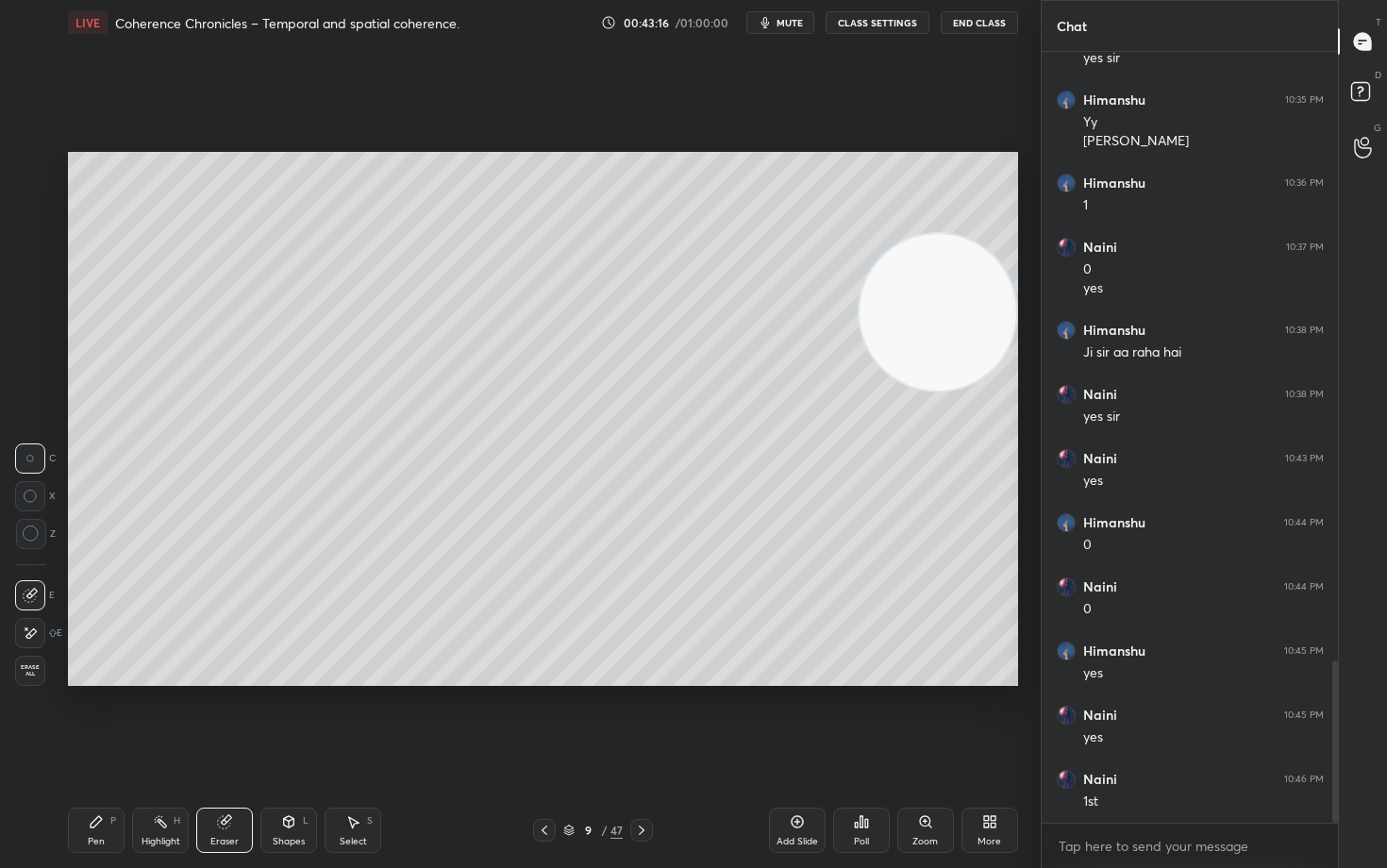 click 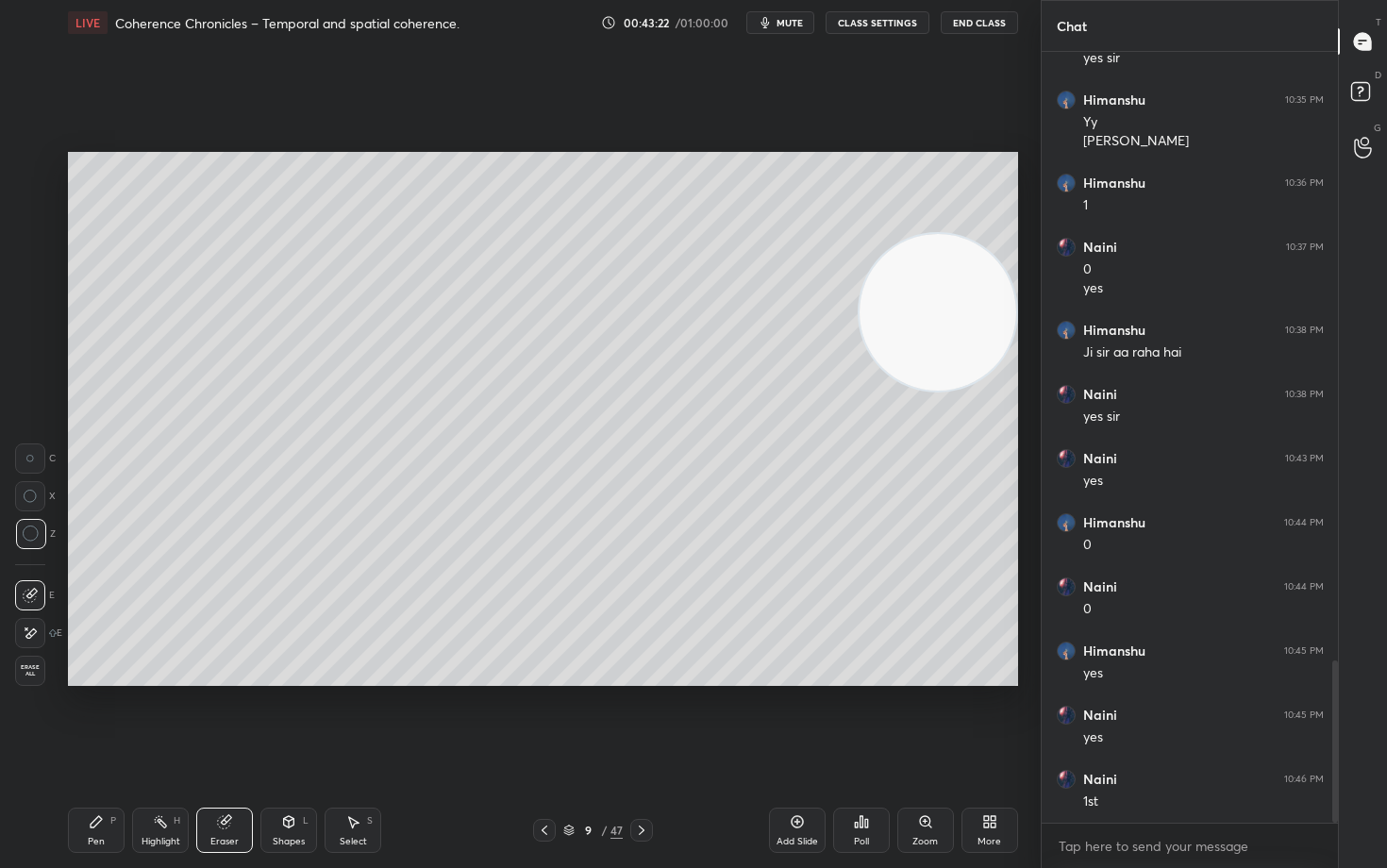 click 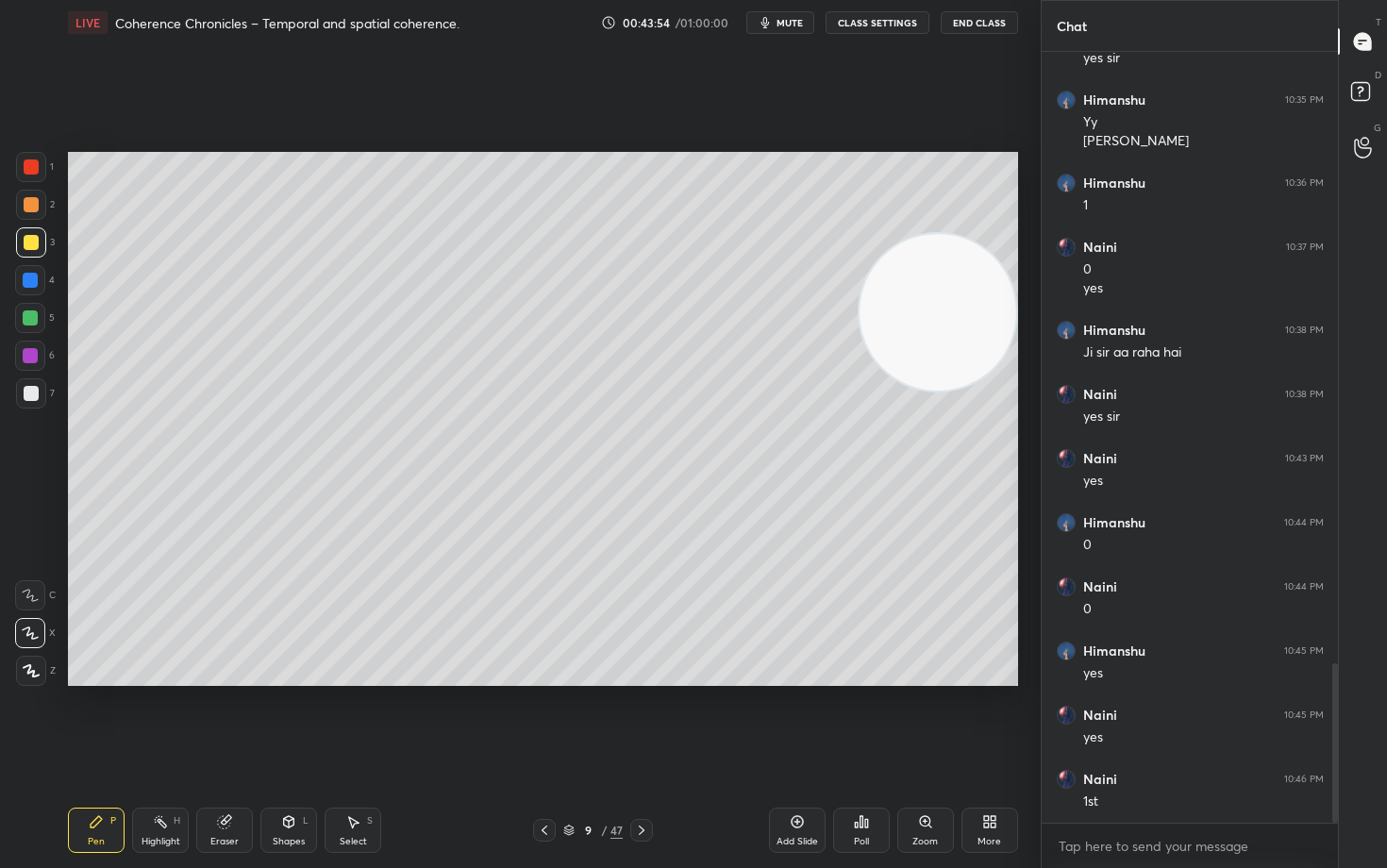 scroll, scrollTop: 2951, scrollLeft: 0, axis: vertical 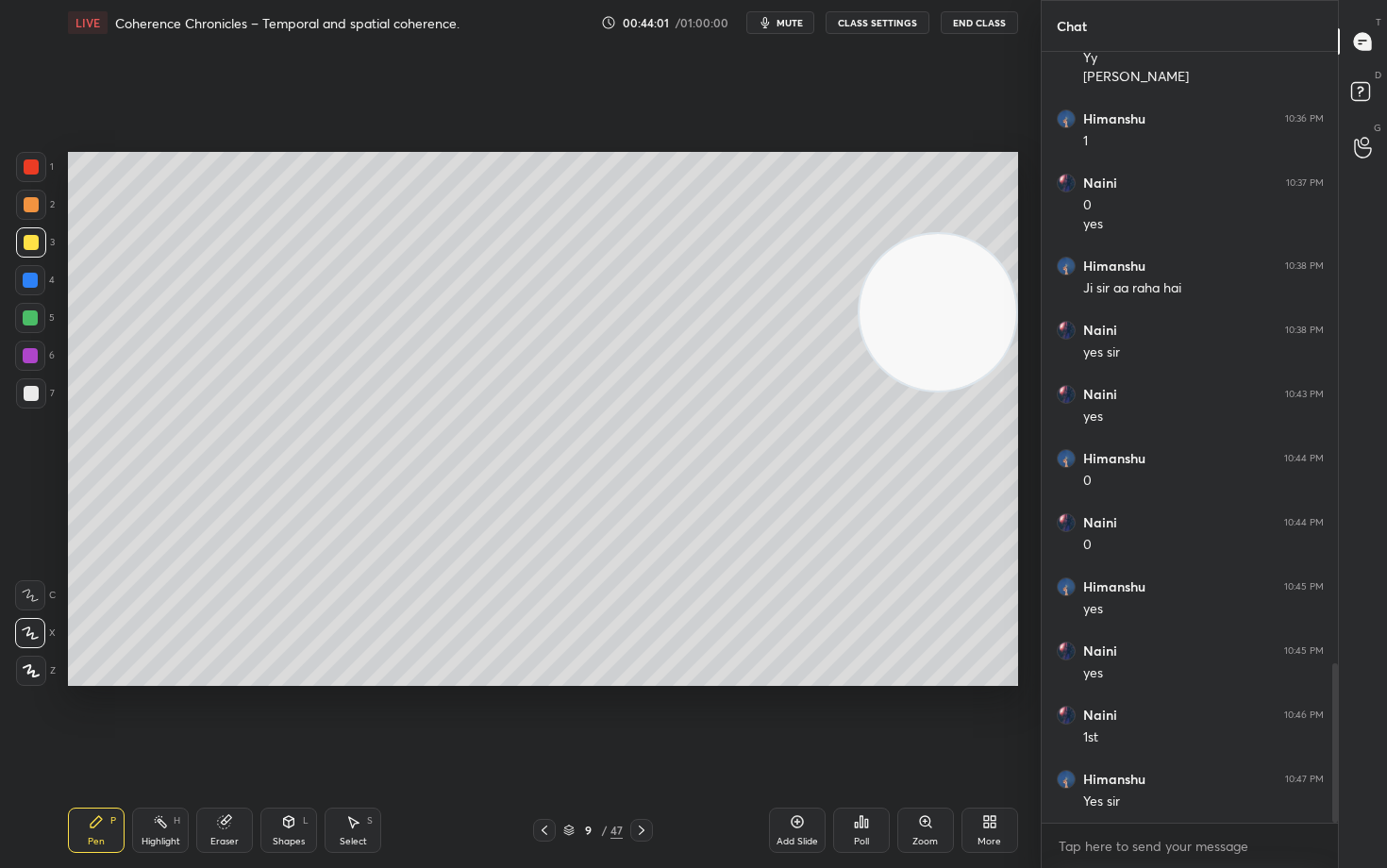 click 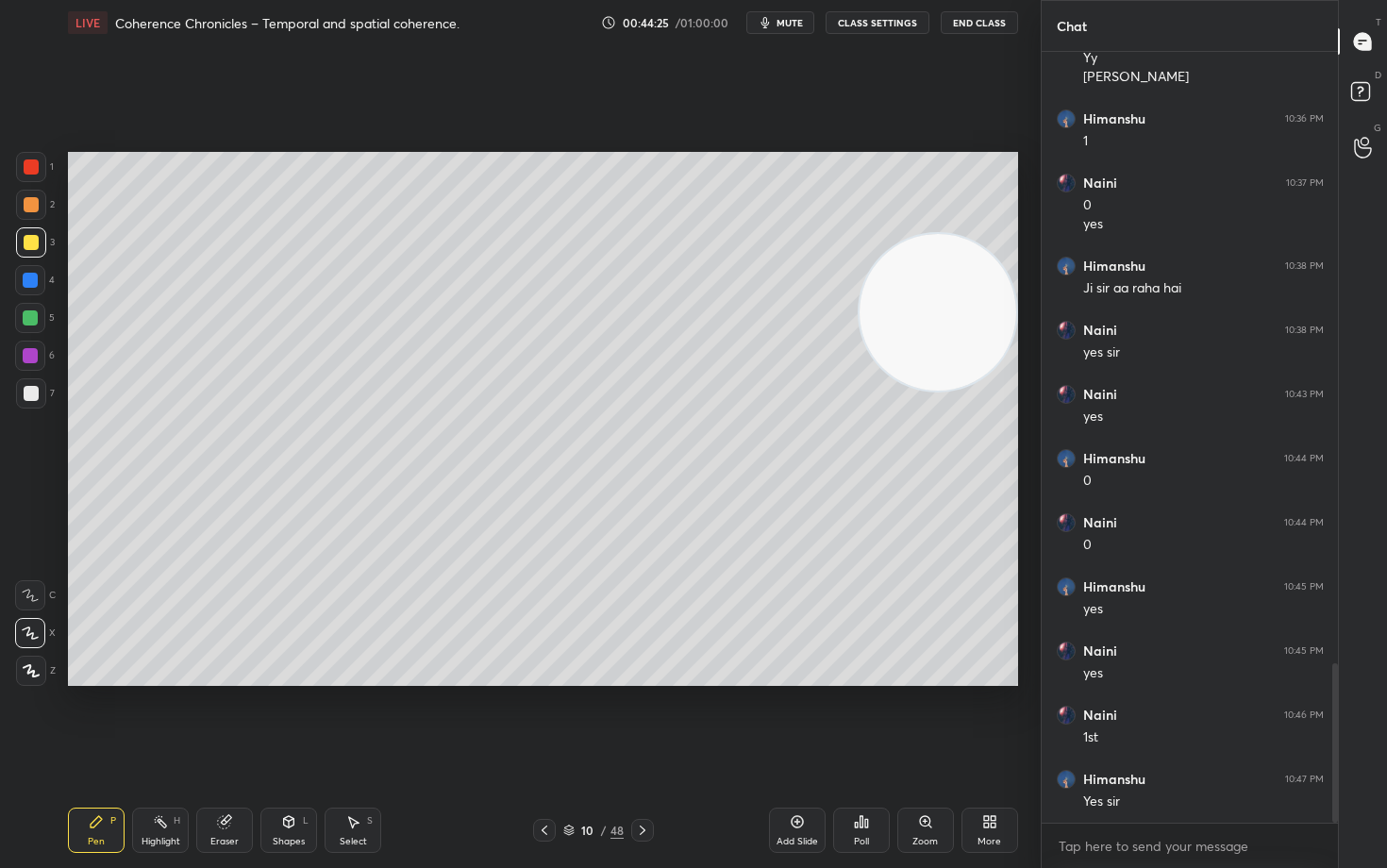 click on "Eraser" at bounding box center (225, 830) 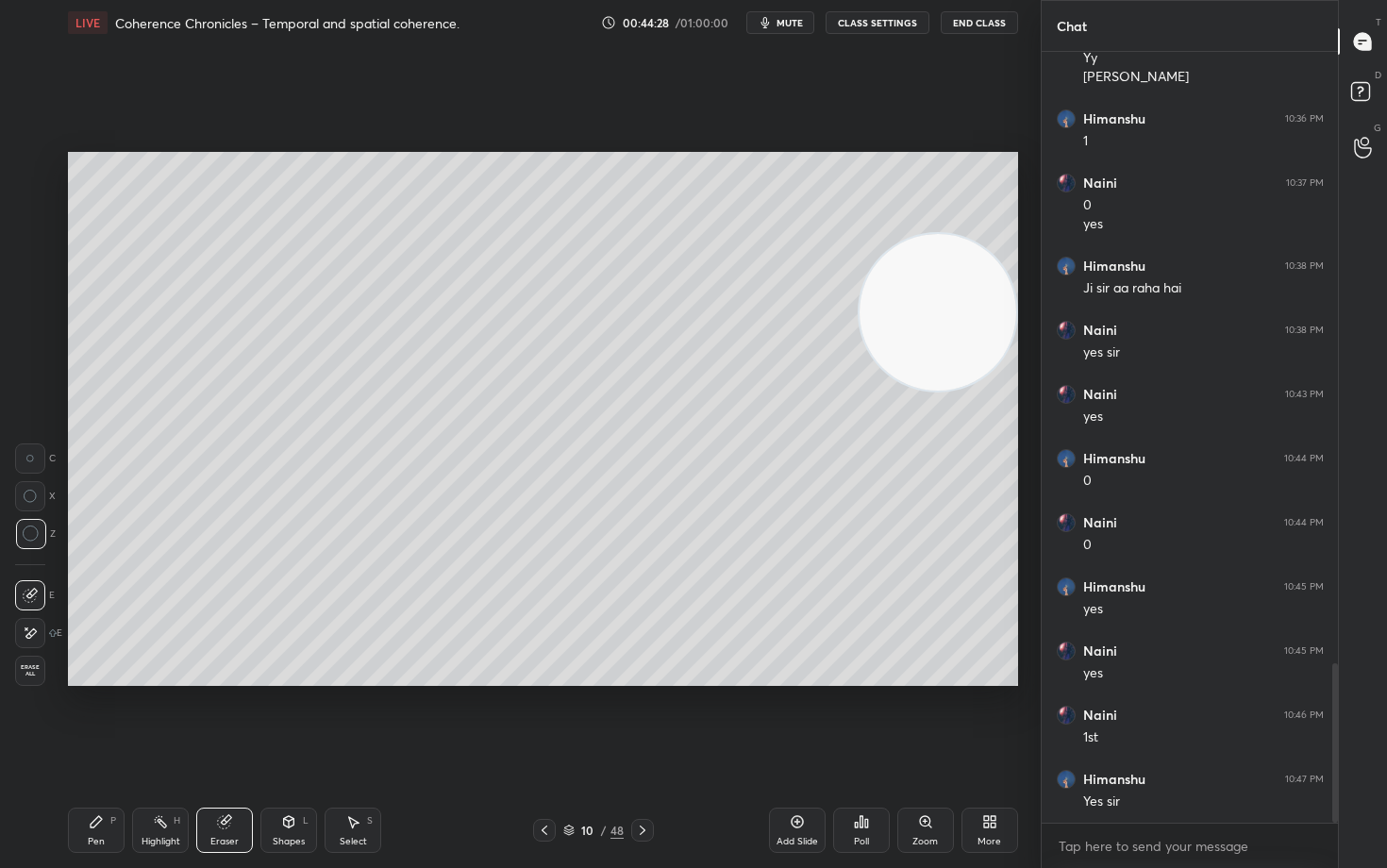 click 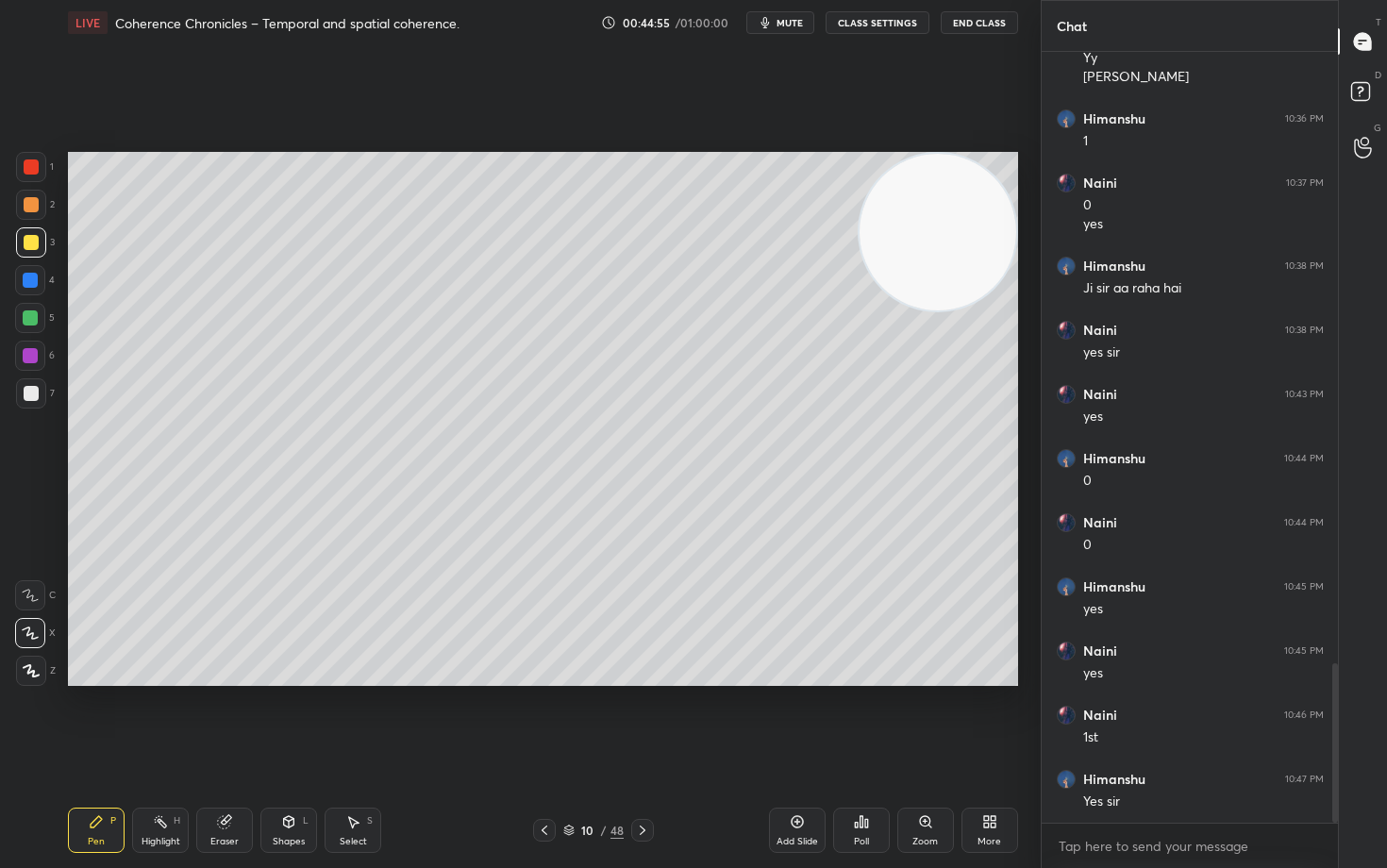 drag, startPoint x: 944, startPoint y: 361, endPoint x: 976, endPoint y: 240, distance: 125.1599 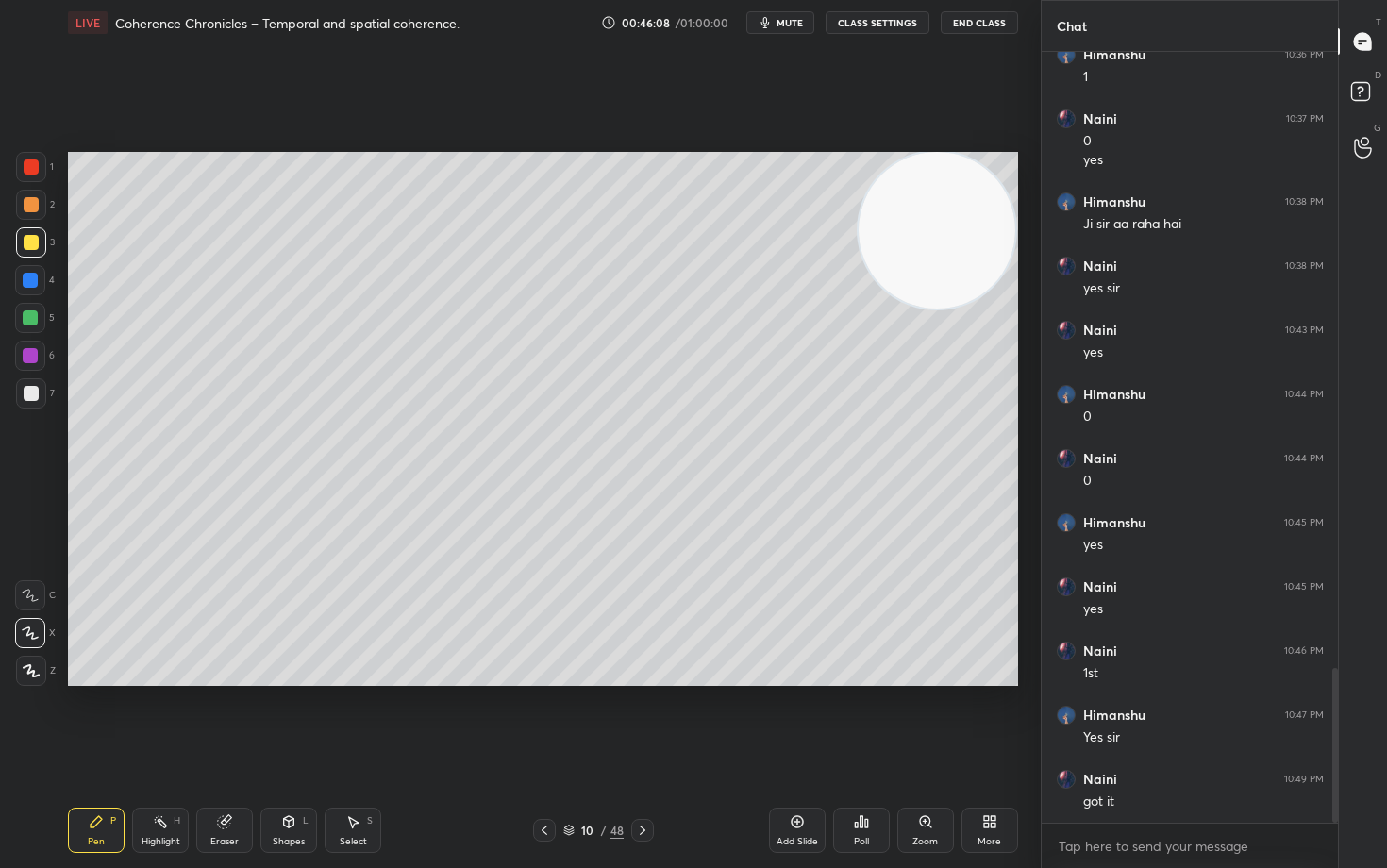 scroll, scrollTop: 3080, scrollLeft: 0, axis: vertical 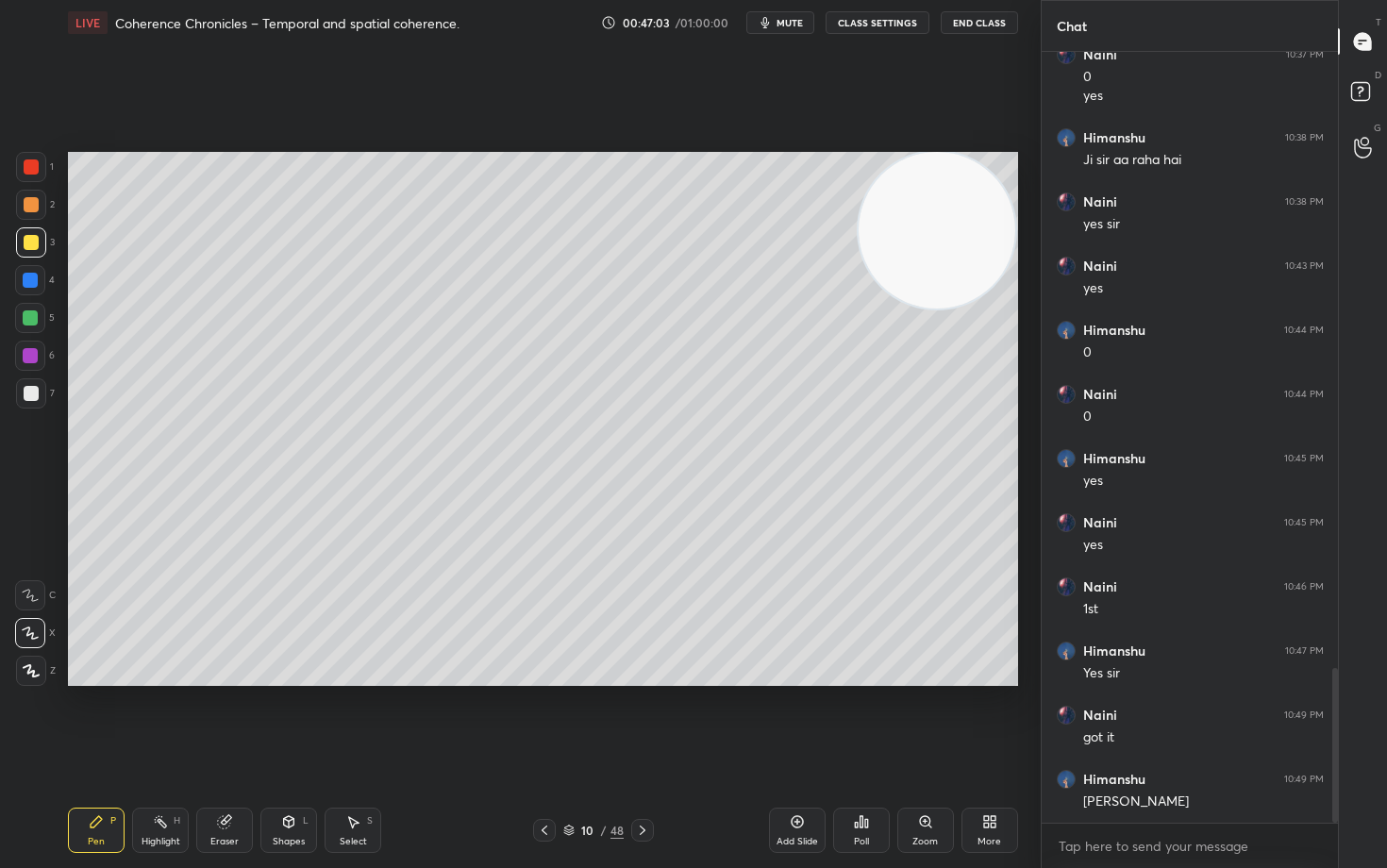 click on "Add Slide" at bounding box center [797, 830] 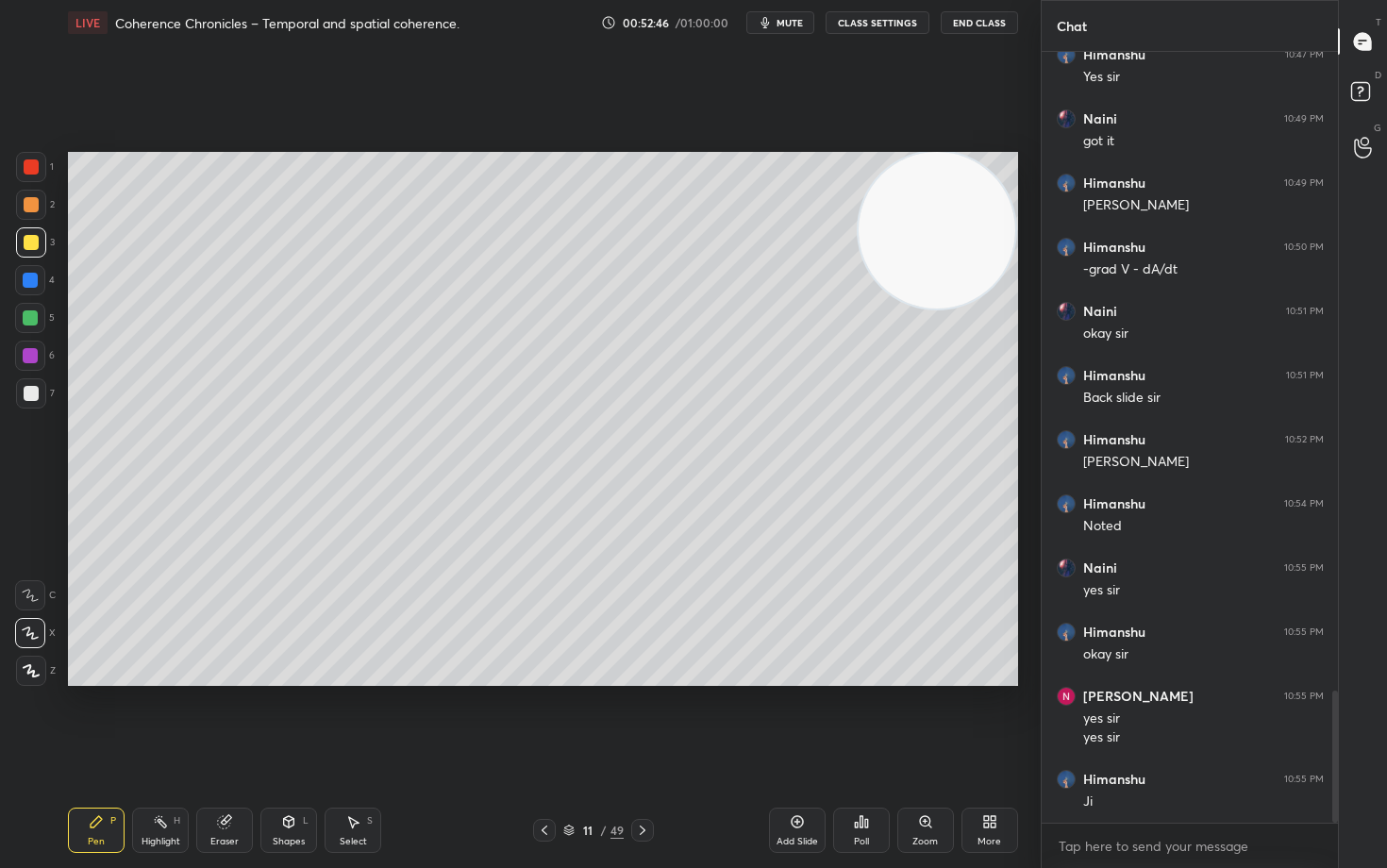 scroll, scrollTop: 3740, scrollLeft: 0, axis: vertical 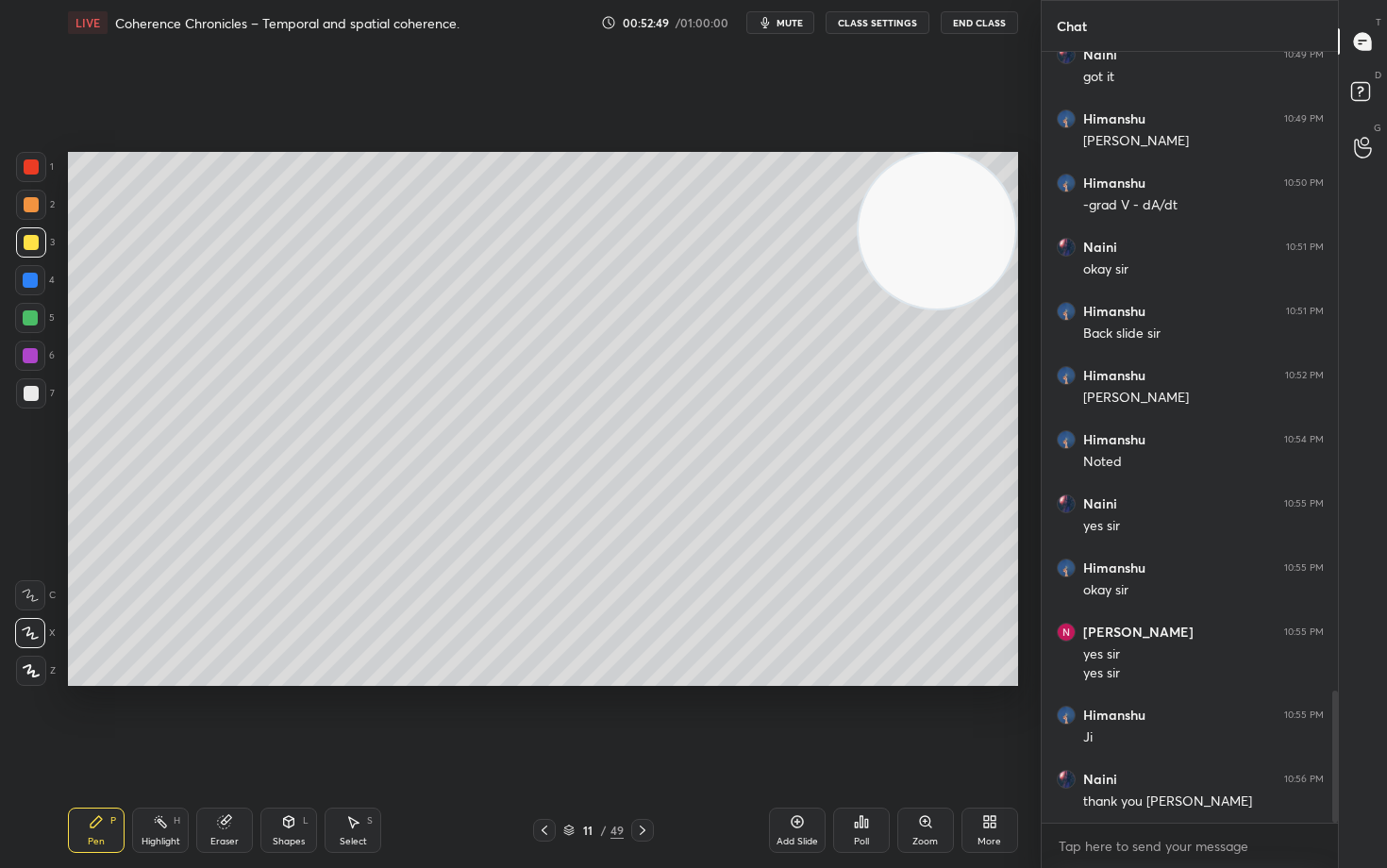 click on "End Class" at bounding box center [979, 23] 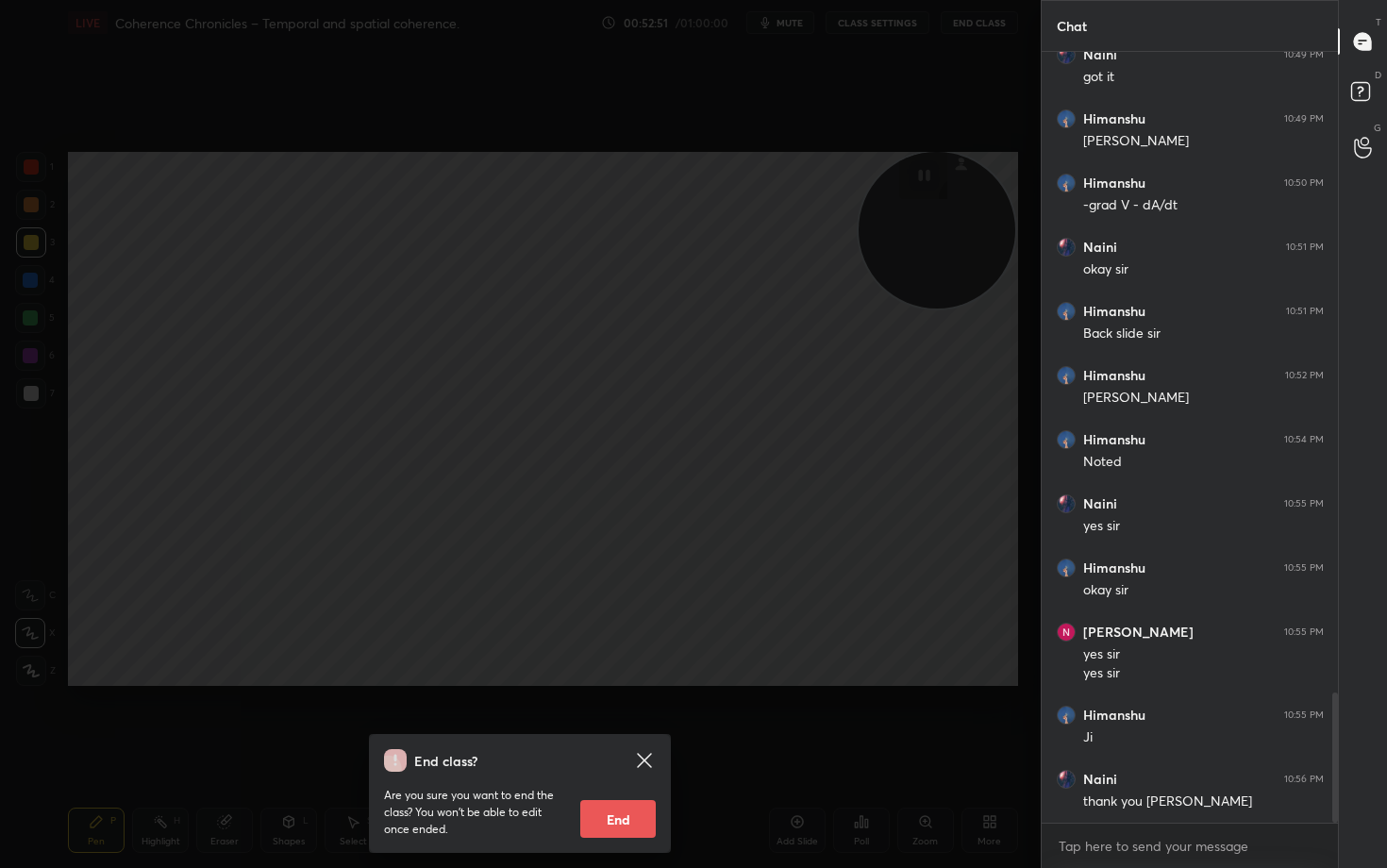 scroll, scrollTop: 3804, scrollLeft: 0, axis: vertical 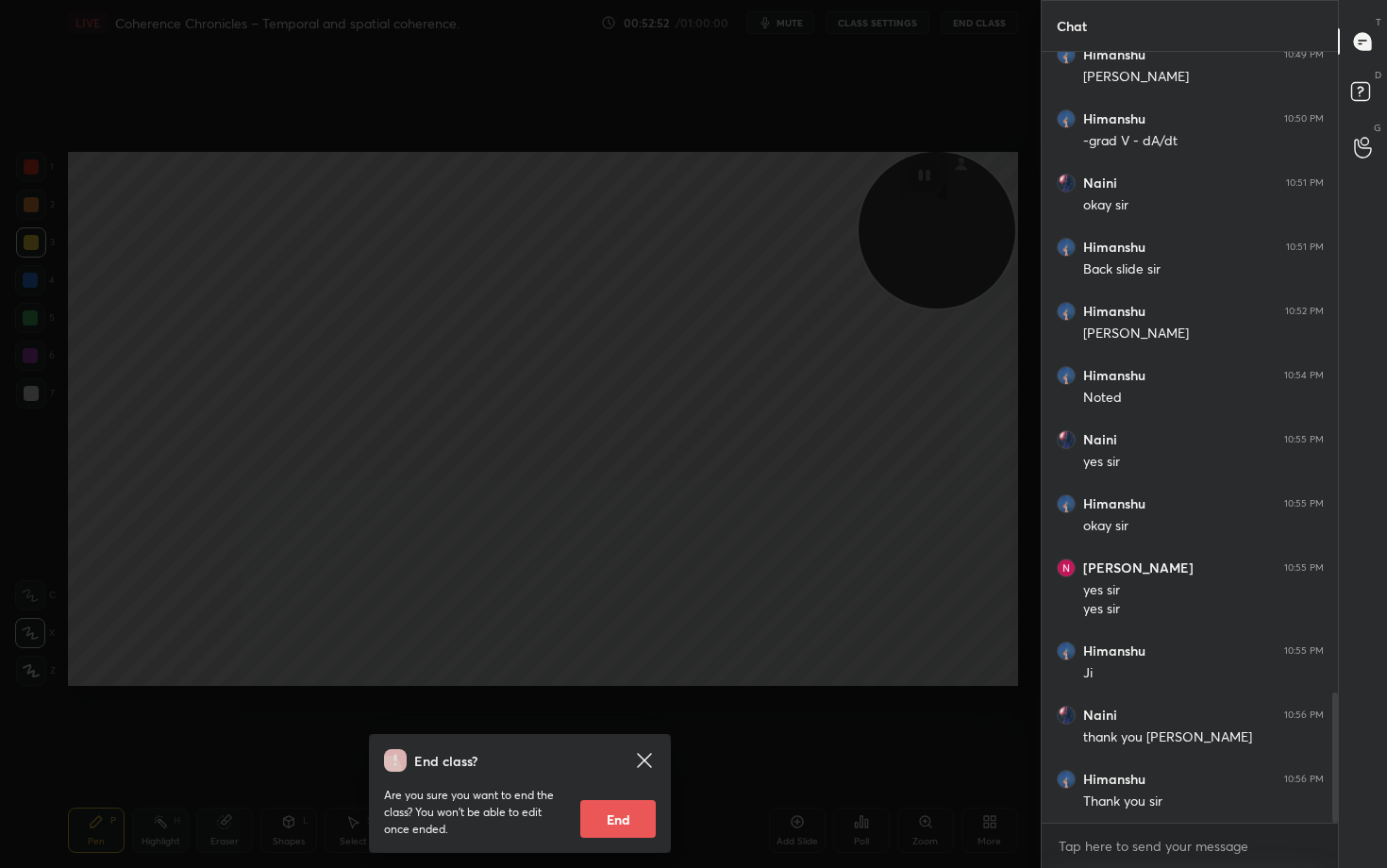 click on "End" at bounding box center [618, 819] 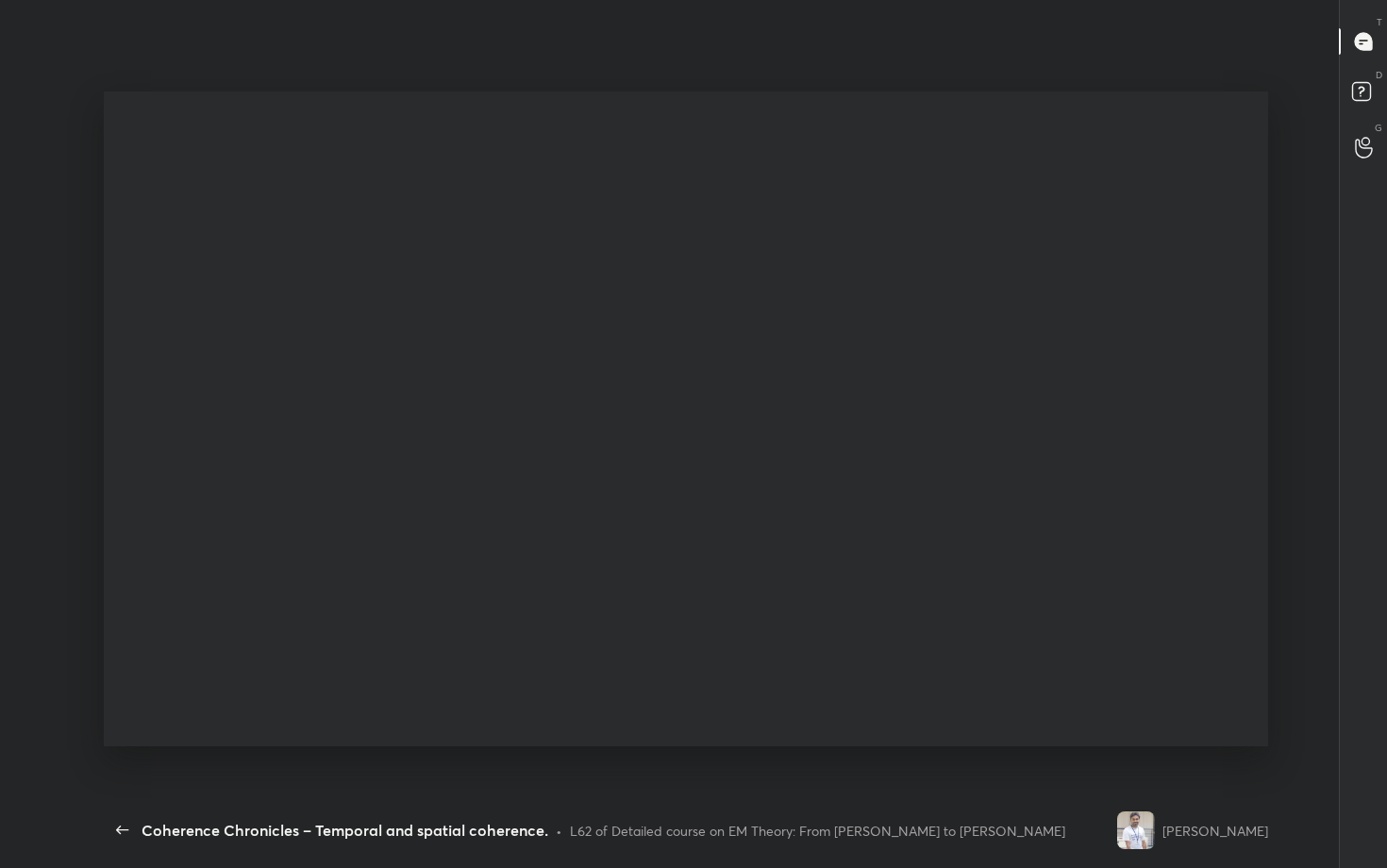 scroll, scrollTop: 93601, scrollLeft: 92982, axis: both 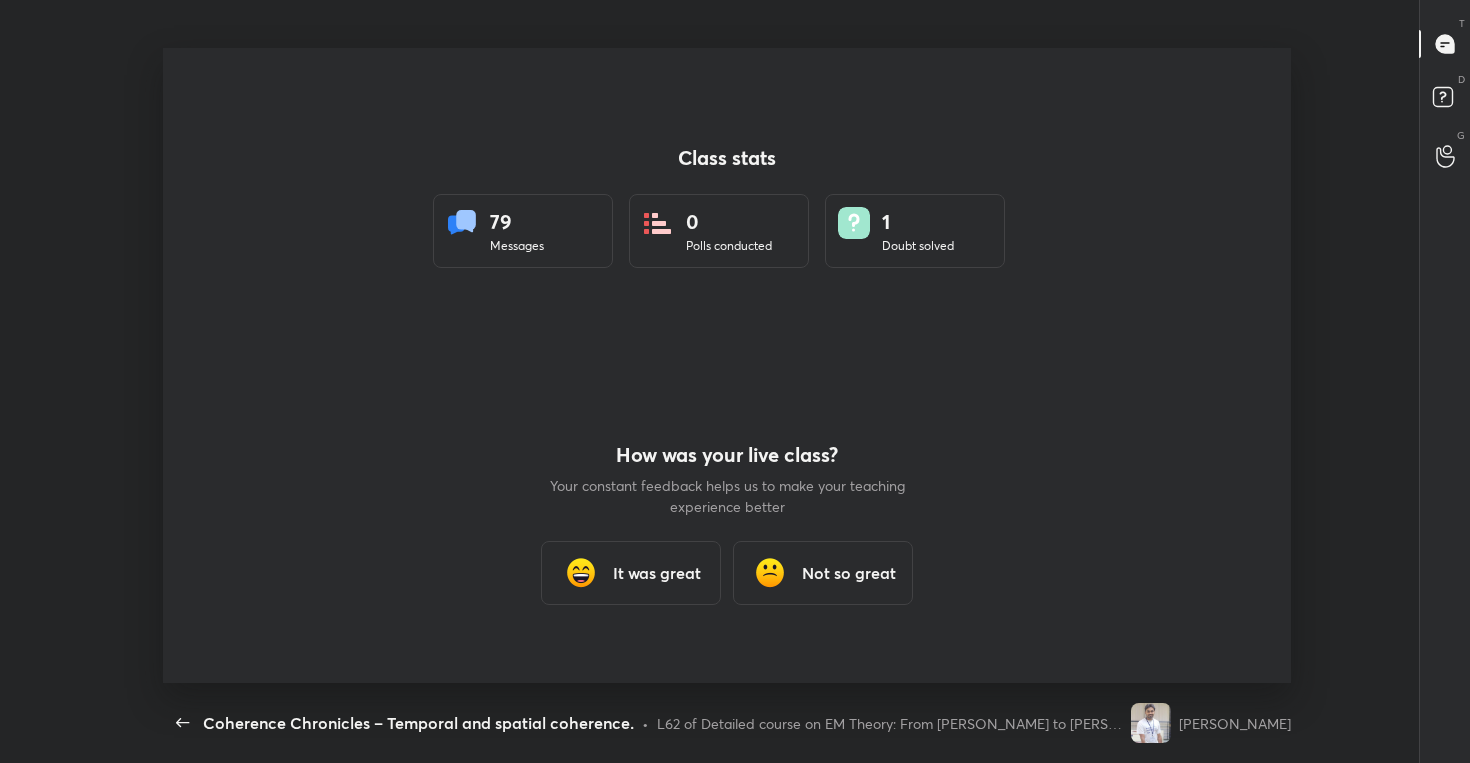 type on "x" 